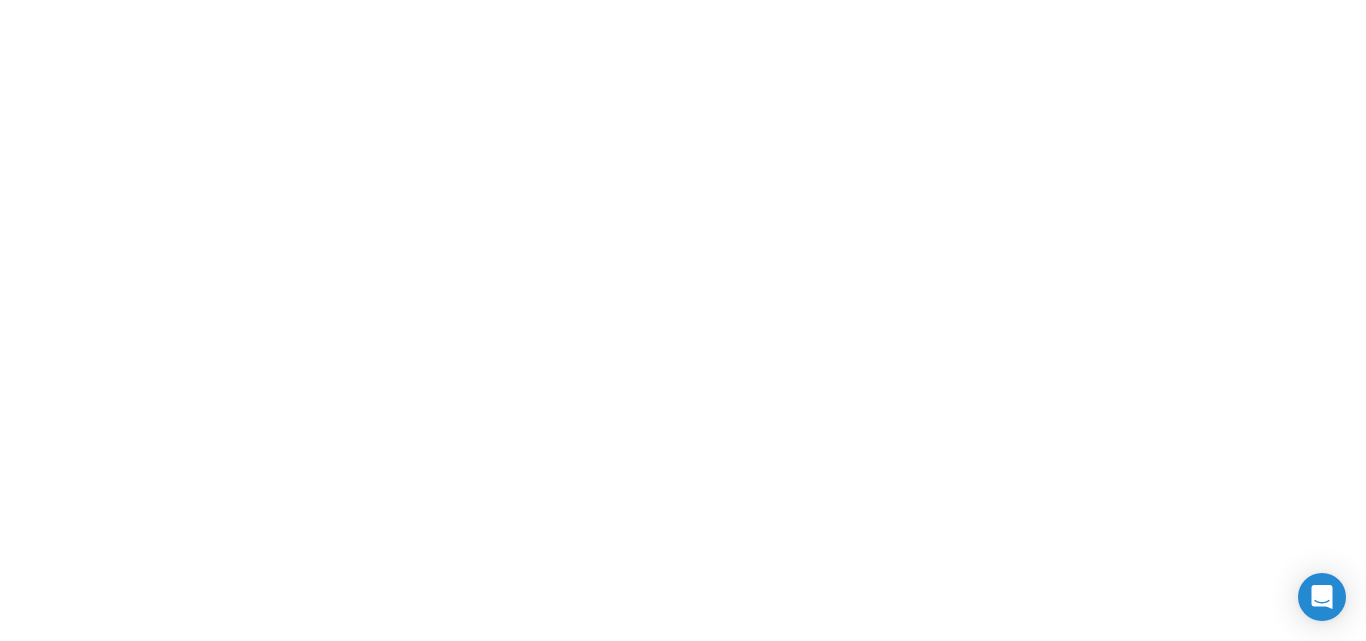 scroll, scrollTop: 0, scrollLeft: 0, axis: both 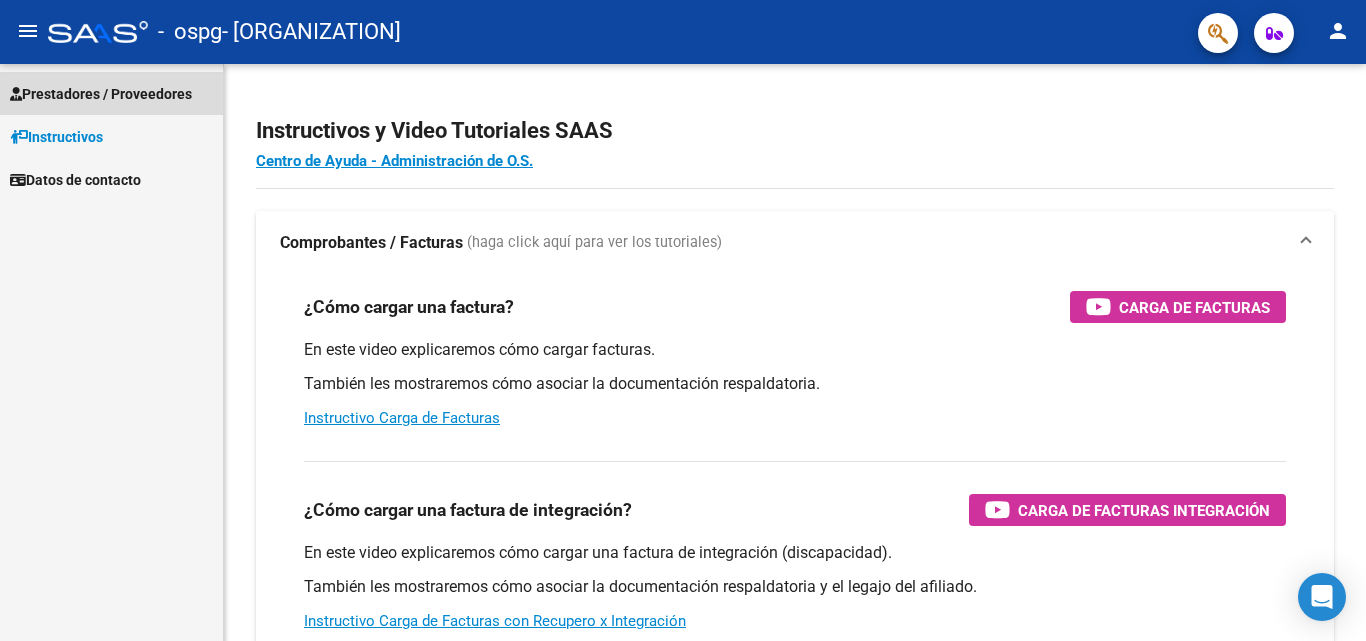 click on "Prestadores / Proveedores" at bounding box center (101, 94) 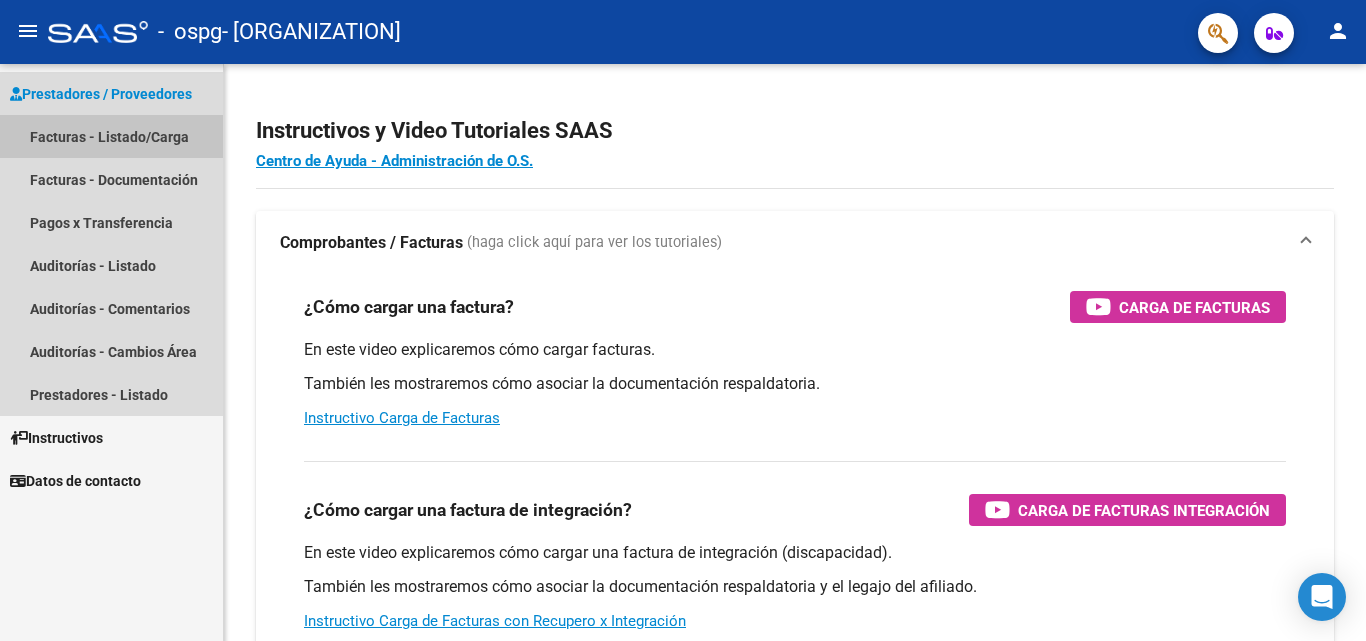 click on "Facturas - Listado/Carga" at bounding box center (111, 136) 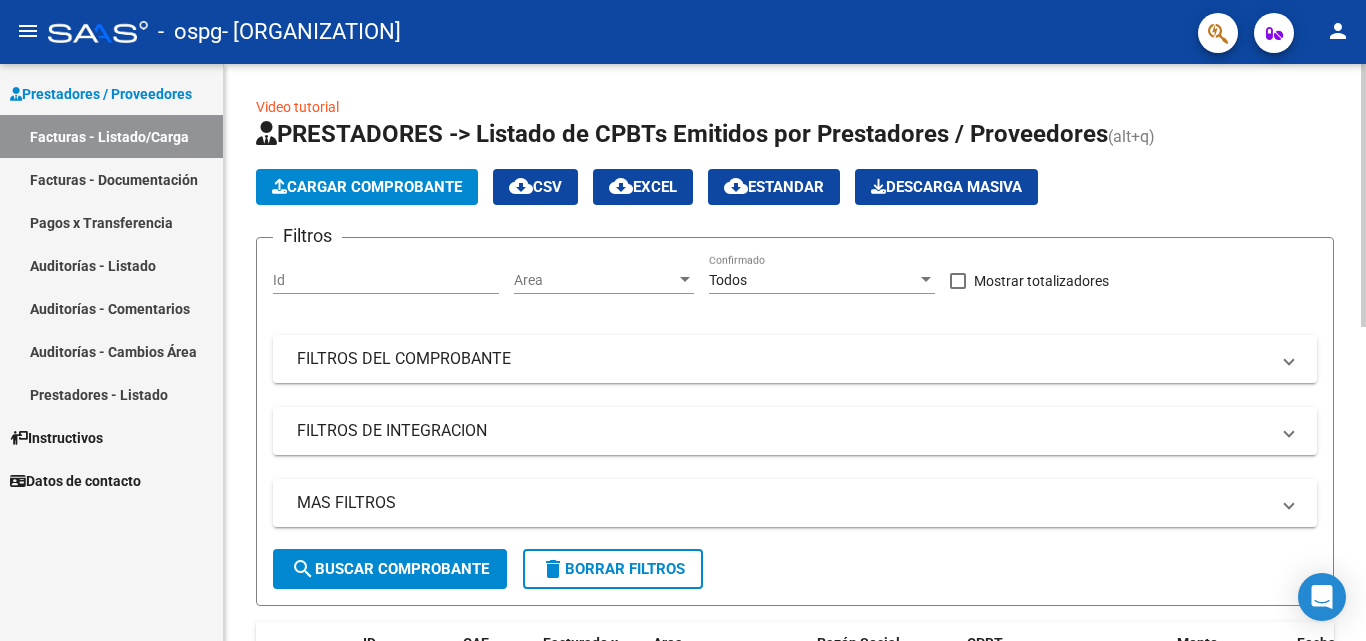 click on "Cargar Comprobante" 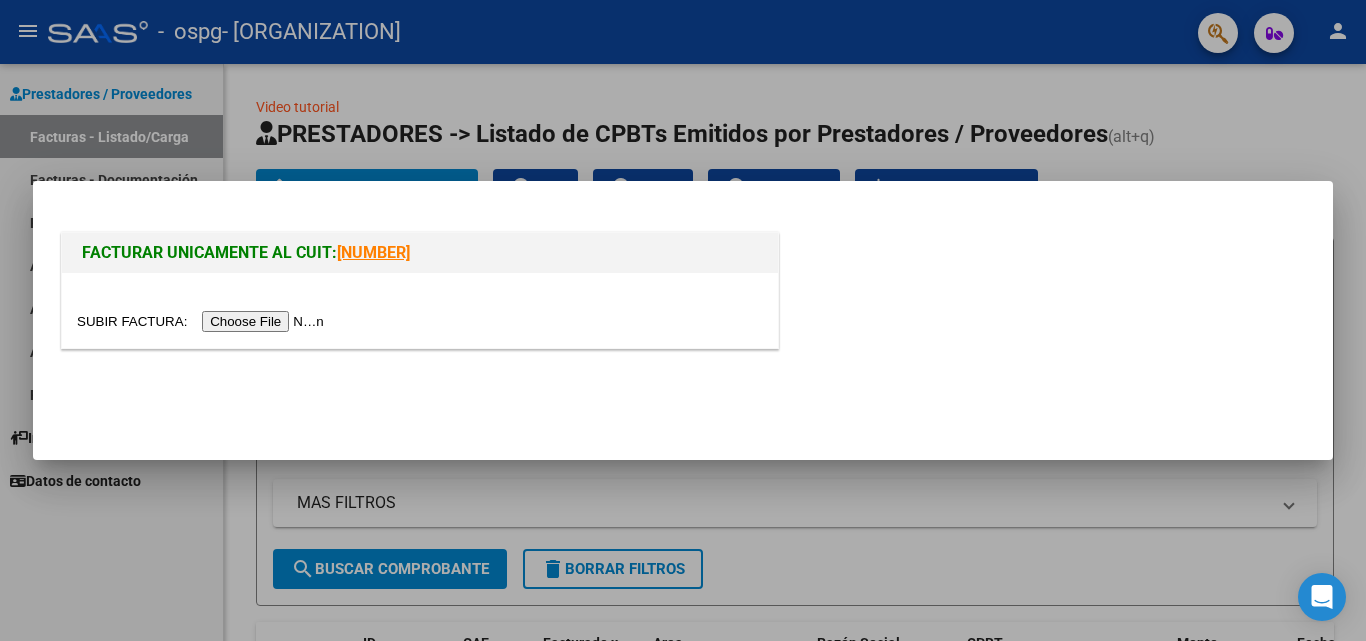 click at bounding box center [203, 321] 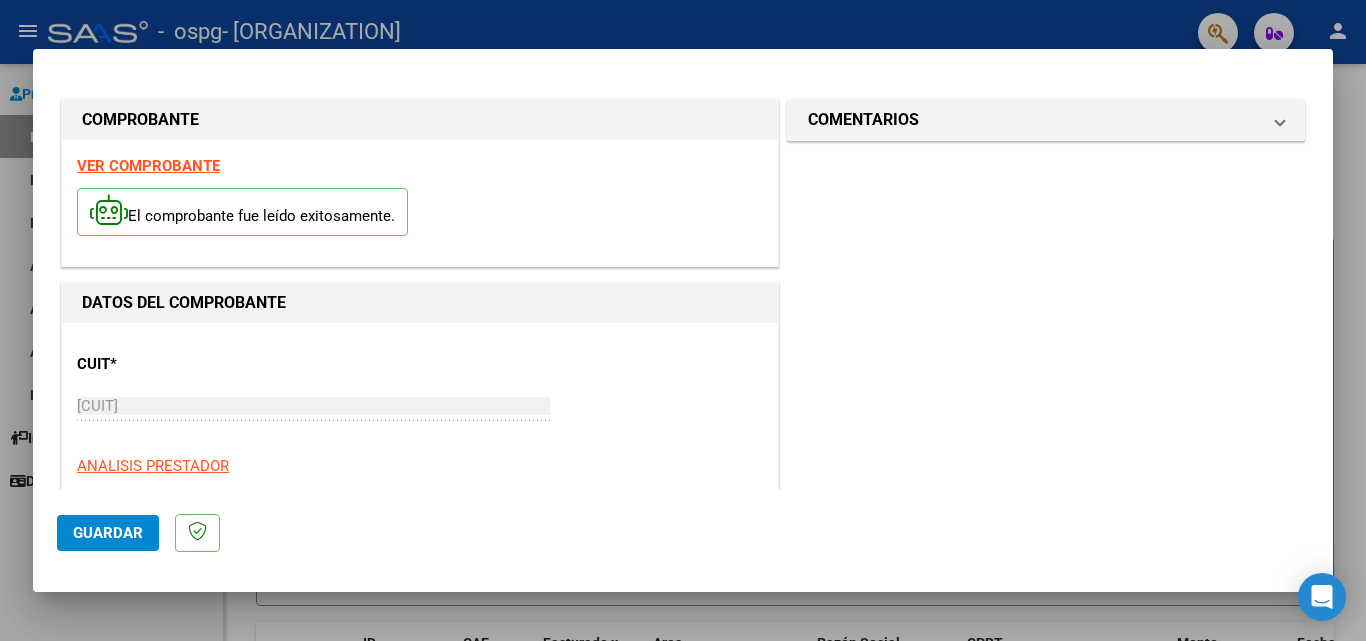 drag, startPoint x: 1333, startPoint y: 159, endPoint x: 1333, endPoint y: 181, distance: 22 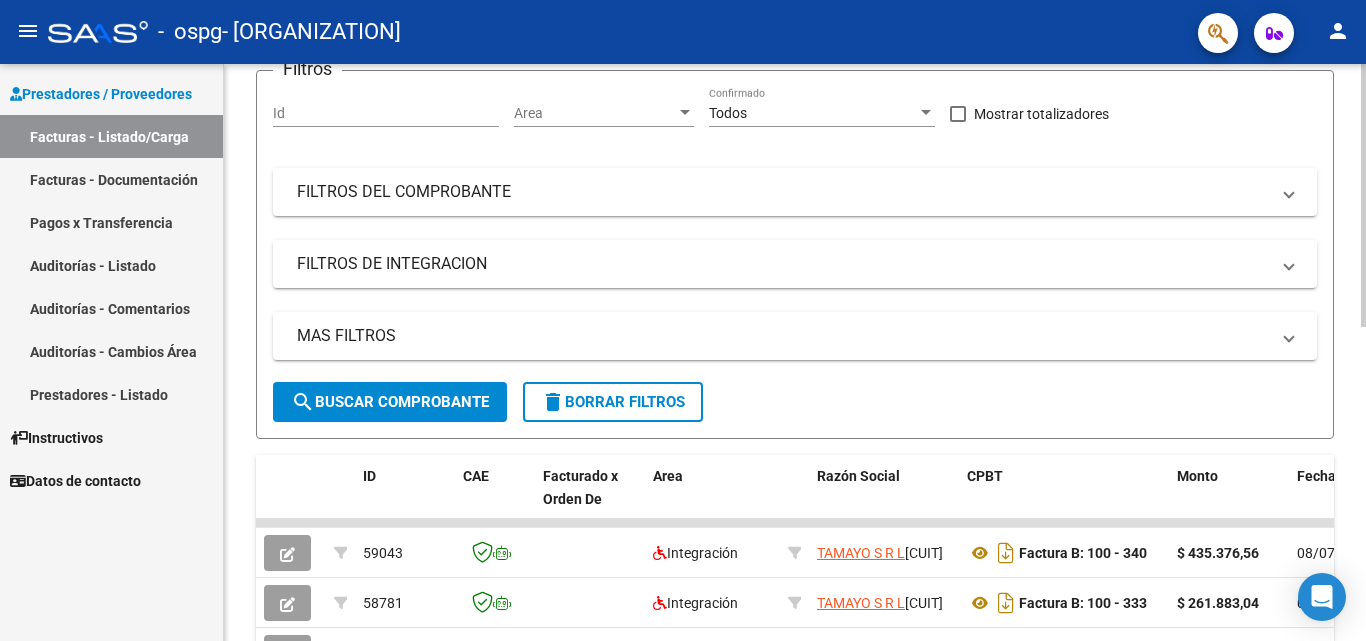 click on "Video tutorial   PRESTADORES -> Listado de CPBTs Emitidos por Prestadores / Proveedores (alt+q)   Cargar Comprobante
cloud_download  CSV  cloud_download  EXCEL  cloud_download  Estandar   Descarga Masiva
Filtros Id Area Area Todos Confirmado   Mostrar totalizadores   FILTROS DEL COMPROBANTE  Comprobante Tipo Comprobante Tipo Start date – End date Fec. Comprobante Desde / Hasta Días Emisión Desde(cant. días) Días Emisión Hasta(cant. días) CUIT / Razón Social Pto. Venta Nro. Comprobante Código SSS CAE Válido CAE Válido Todos Cargado Módulo Hosp. Todos Tiene facturacion Apócrifa Hospital Refes  FILTROS DE INTEGRACION  Período De Prestación Campos del Archivo de Rendición Devuelto x SSS (dr_envio) Todos Rendido x SSS (dr_envio) Tipo de Registro Tipo de Registro Período Presentación Período Presentación Campos del Legajo Asociado (preaprobación) Afiliado Legajo (cuil/nombre) Todos Solo facturas preaprobadas  MAS FILTROS  Todos Con Doc. Respaldatoria Todos Con Trazabilidad Todos – –" 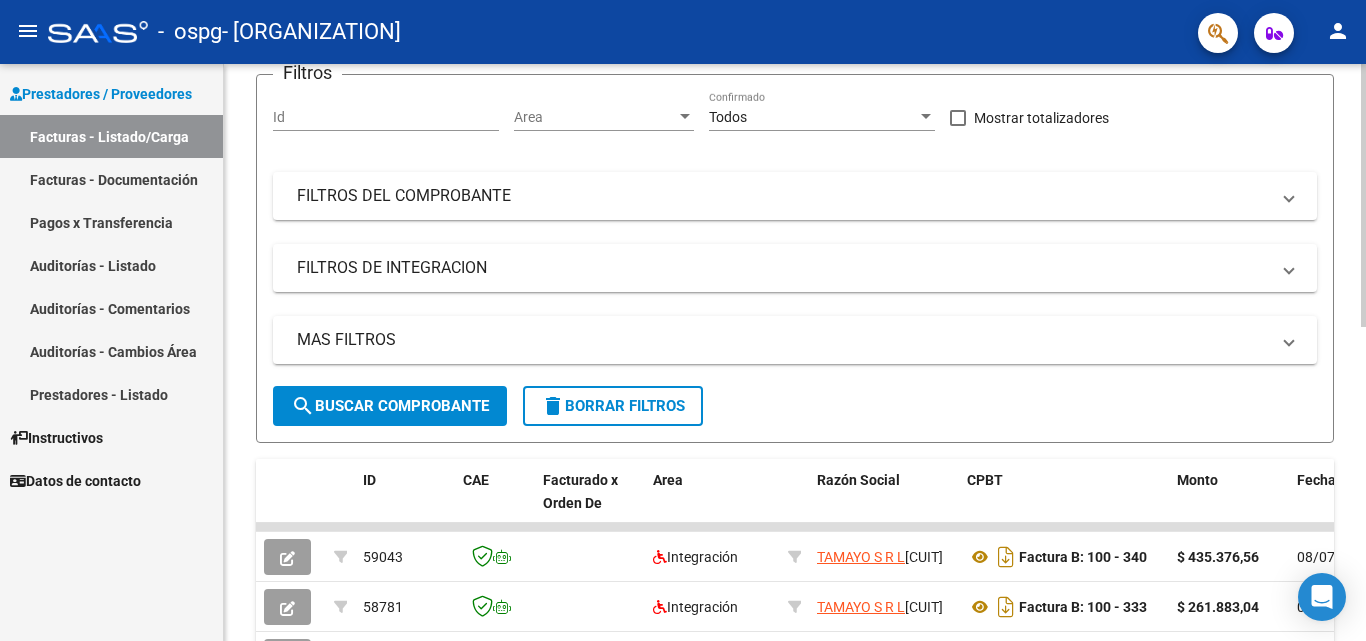 drag, startPoint x: 1351, startPoint y: 328, endPoint x: 1346, endPoint y: 262, distance: 66.189125 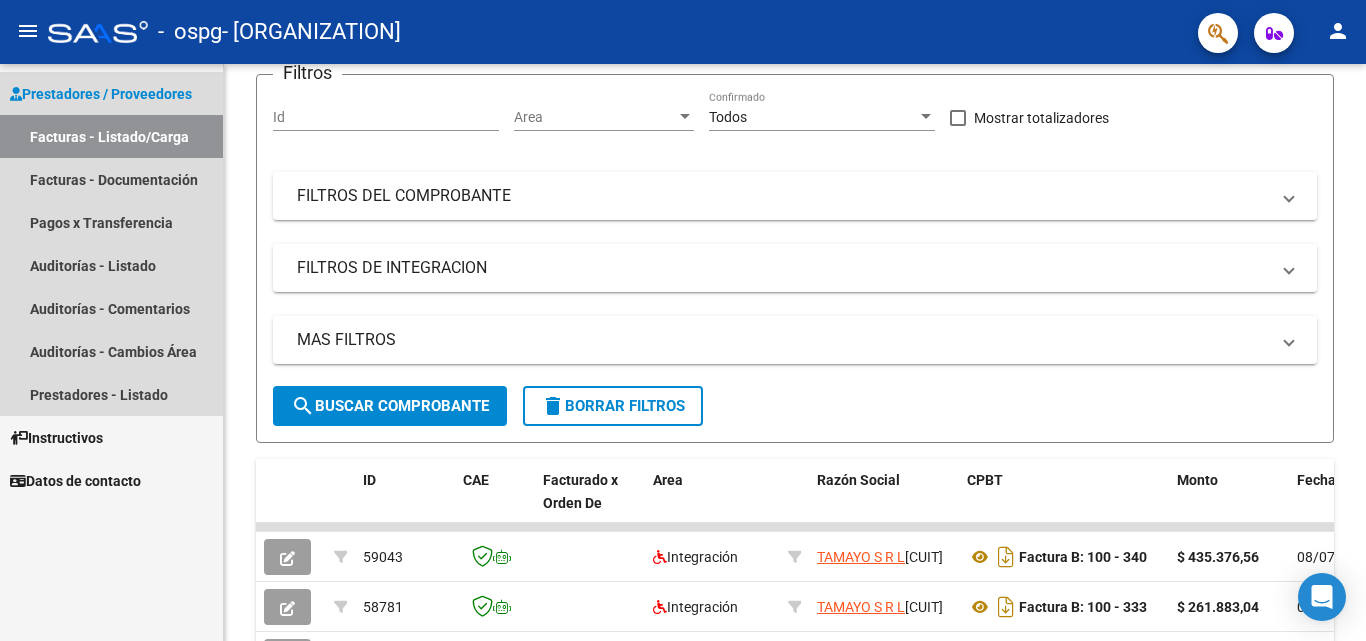 click on "Facturas - Listado/Carga" at bounding box center [111, 136] 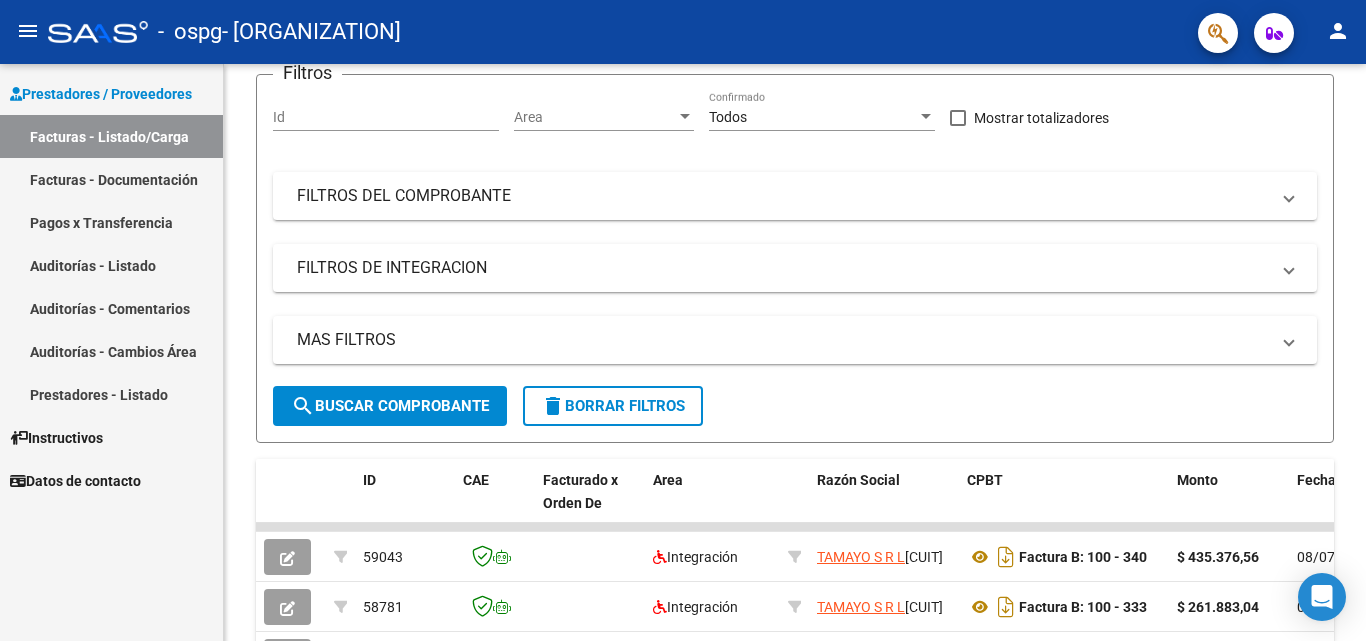 click on "Facturas - Listado/Carga" at bounding box center (111, 136) 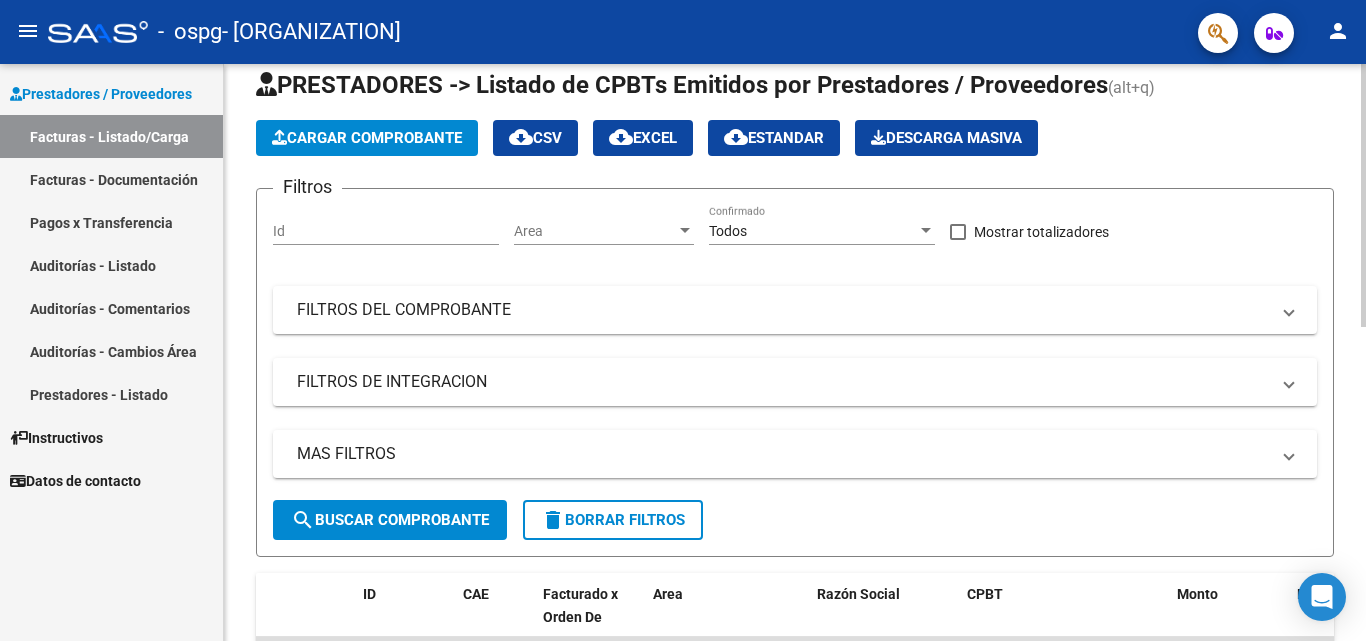 scroll, scrollTop: 0, scrollLeft: 0, axis: both 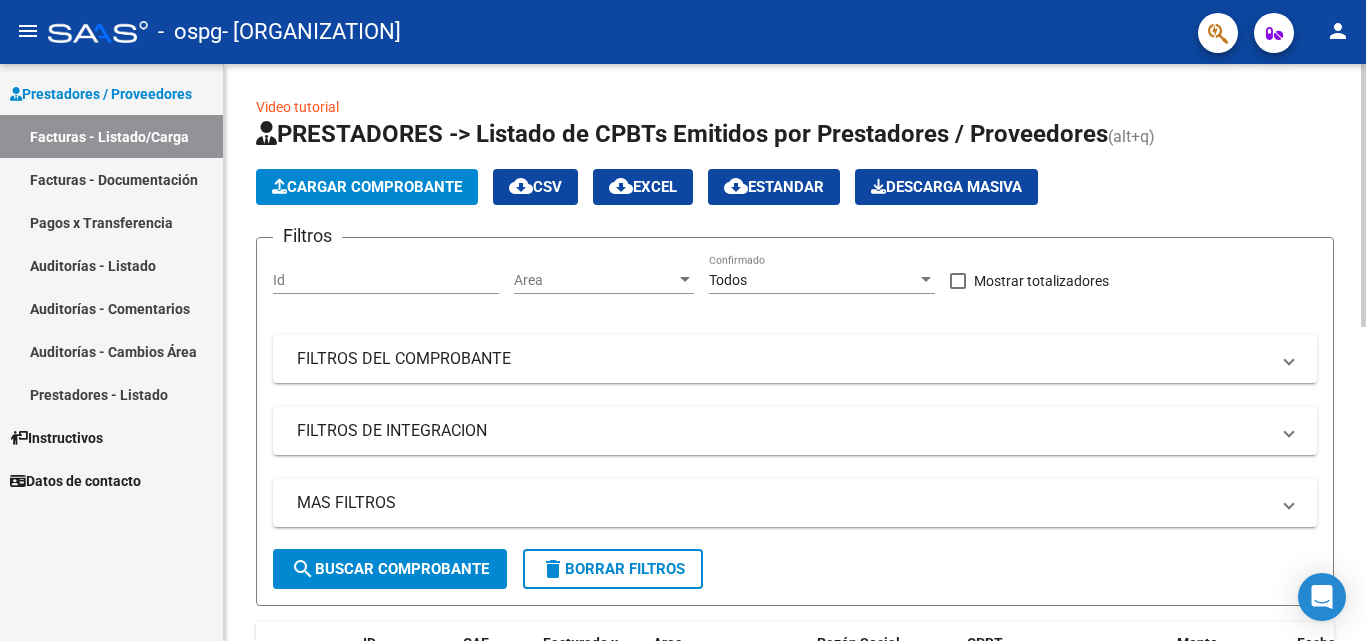click 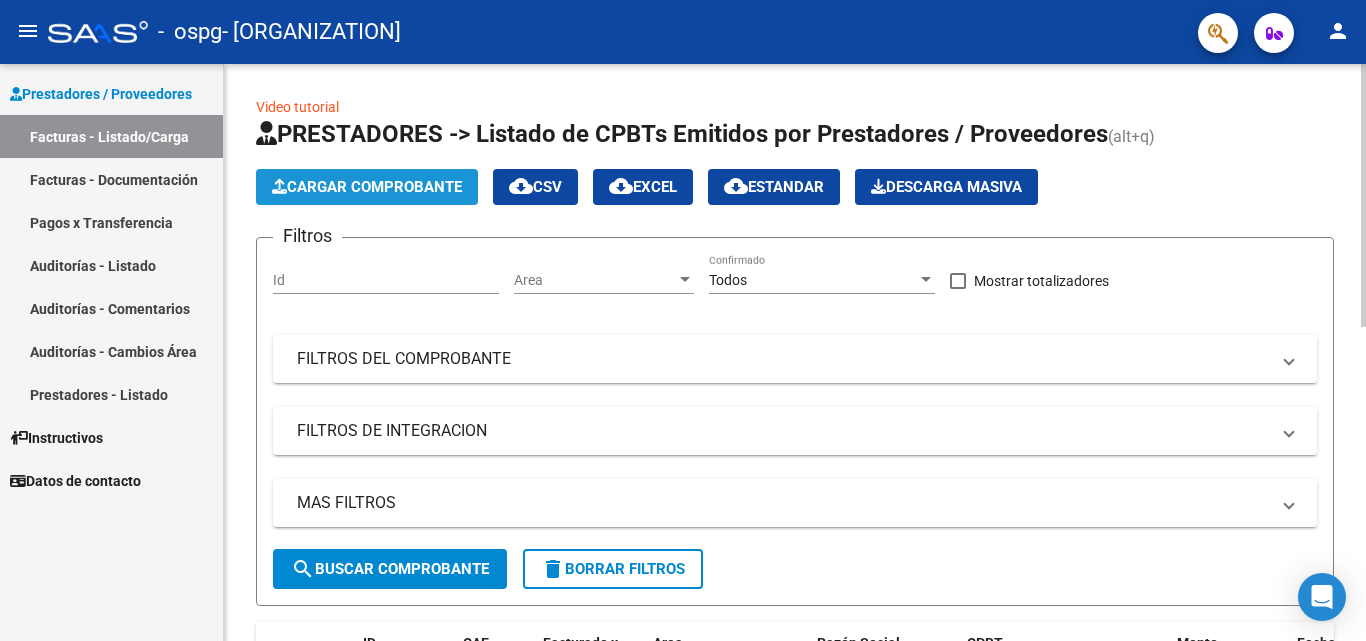 click on "Cargar Comprobante" 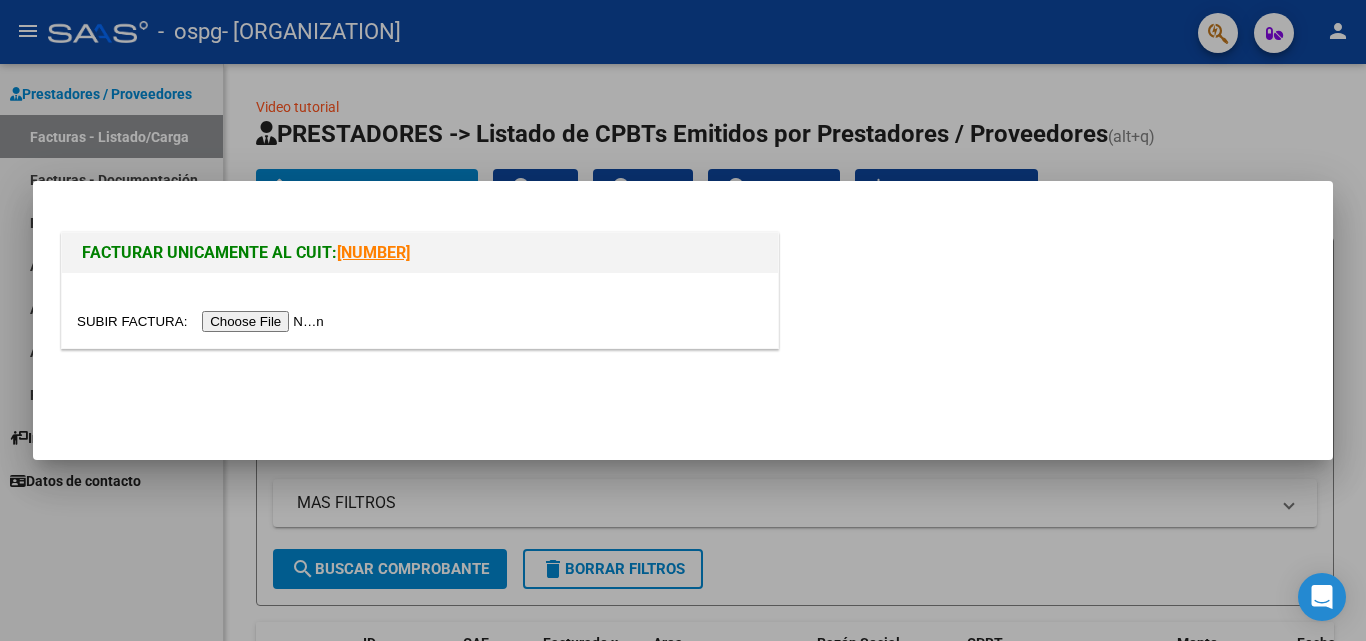 click at bounding box center (203, 321) 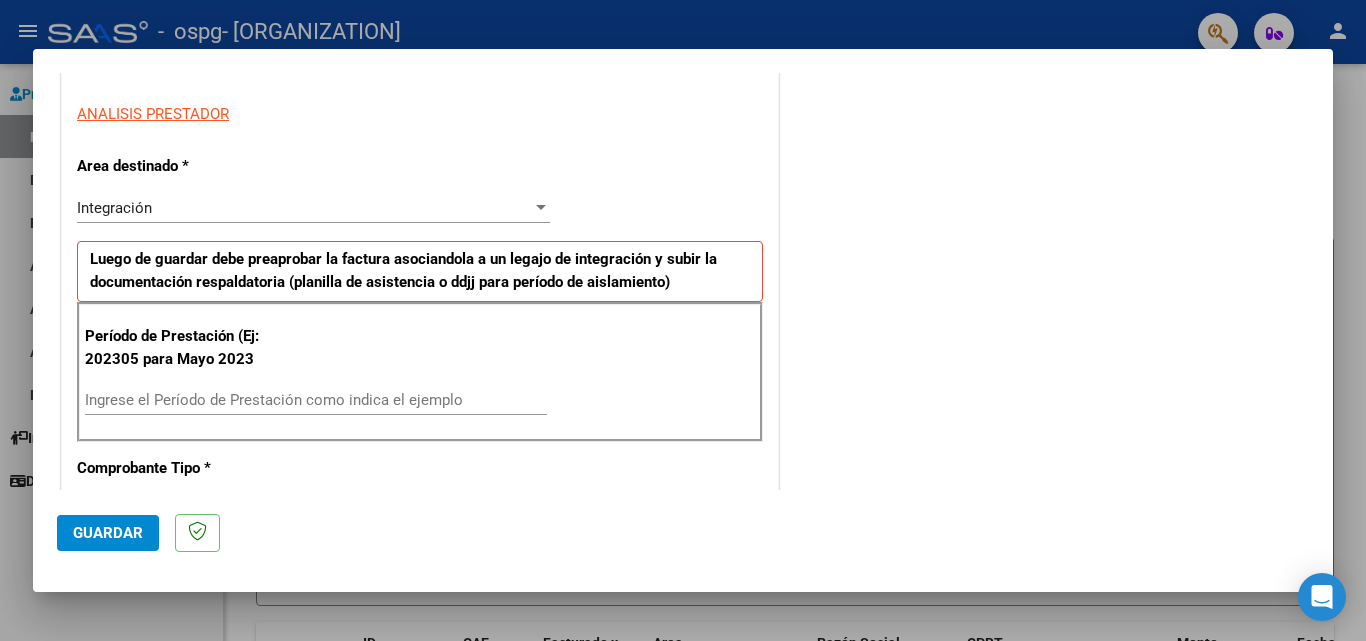 scroll, scrollTop: 357, scrollLeft: 0, axis: vertical 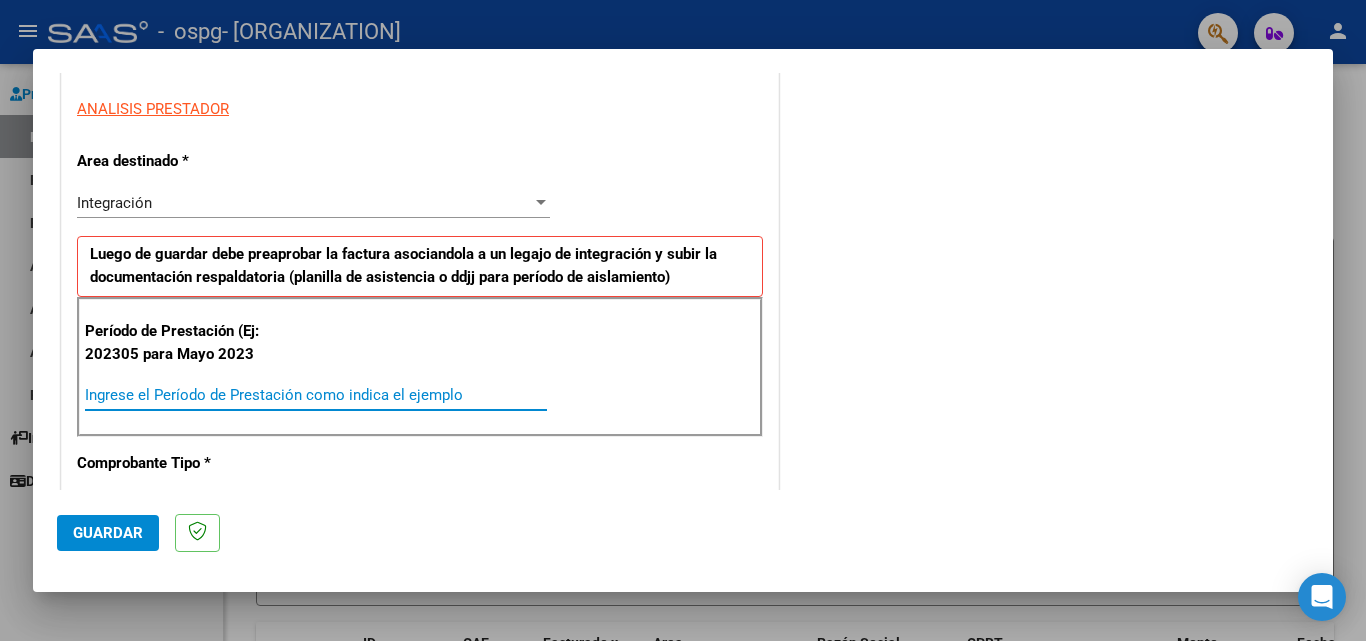click on "Ingrese el Período de Prestación como indica el ejemplo" at bounding box center [316, 395] 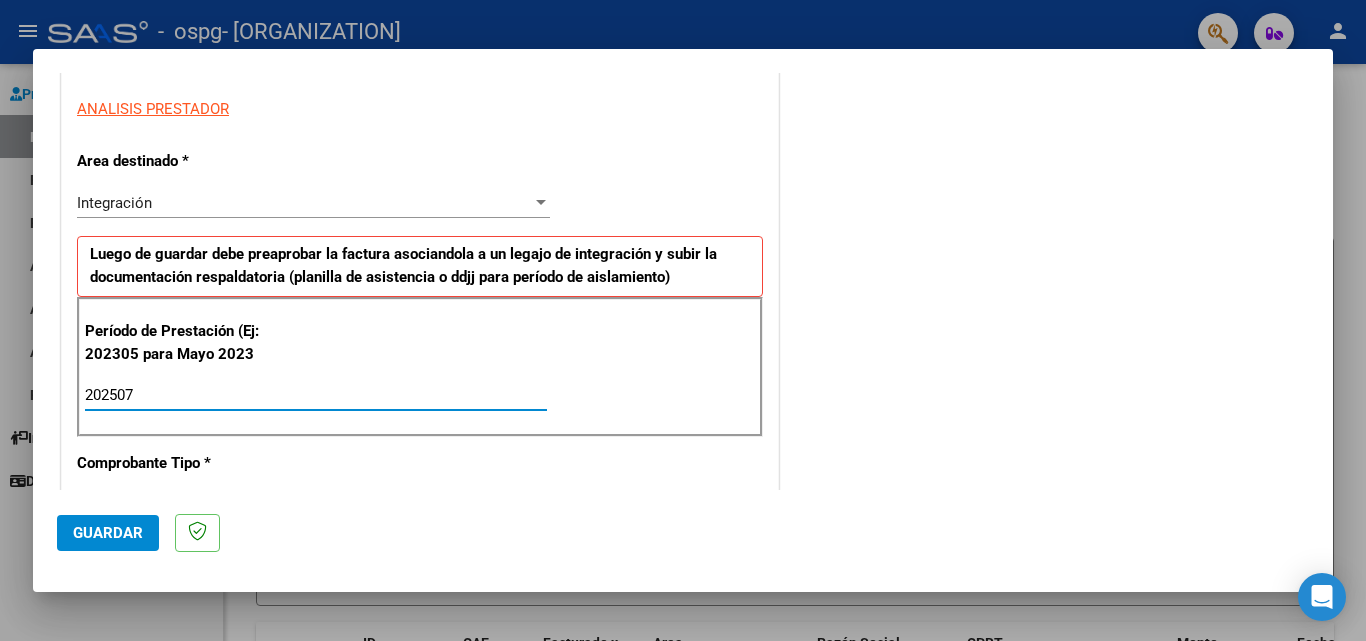 type on "202507" 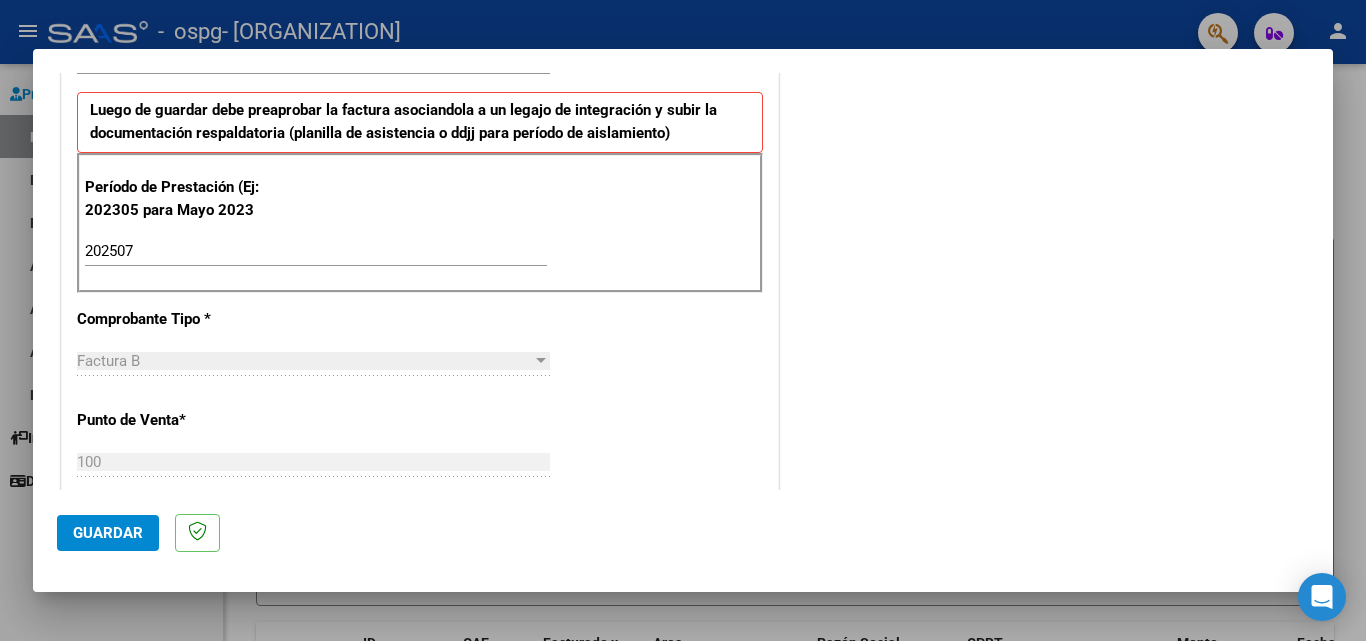 scroll, scrollTop: 555, scrollLeft: 0, axis: vertical 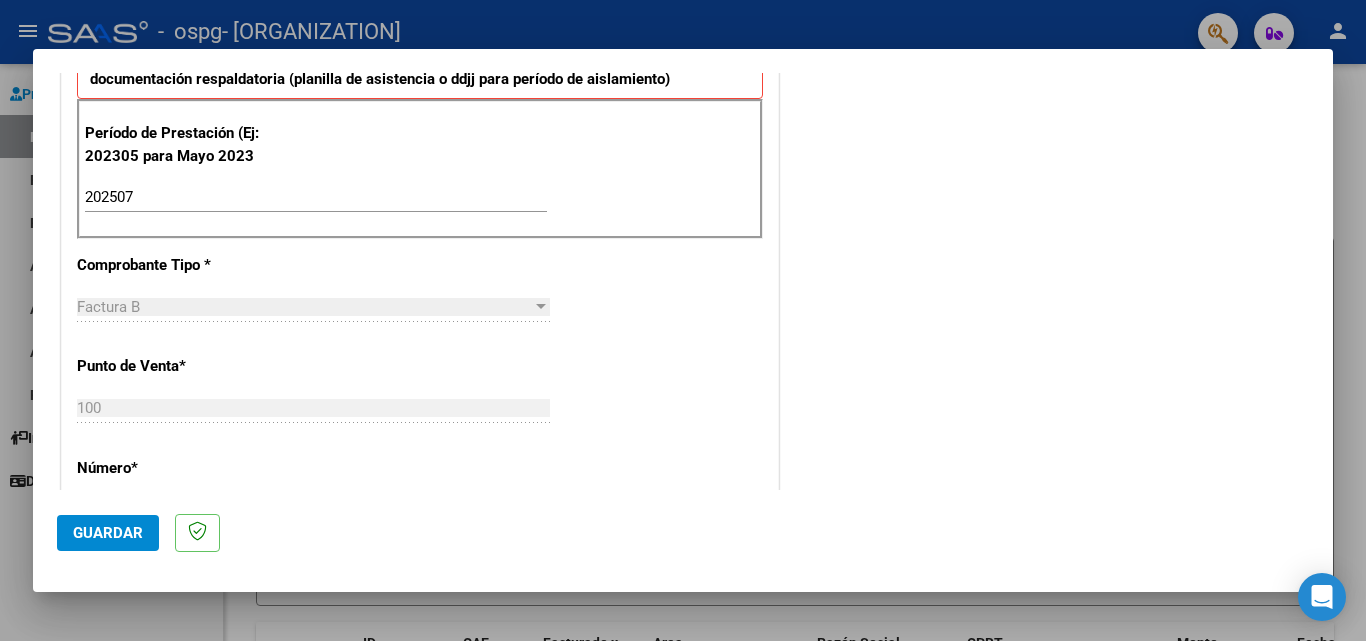 drag, startPoint x: 1314, startPoint y: 265, endPoint x: 1312, endPoint y: 285, distance: 20.09975 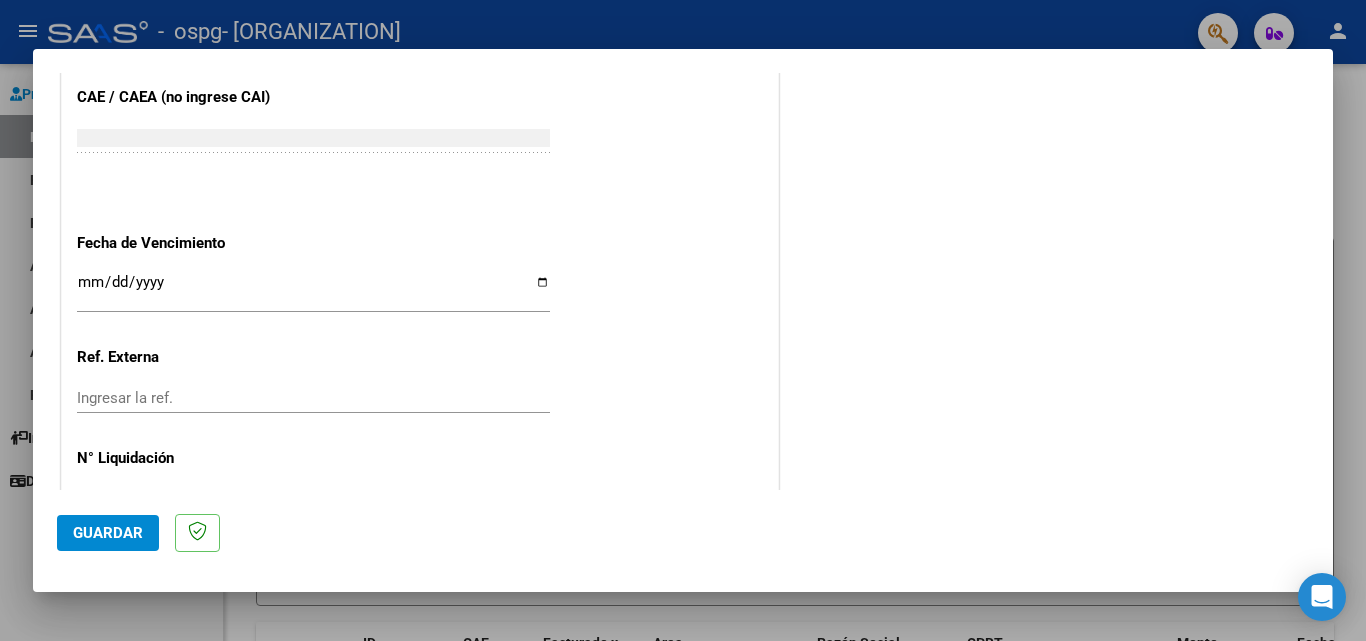 scroll, scrollTop: 1246, scrollLeft: 0, axis: vertical 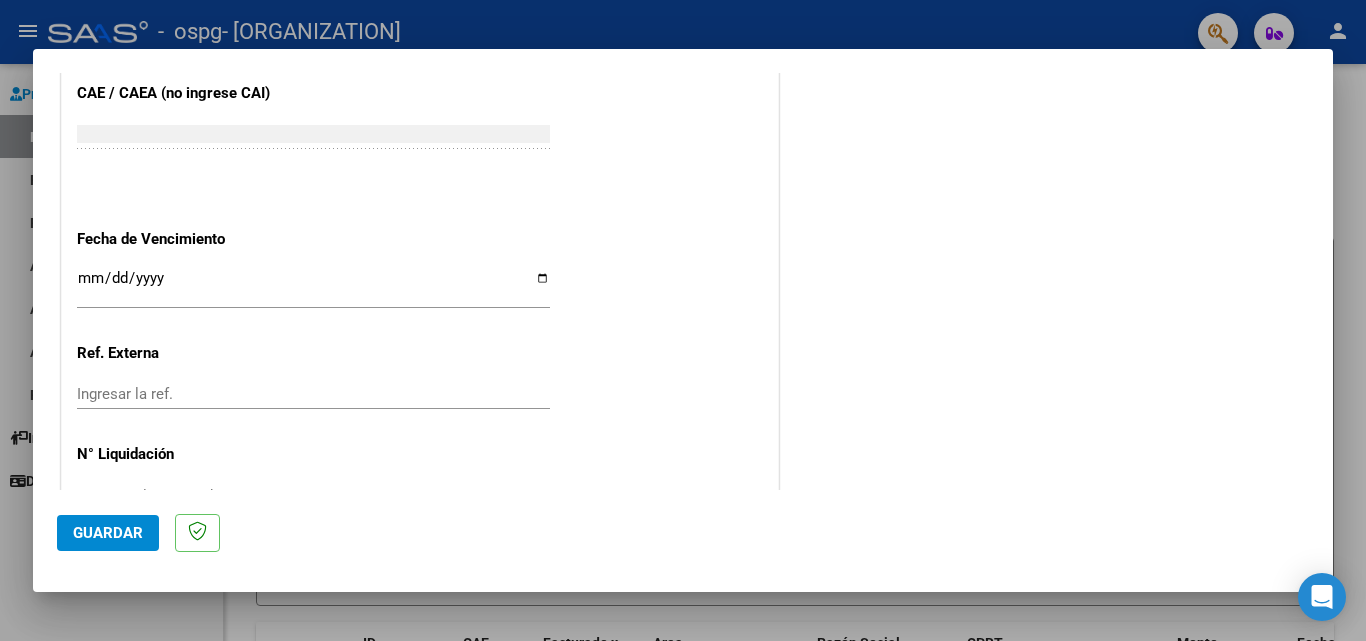 click on "Ingresar la fecha" at bounding box center (313, 286) 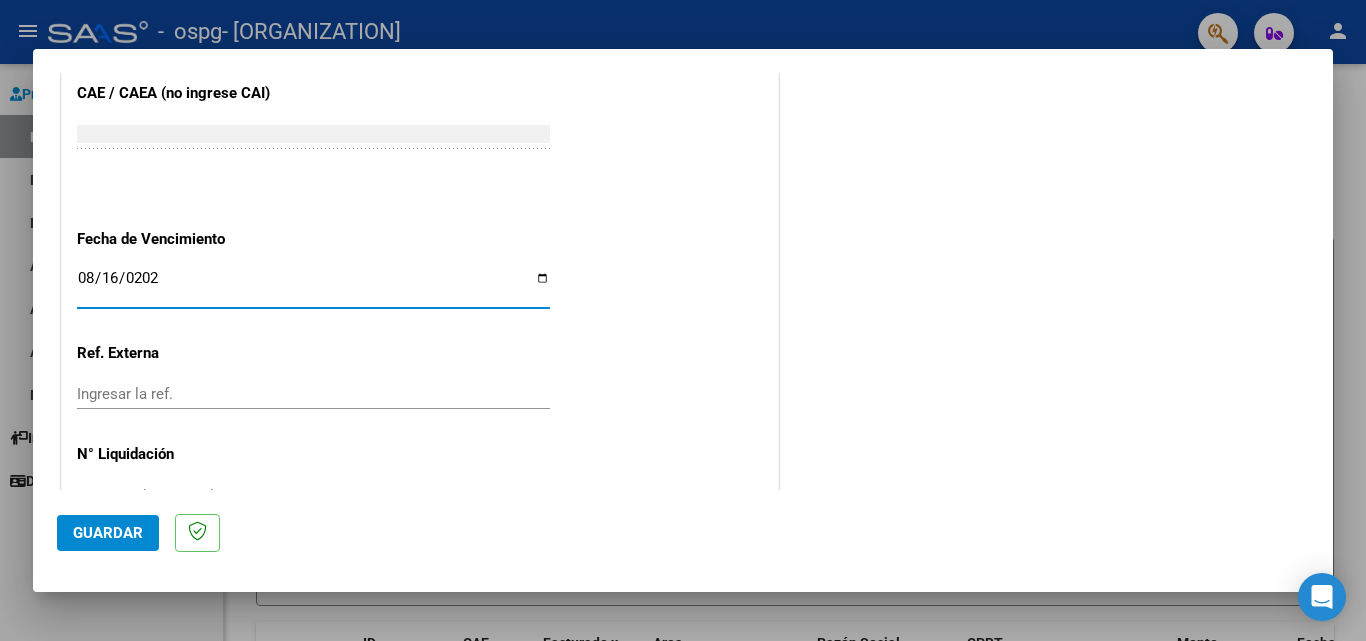 type on "2025-08-16" 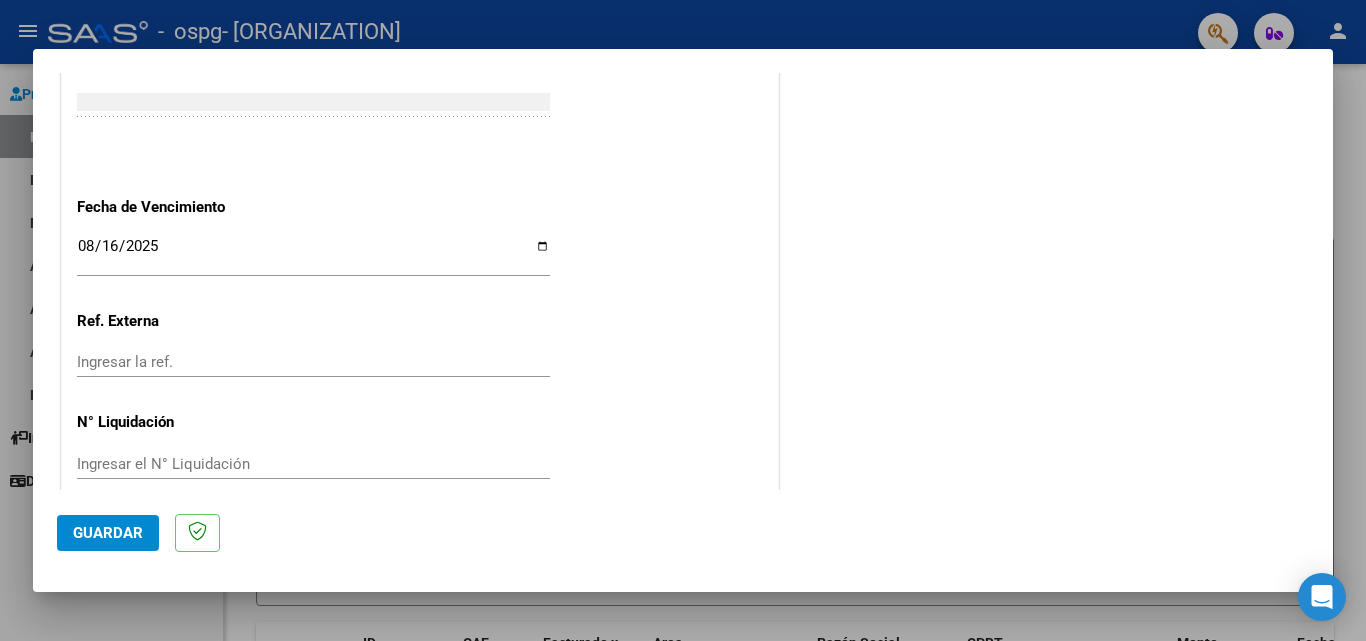 scroll, scrollTop: 1305, scrollLeft: 0, axis: vertical 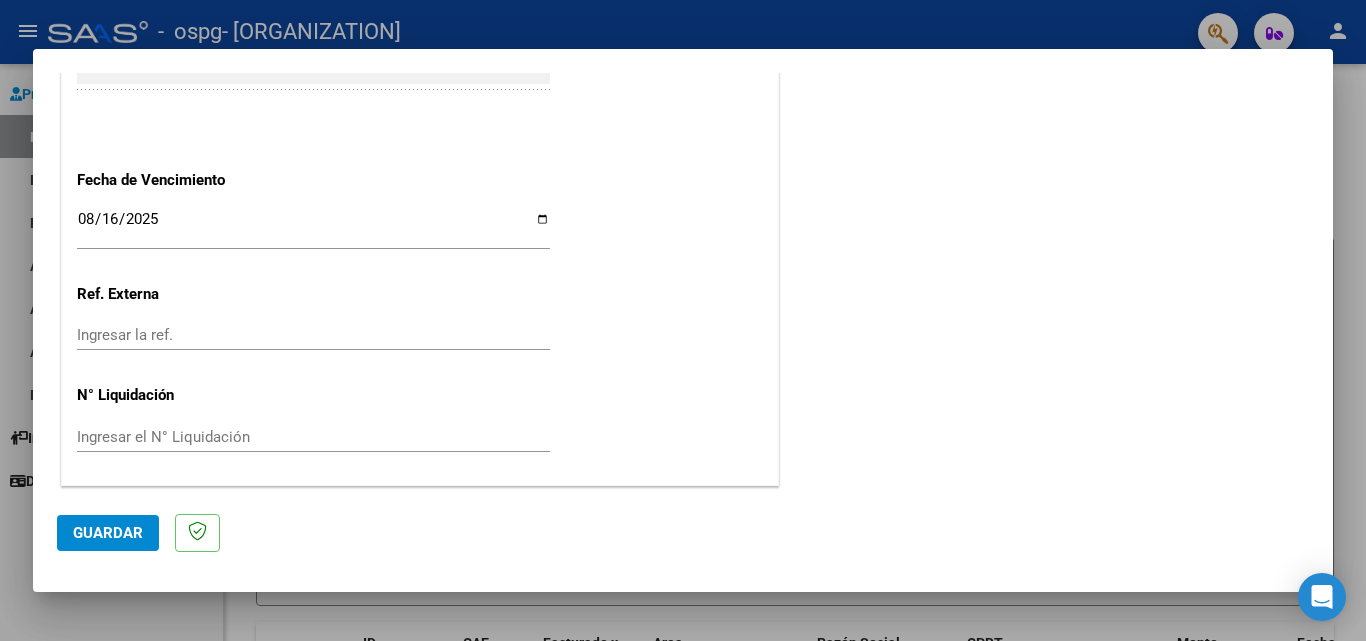 click on "Guardar" 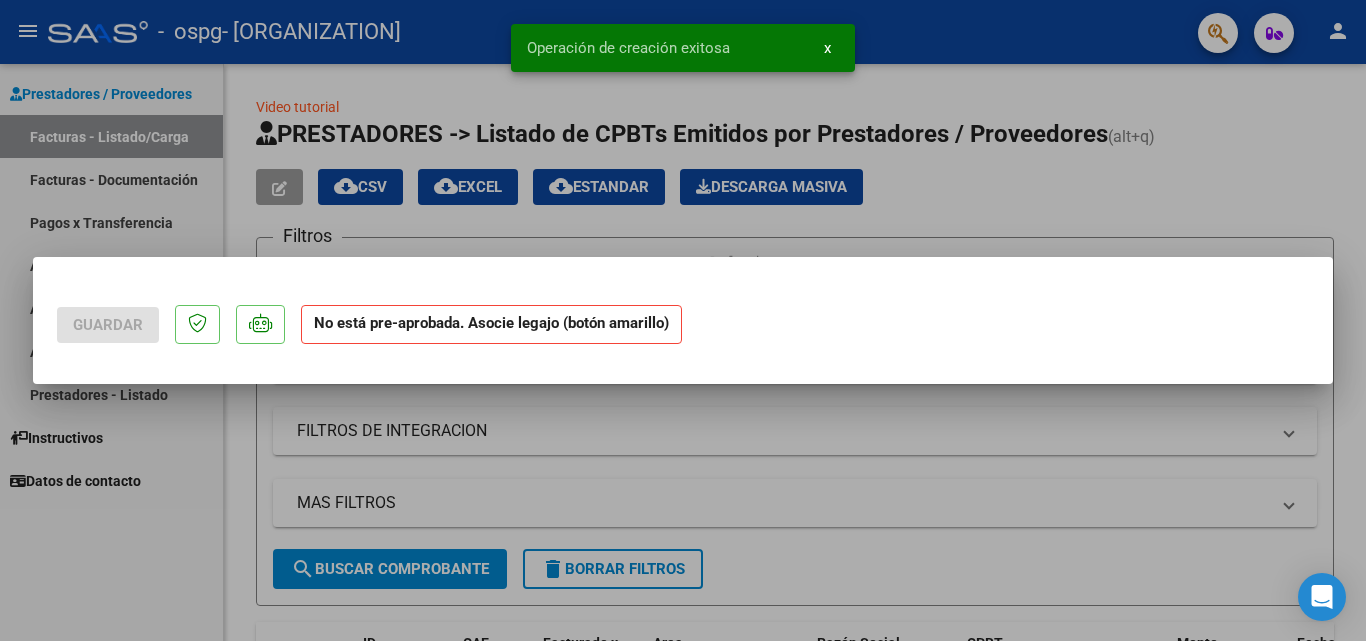 scroll, scrollTop: 0, scrollLeft: 0, axis: both 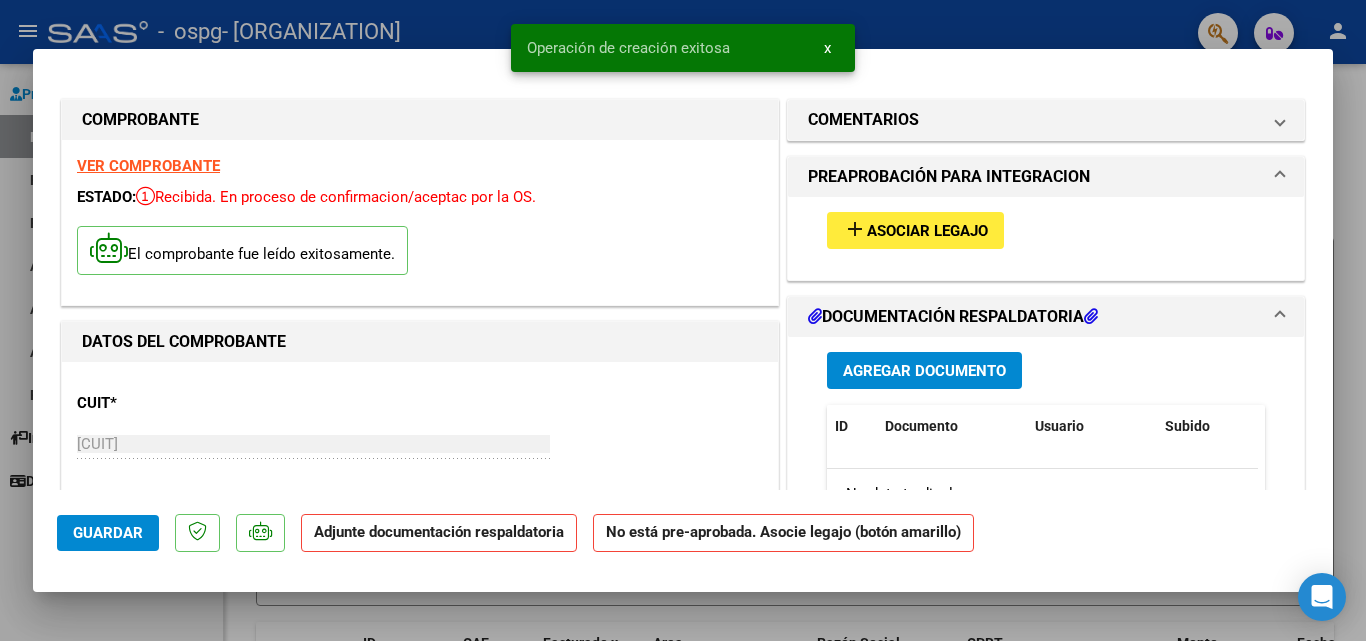 click on "Asociar Legajo" at bounding box center [927, 231] 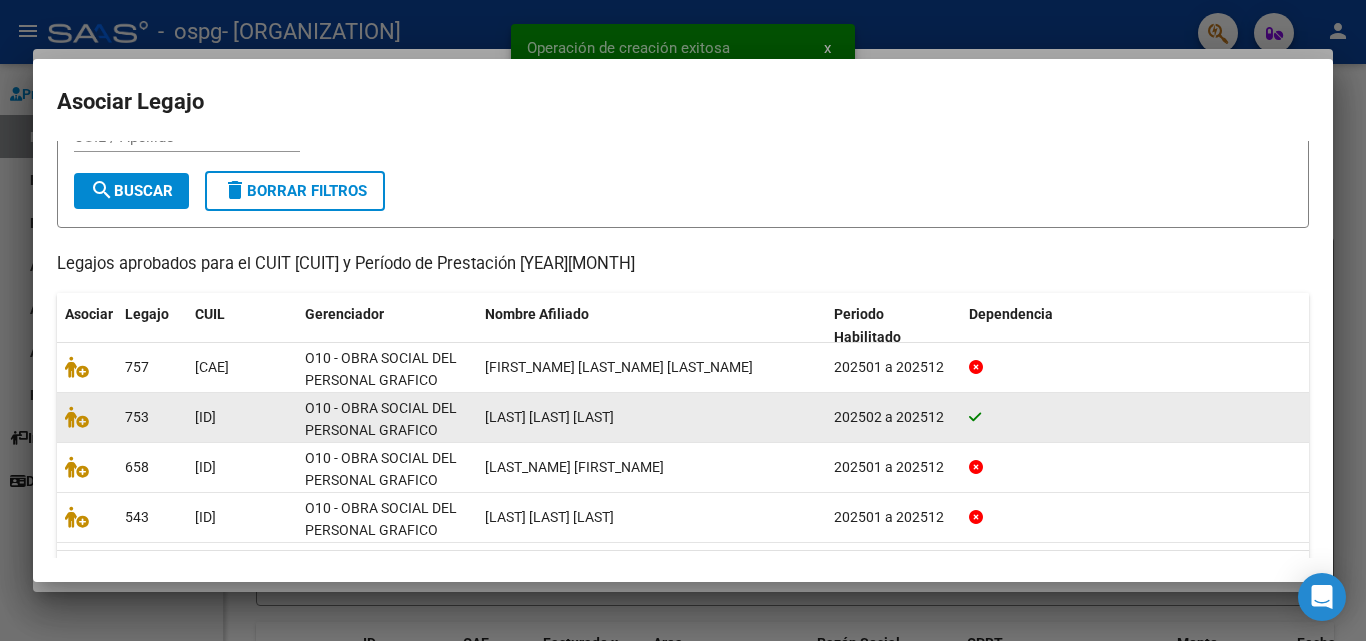 scroll, scrollTop: 88, scrollLeft: 0, axis: vertical 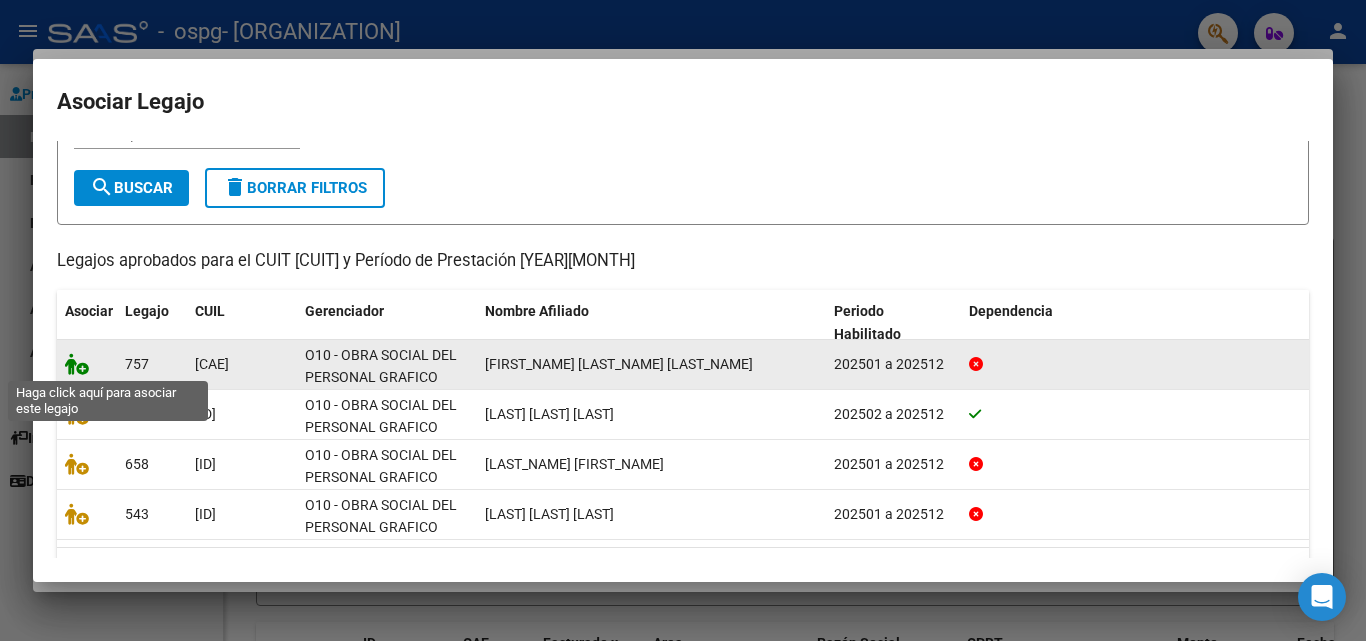 click 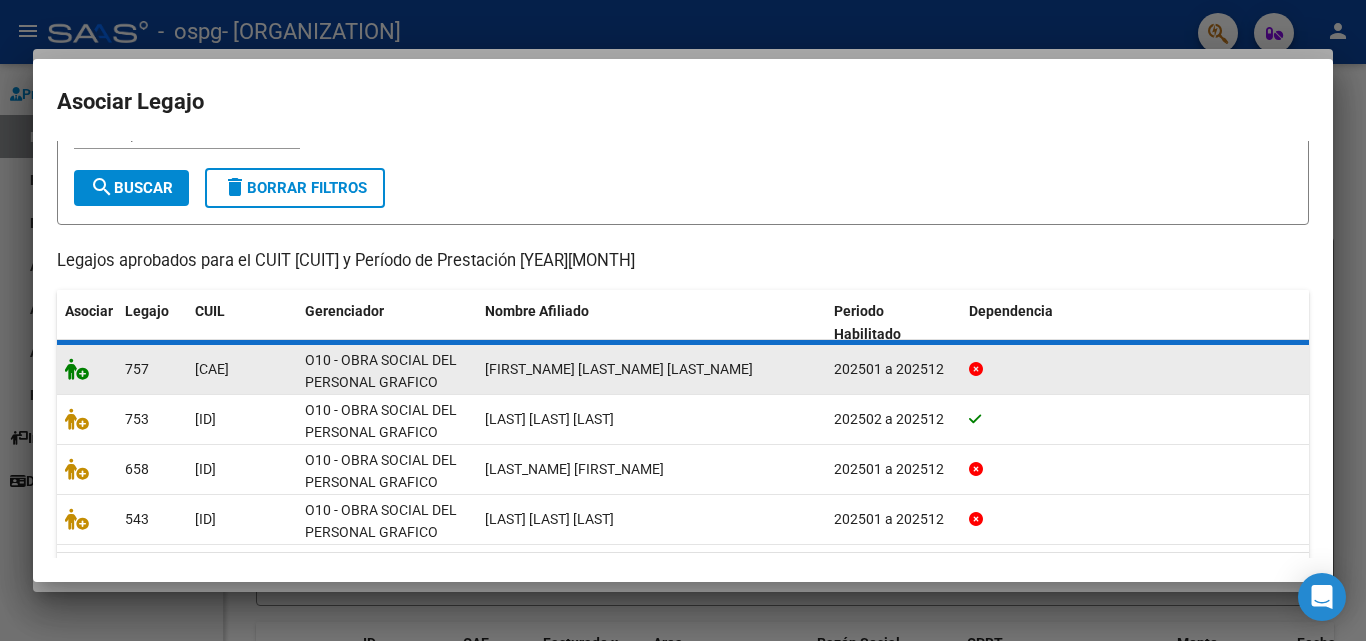 scroll, scrollTop: 0, scrollLeft: 0, axis: both 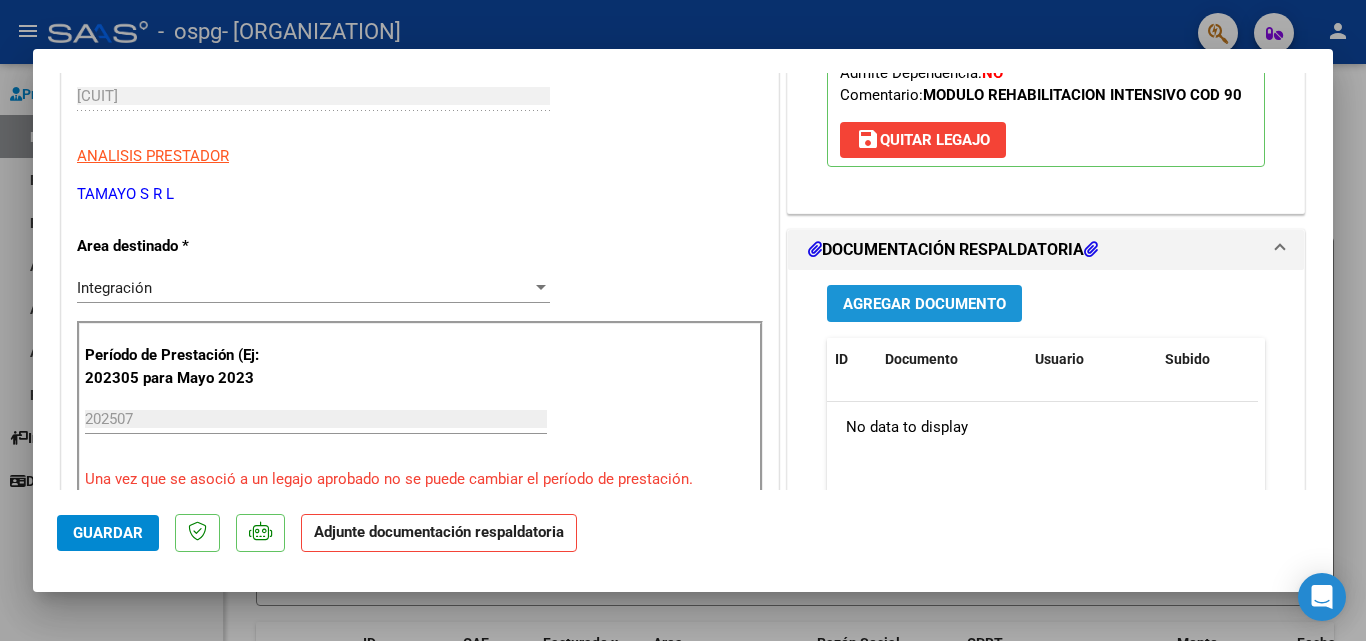 click on "Agregar Documento" at bounding box center (924, 304) 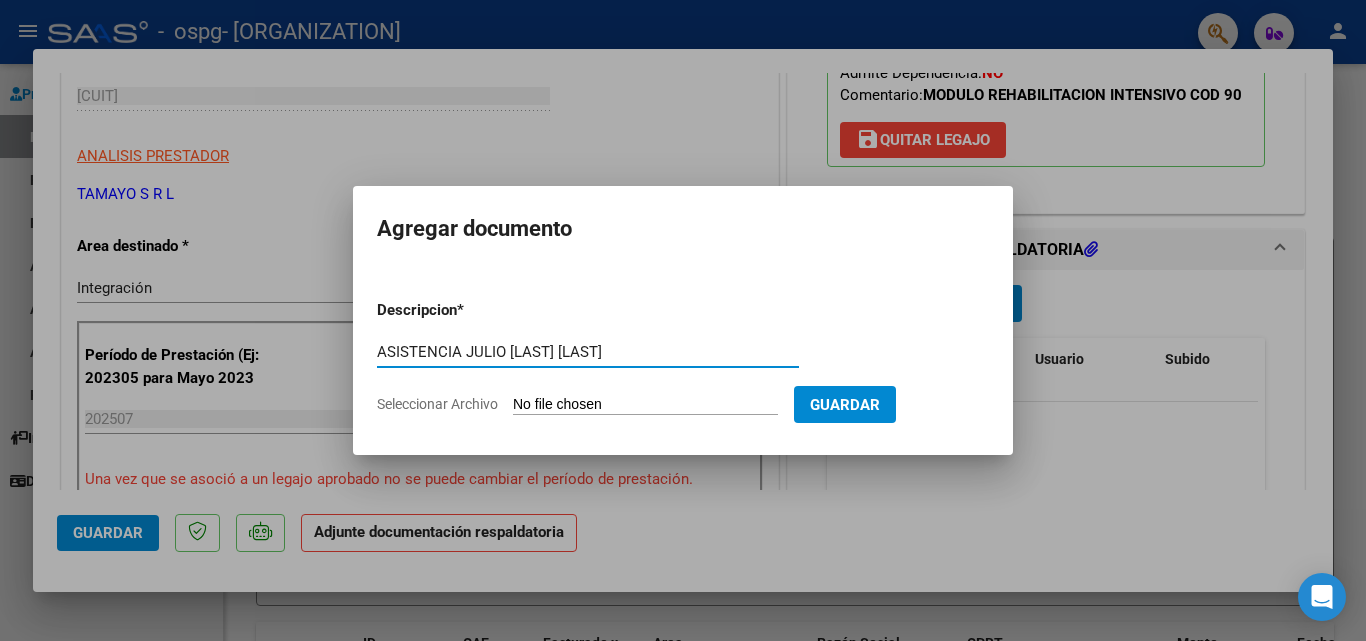 type on "ASISTENCIA JULIO [LAST] [LAST]" 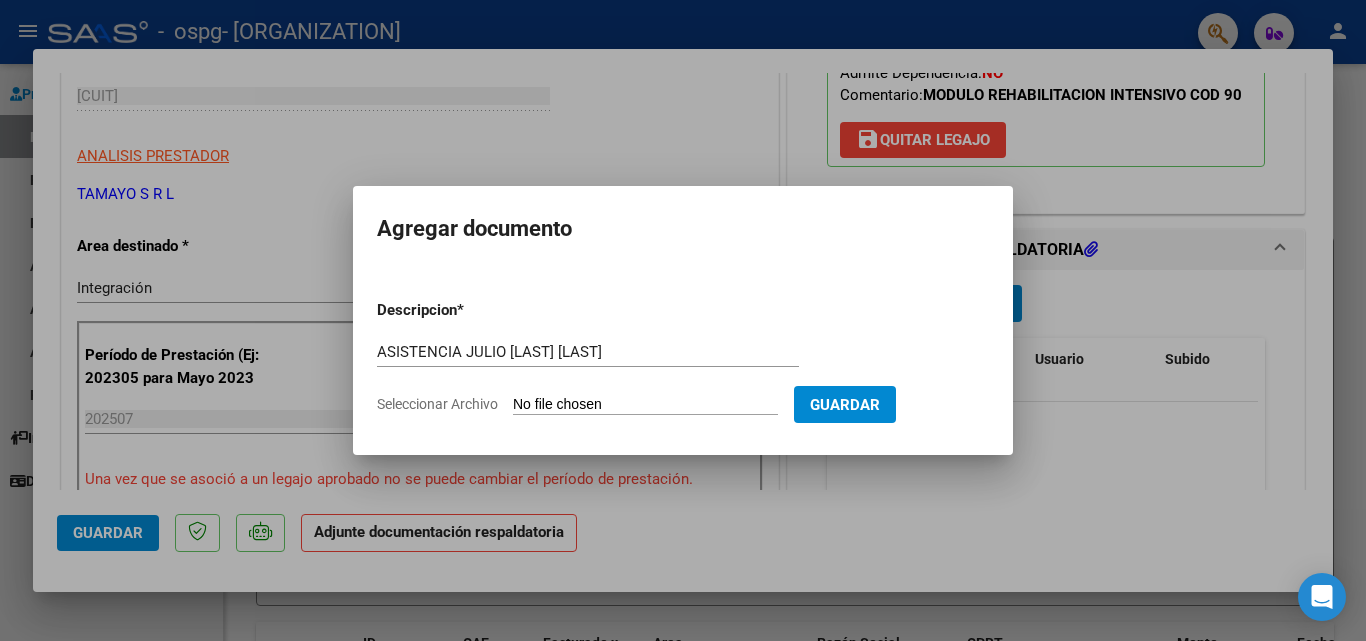 click on "Seleccionar Archivo" at bounding box center [645, 405] 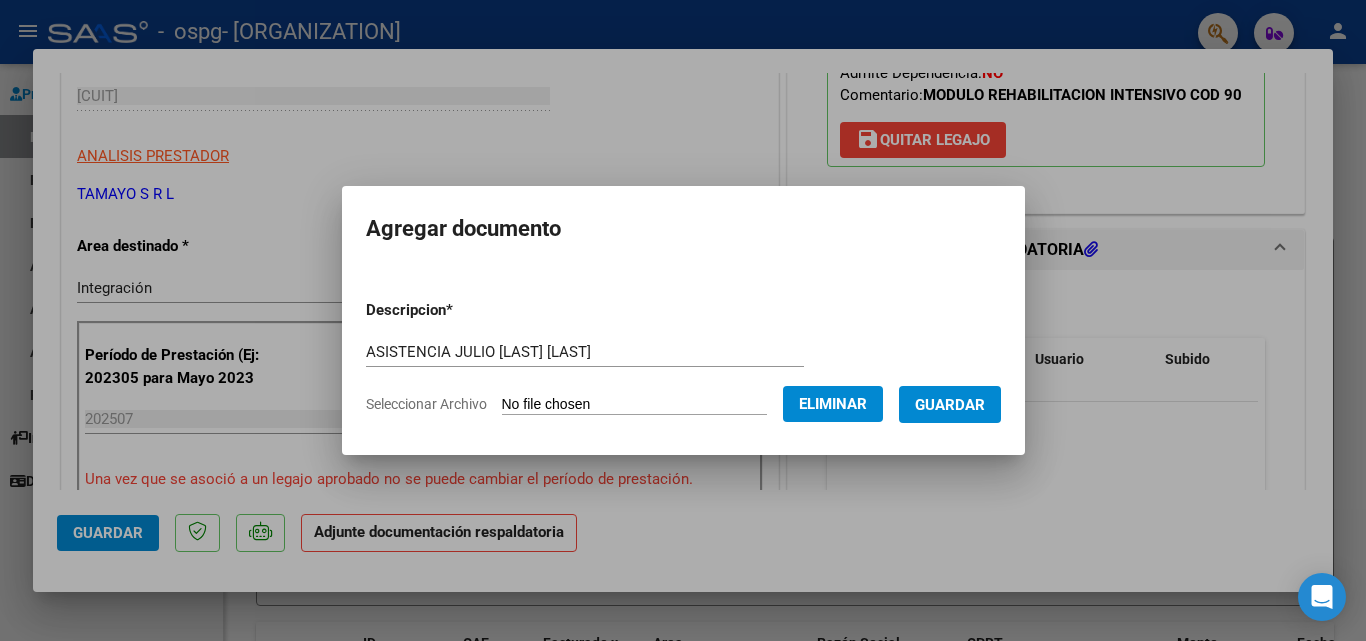 click on "Guardar" at bounding box center (950, 405) 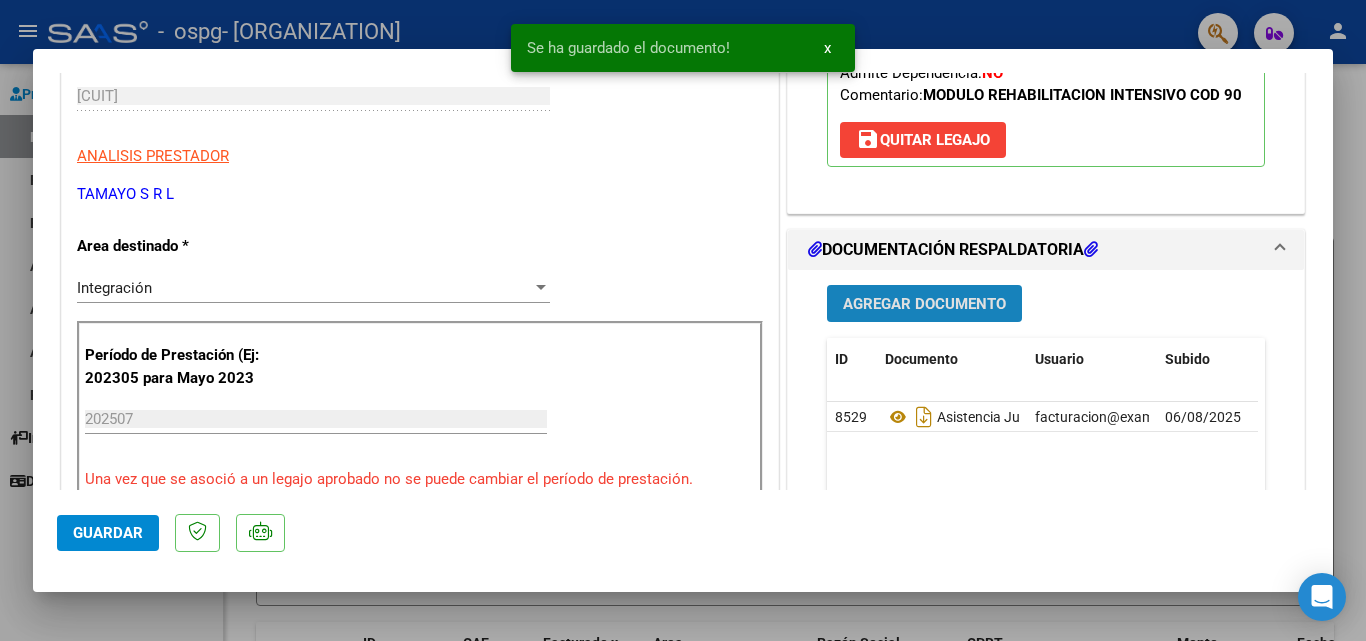 click on "Agregar Documento" at bounding box center [924, 304] 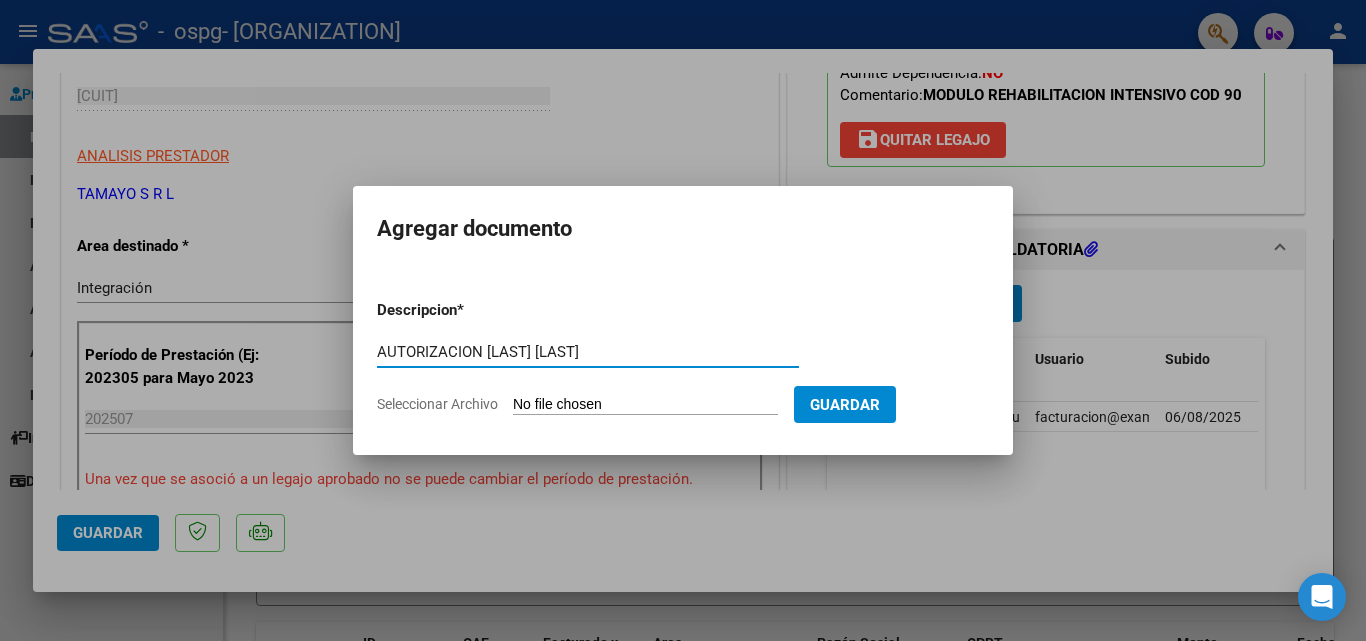 type on "AUTORIZACION [LAST] [LAST]" 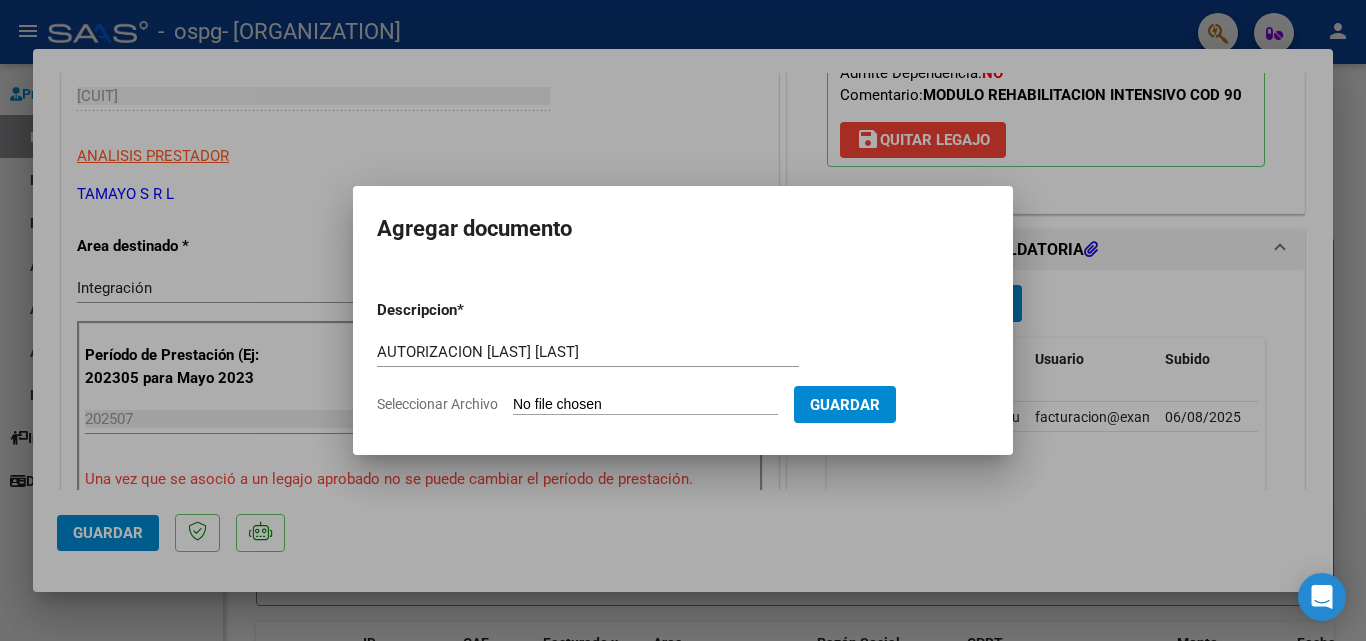 click on "Seleccionar Archivo" at bounding box center (645, 405) 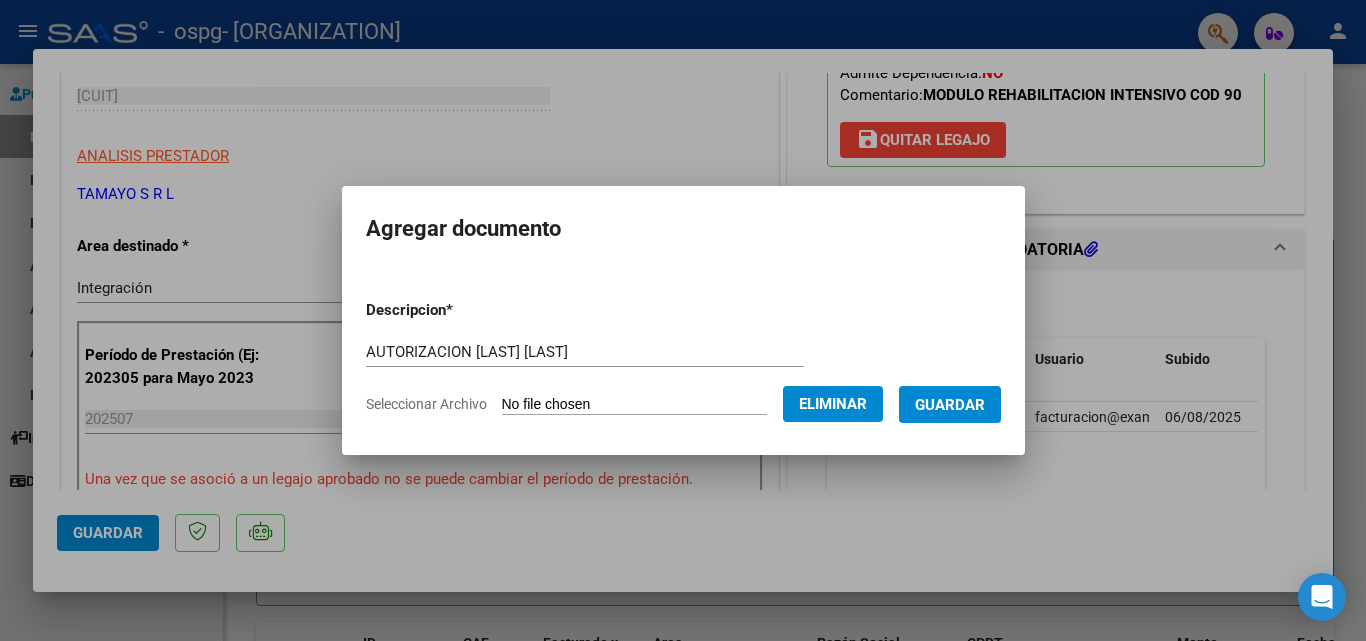 click on "Guardar" at bounding box center [950, 404] 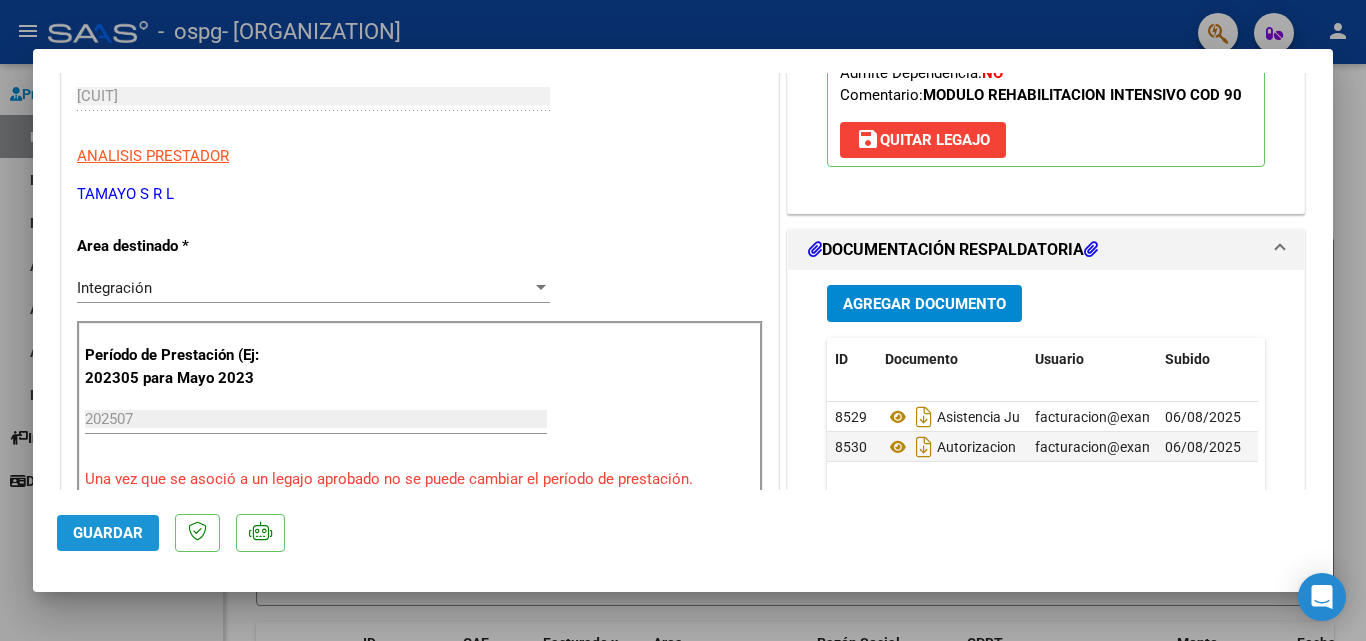 click on "Guardar" 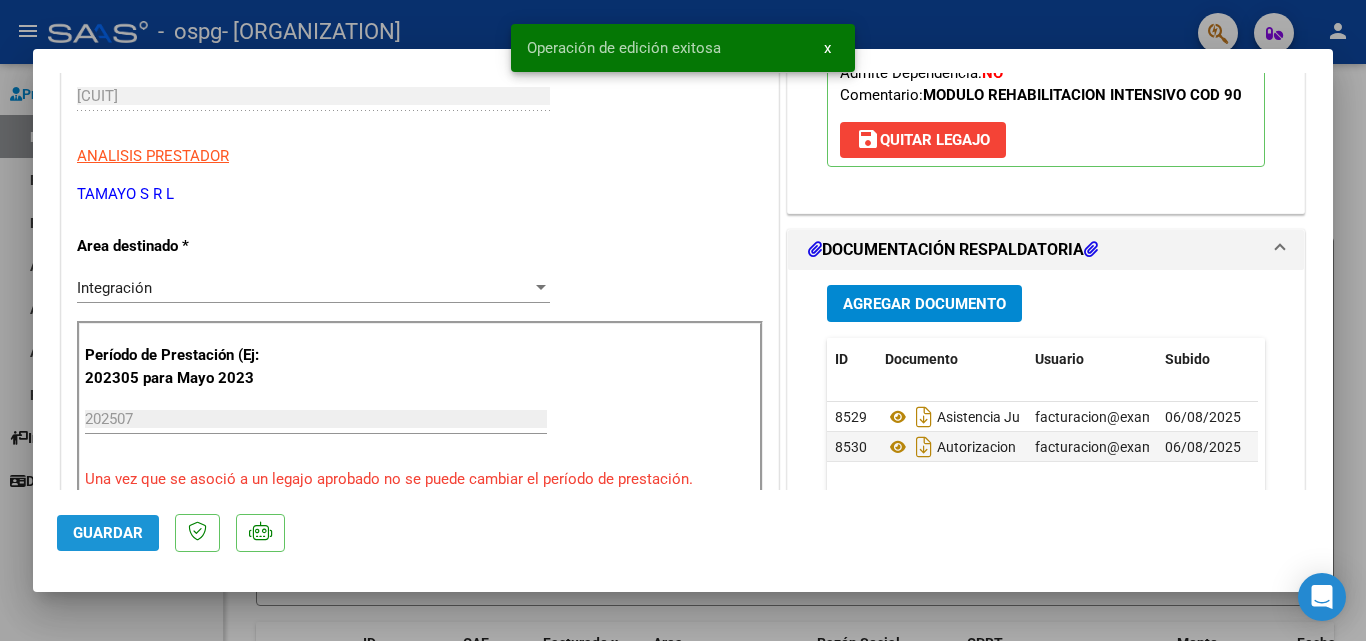 click on "Guardar" 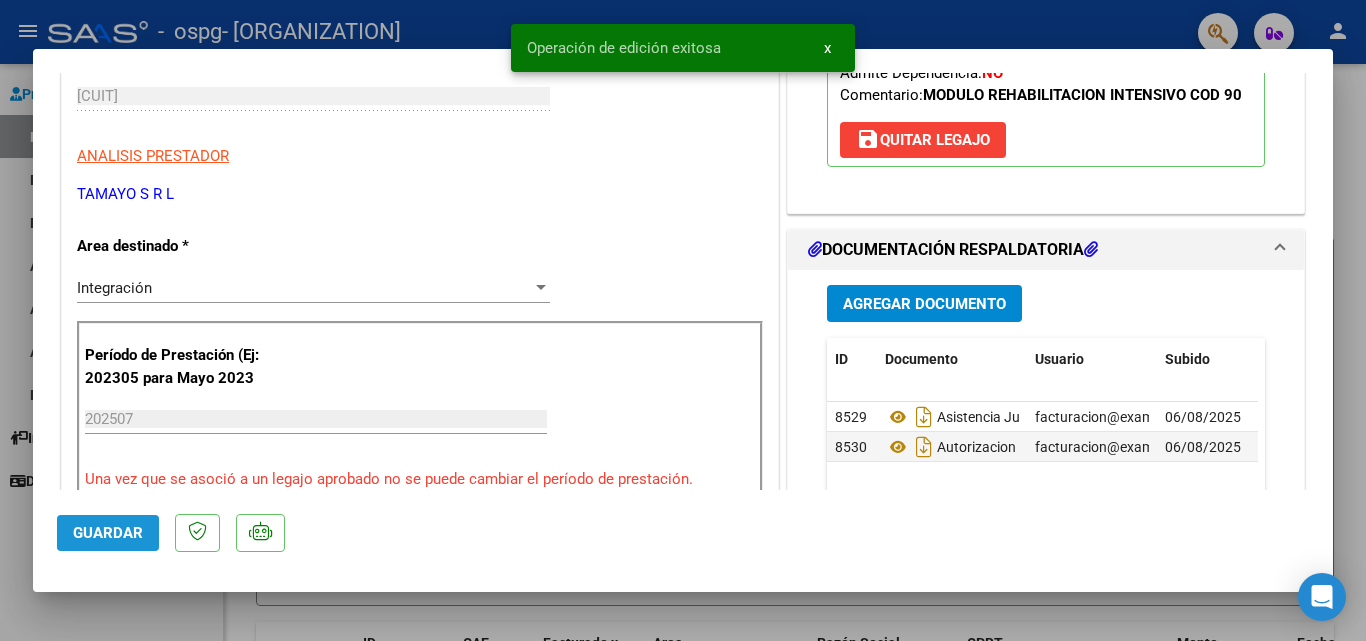 click on "Guardar" 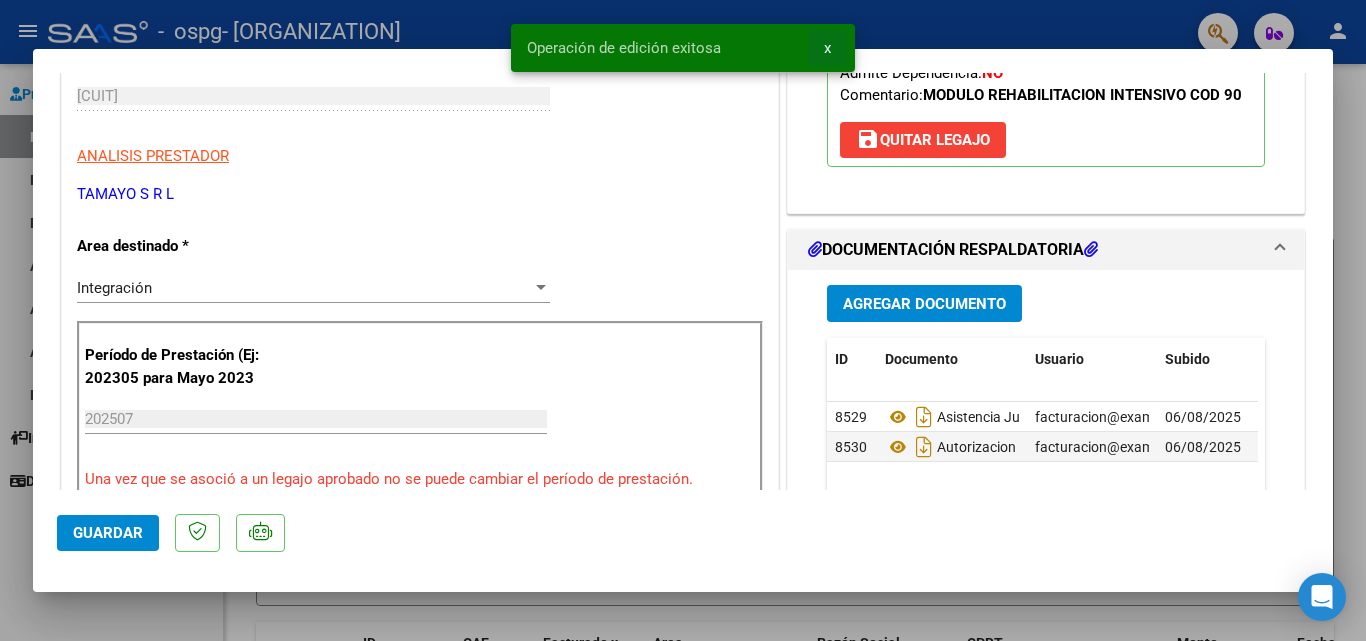 click on "x" at bounding box center (827, 48) 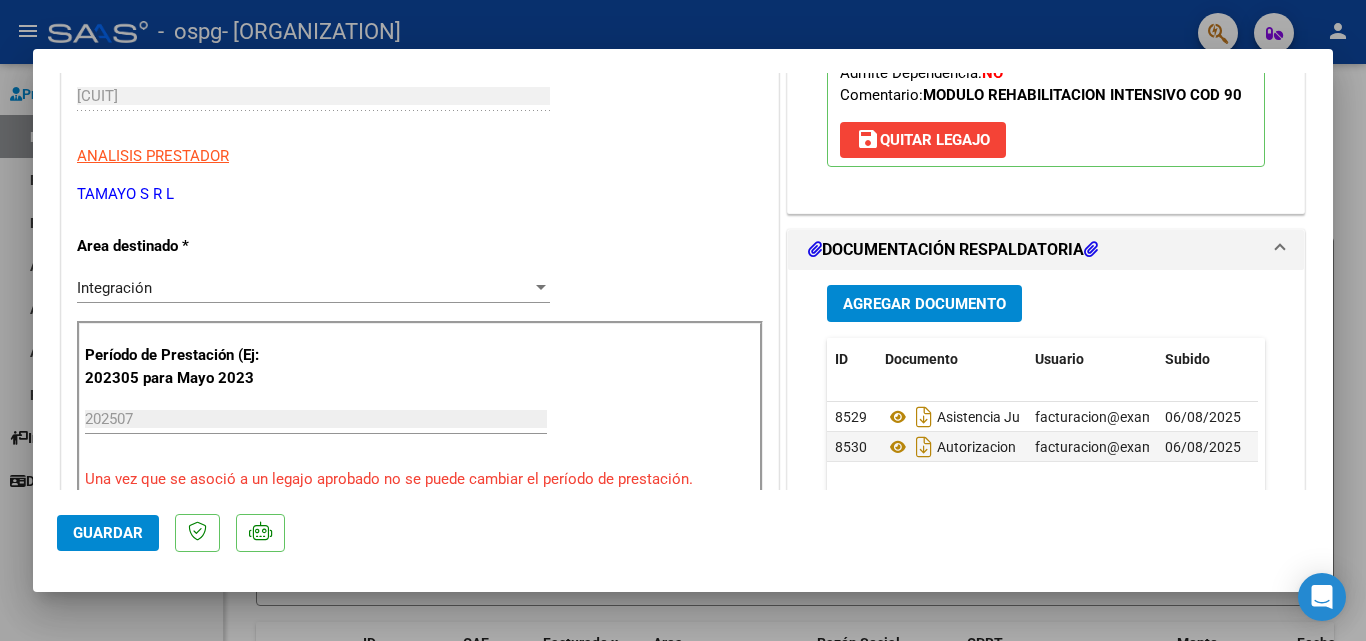 click at bounding box center [683, 320] 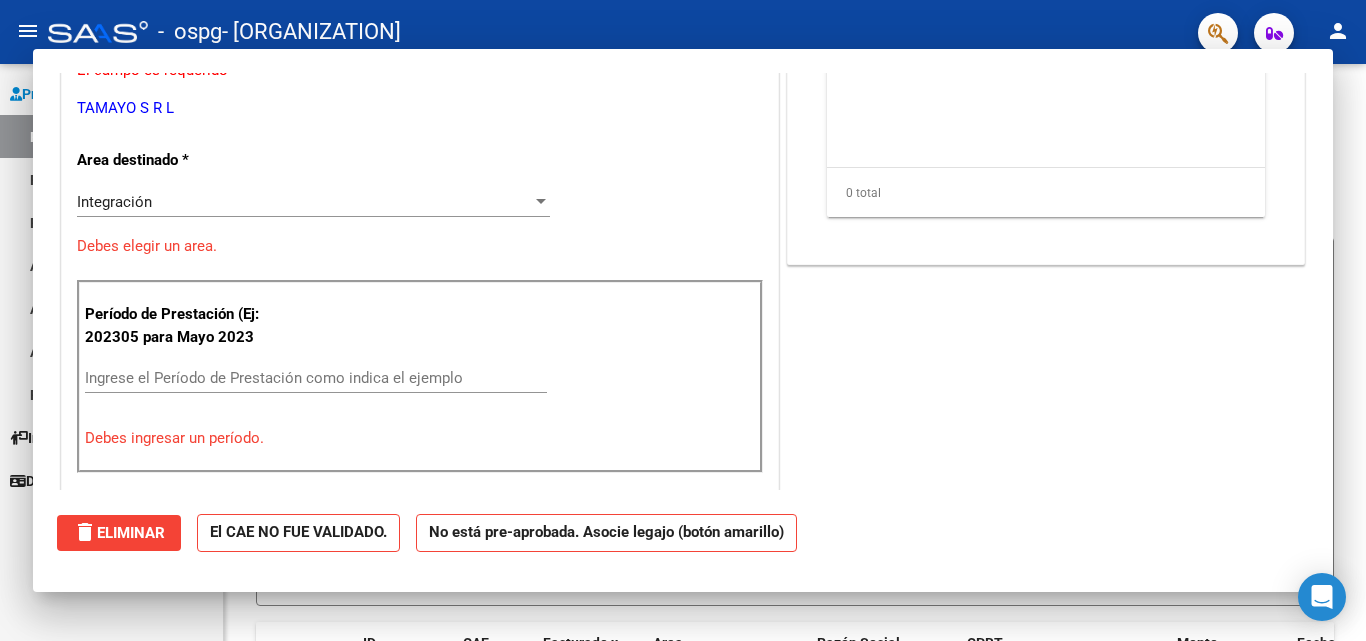 scroll, scrollTop: 287, scrollLeft: 0, axis: vertical 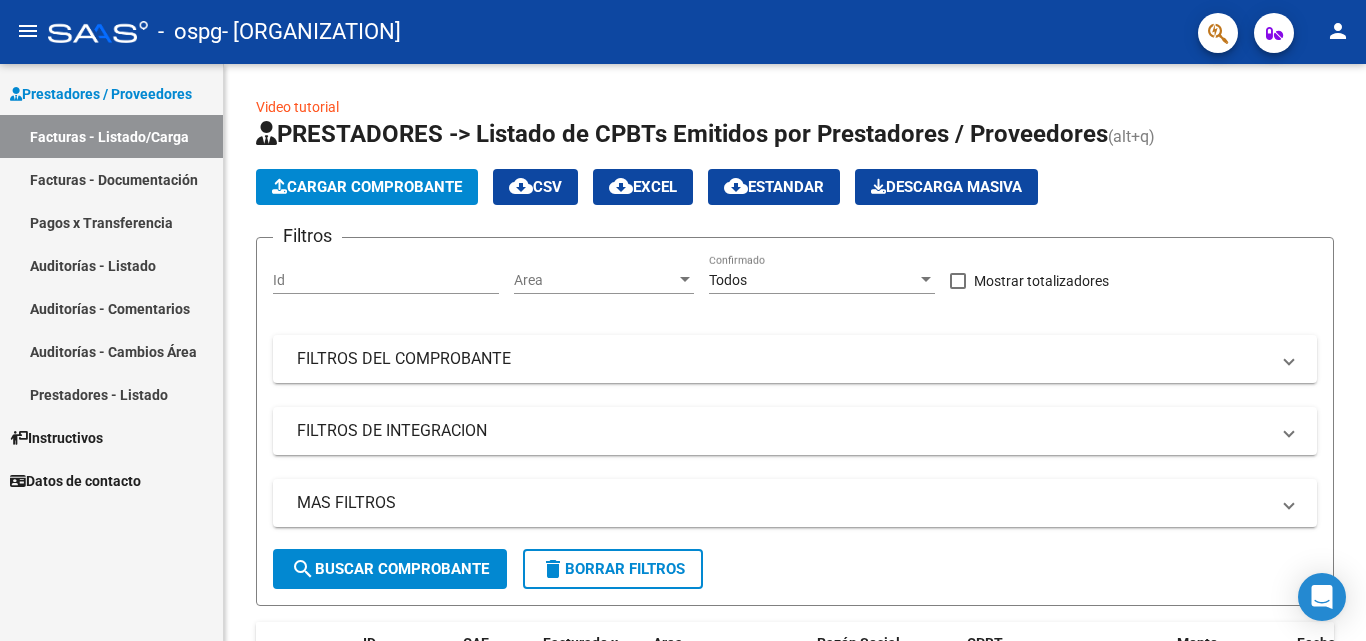 click on "Facturas - Listado/Carga" at bounding box center (111, 136) 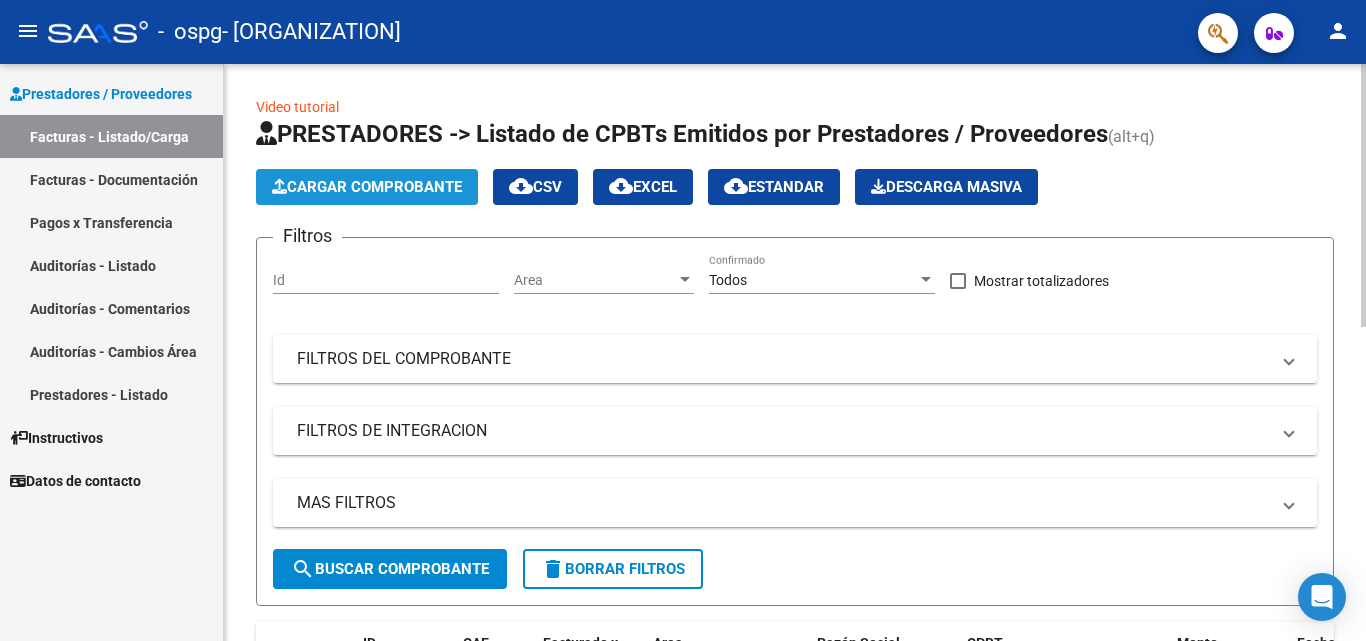 click on "Cargar Comprobante" 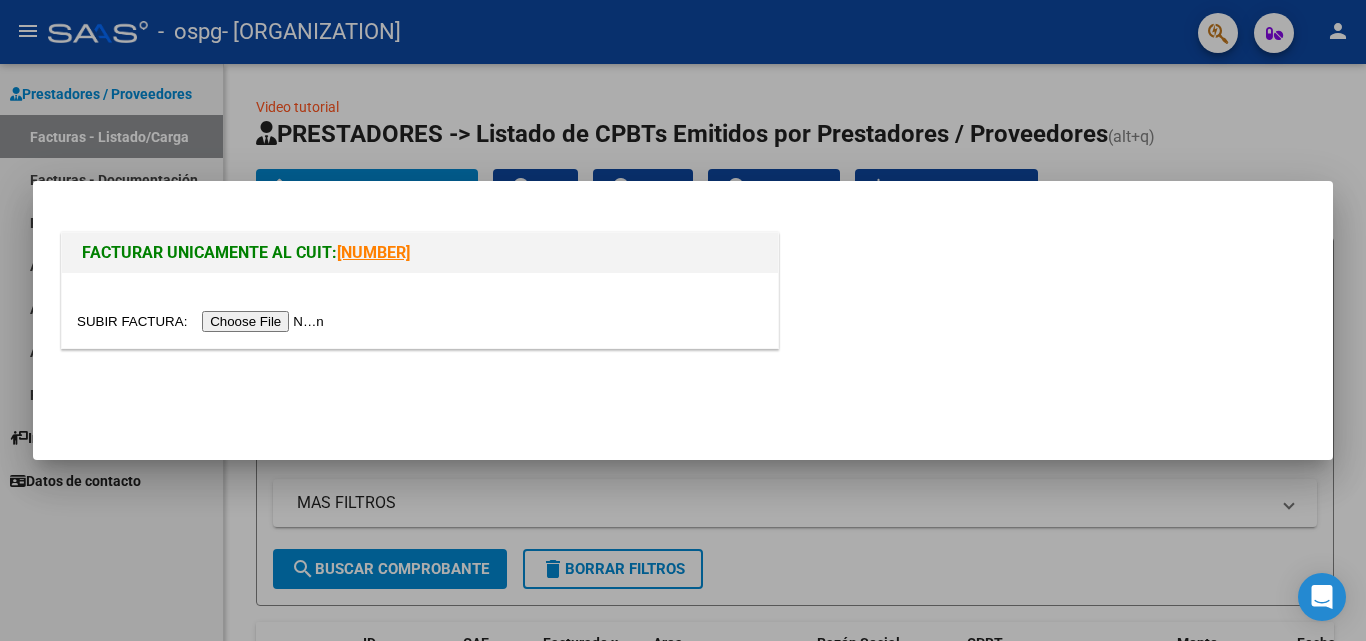 click at bounding box center [203, 321] 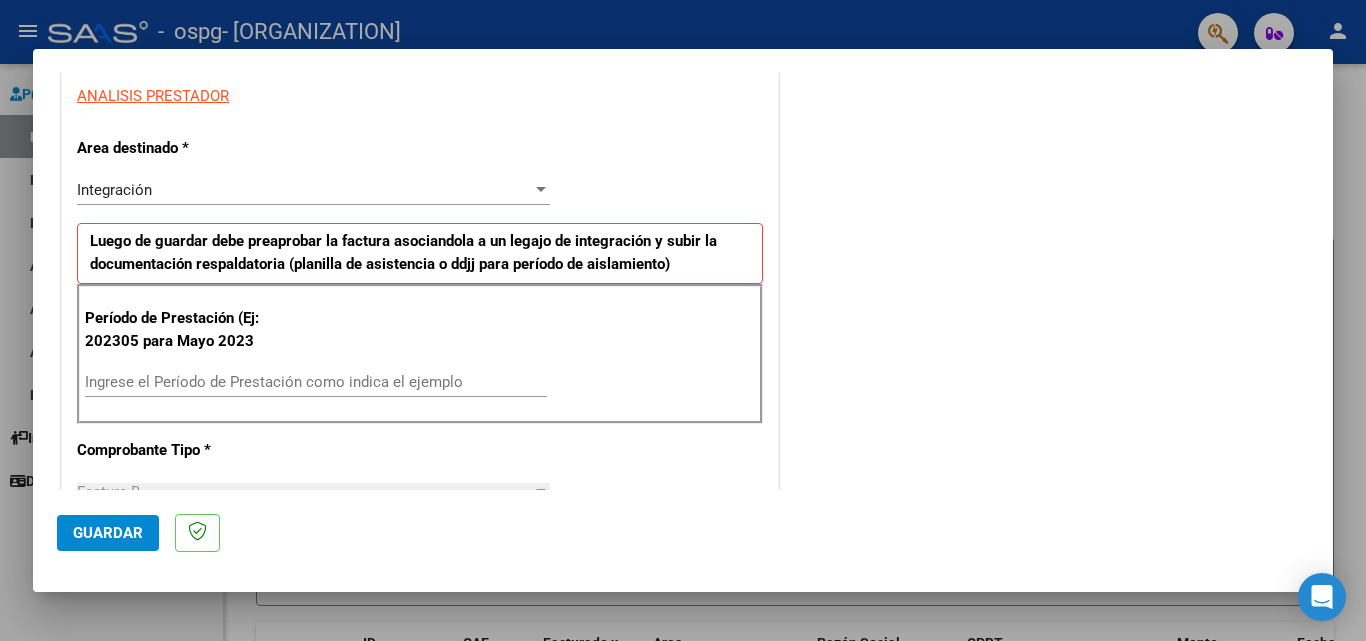 scroll, scrollTop: 393, scrollLeft: 0, axis: vertical 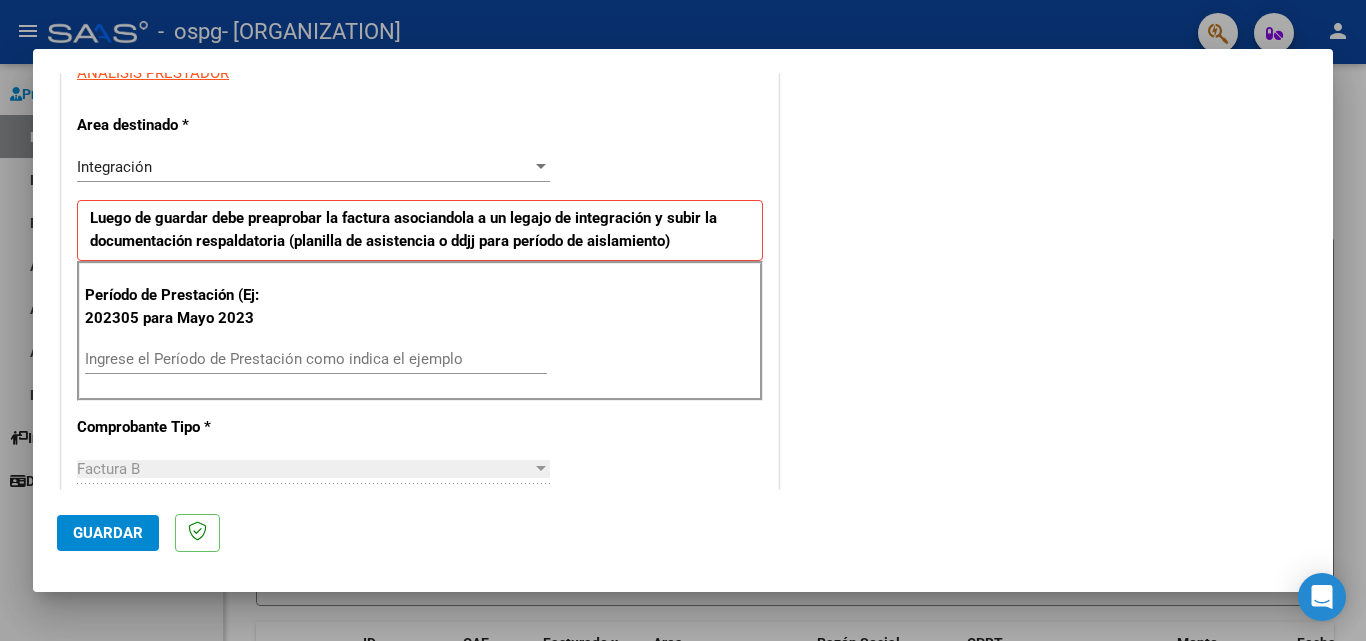 click on "Ingrese el Período de Prestación como indica el ejemplo" at bounding box center (316, 359) 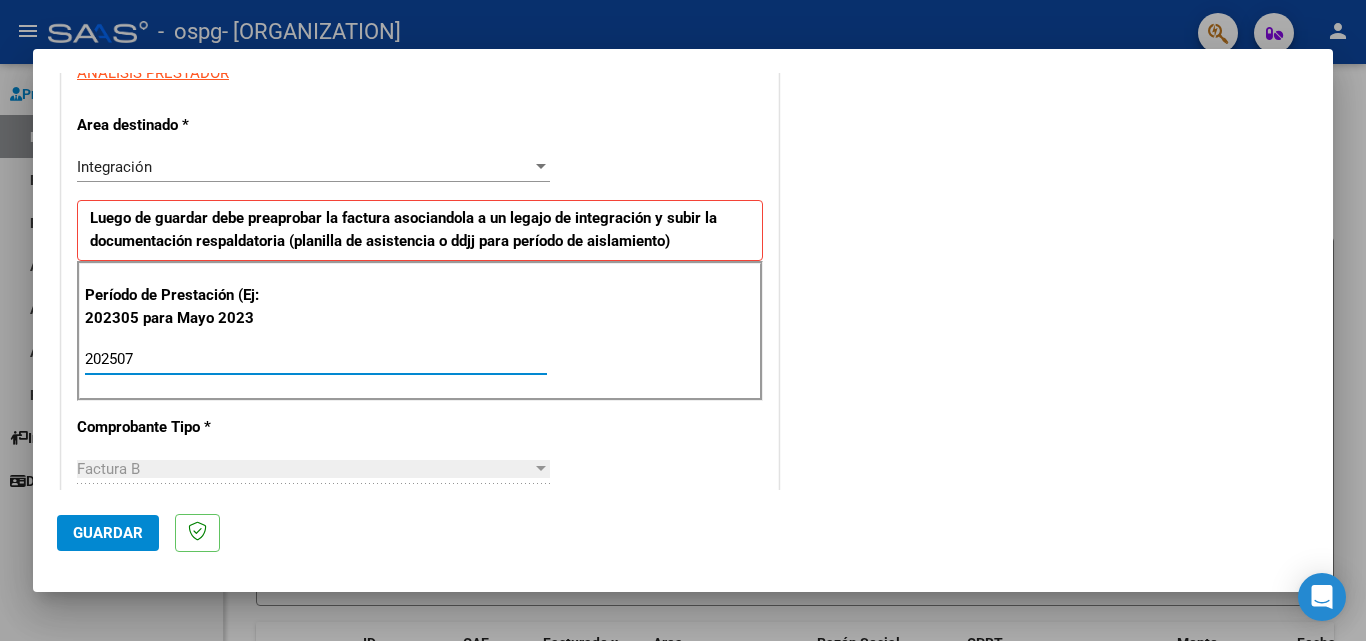 type on "202507" 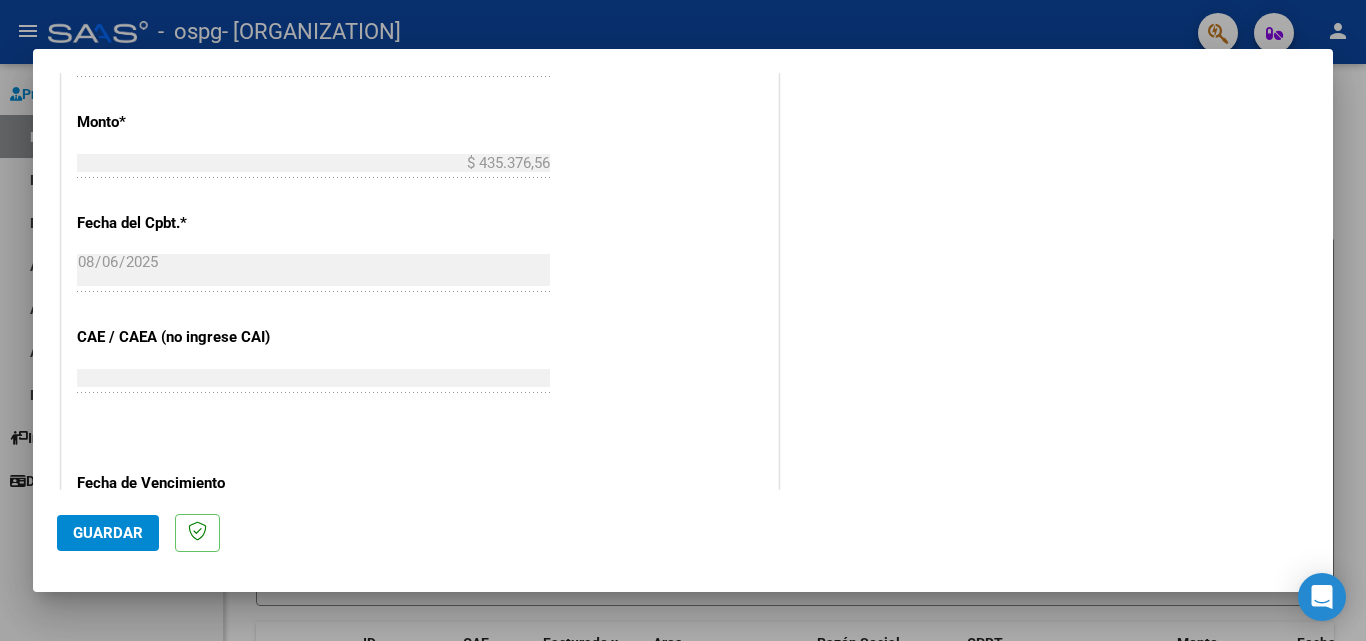 scroll, scrollTop: 1011, scrollLeft: 0, axis: vertical 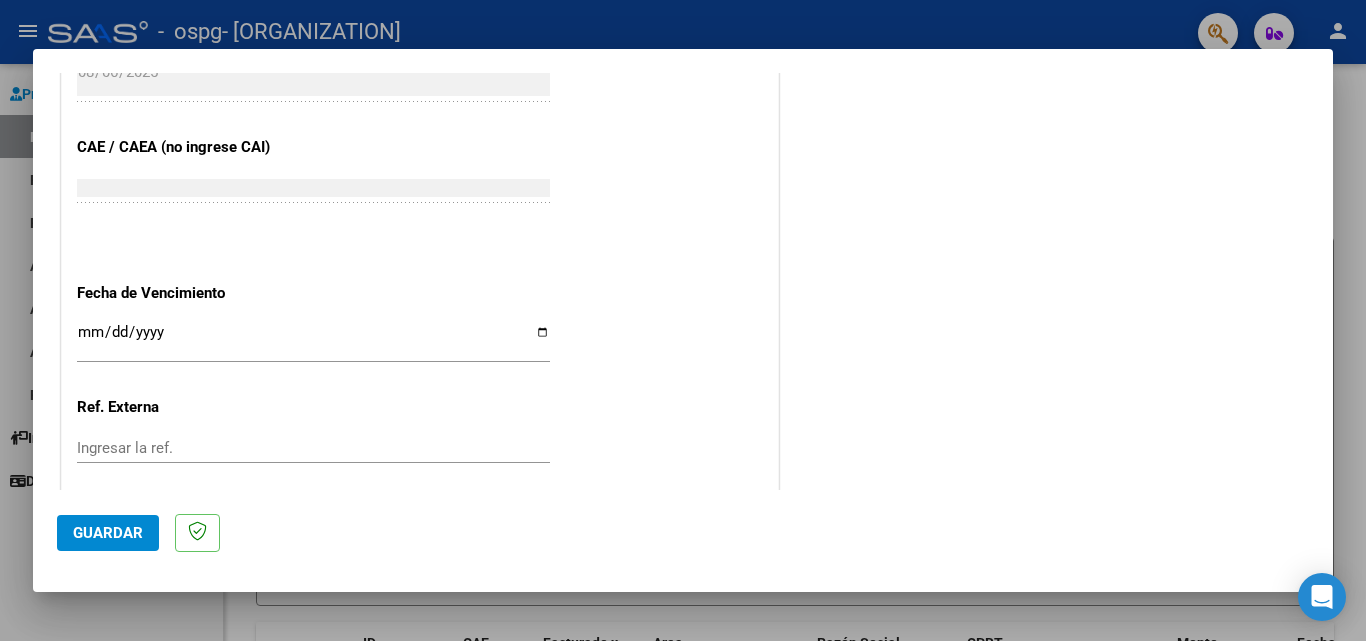 click on "Ingresar la fecha" at bounding box center (313, 340) 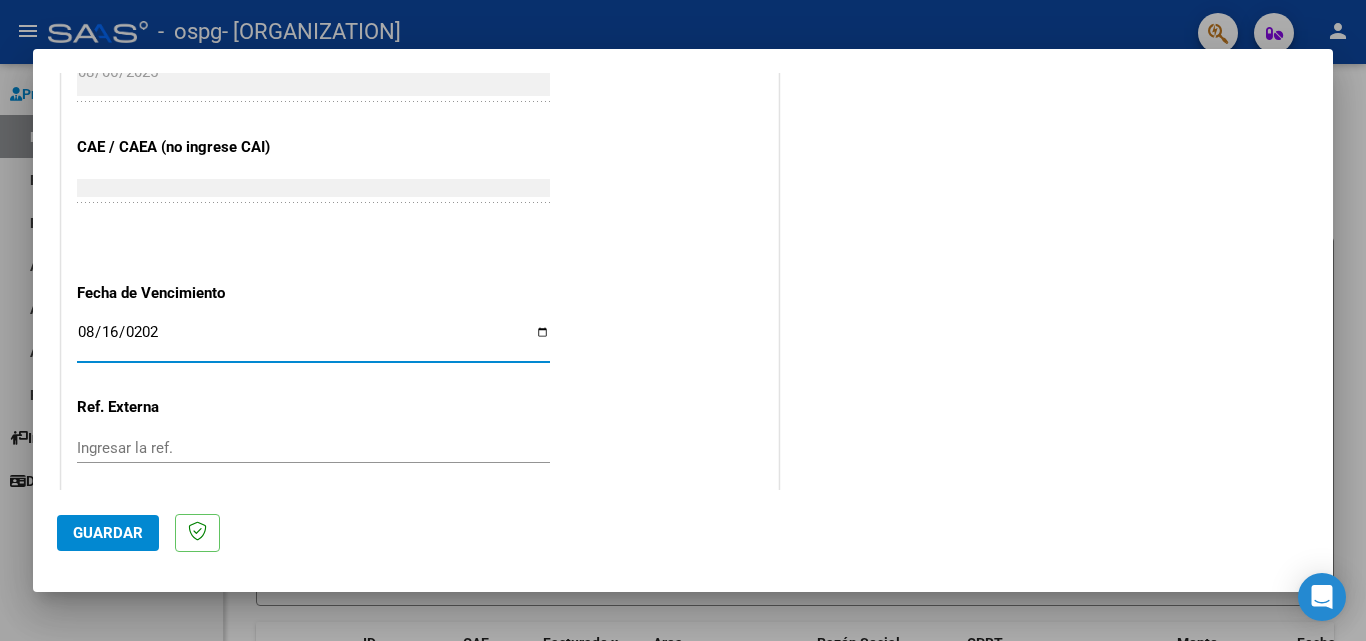 type on "2025-08-16" 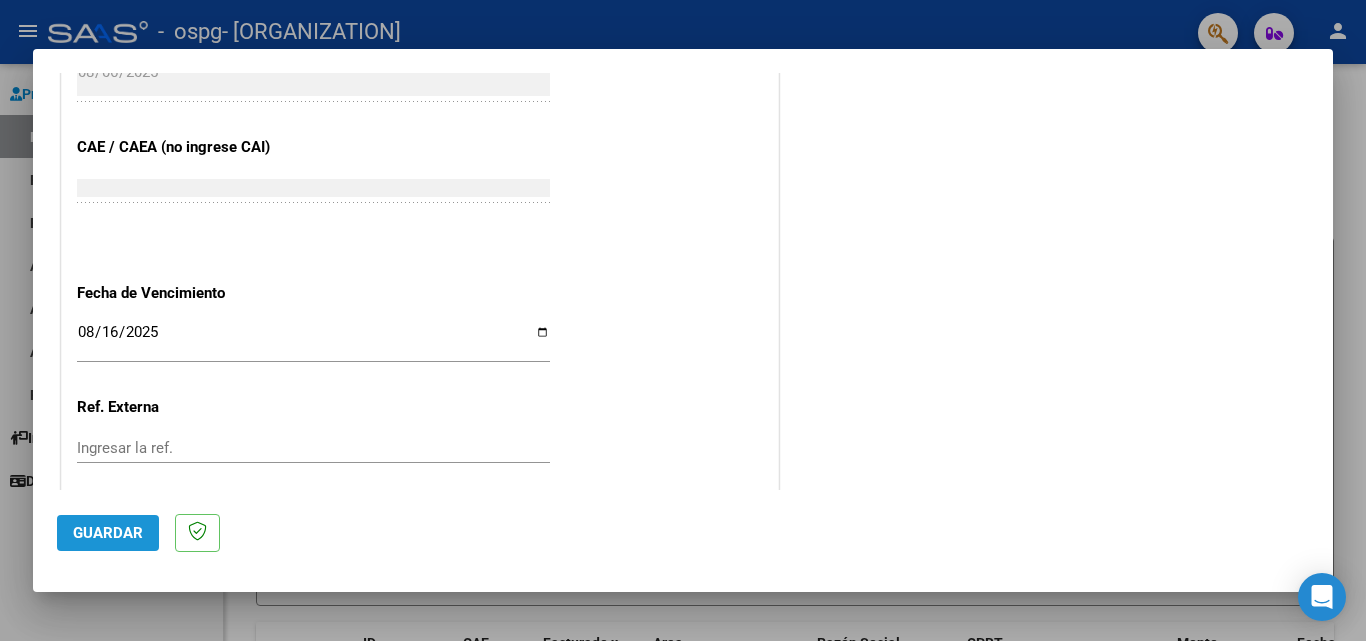 click on "Guardar" 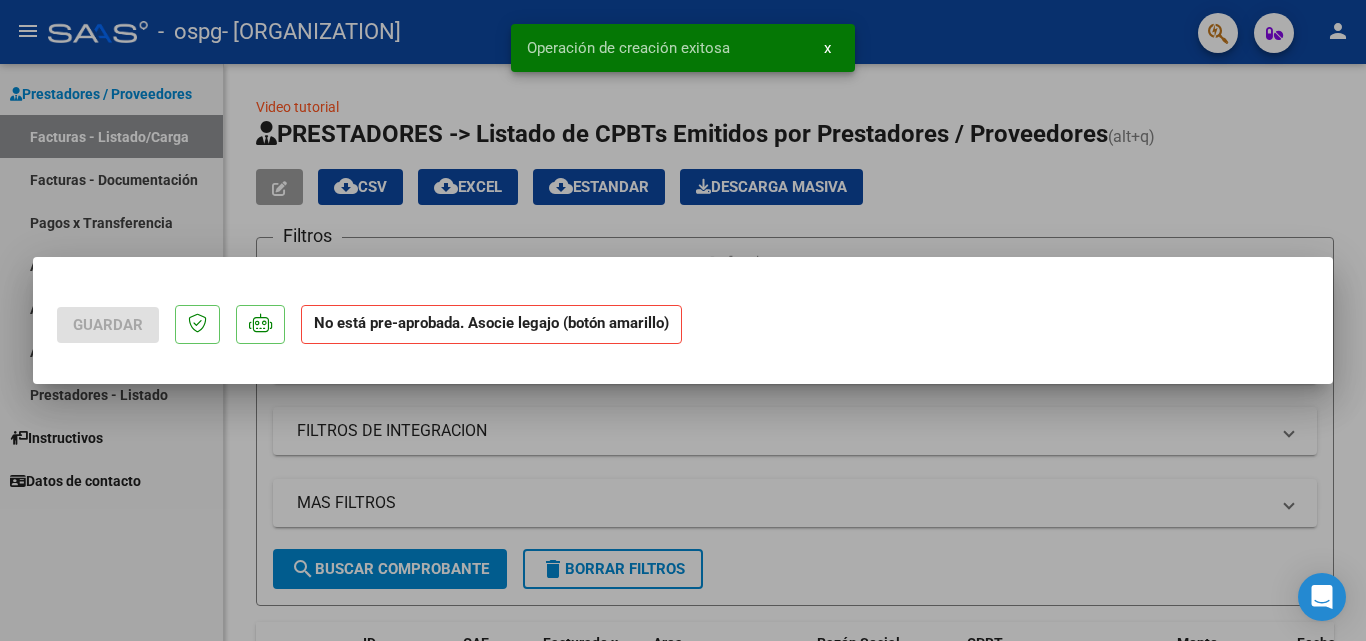 scroll, scrollTop: 0, scrollLeft: 0, axis: both 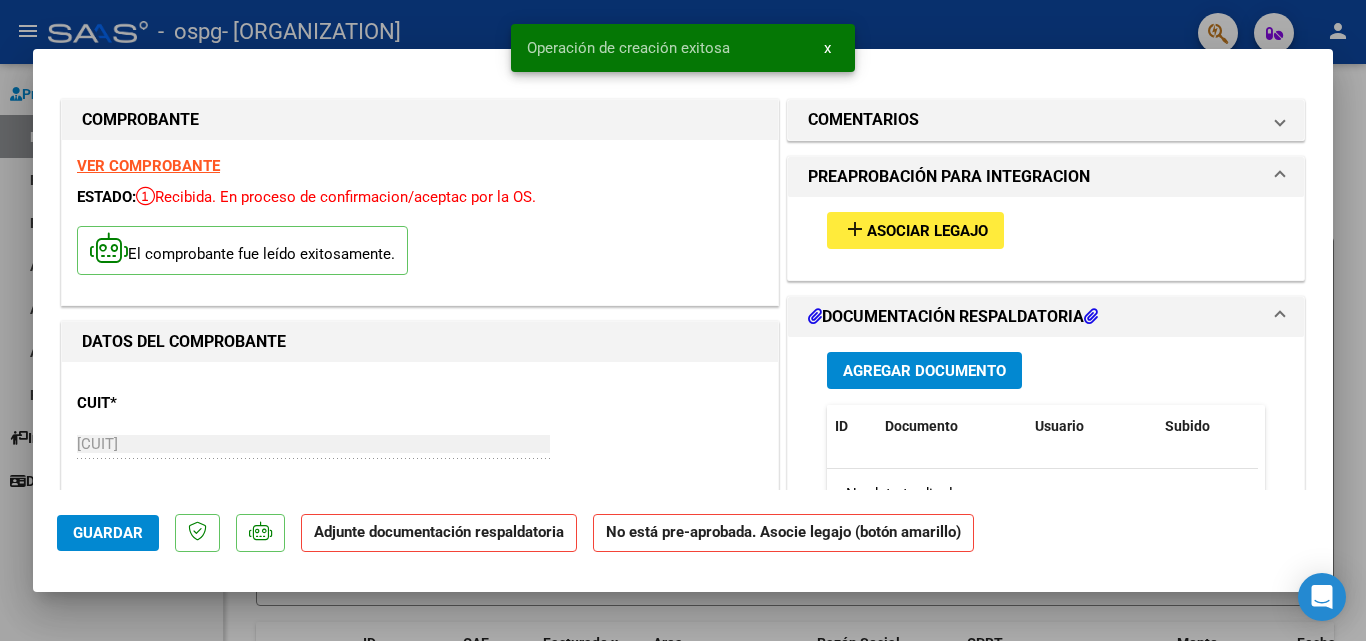 click on "Asociar Legajo" at bounding box center [927, 231] 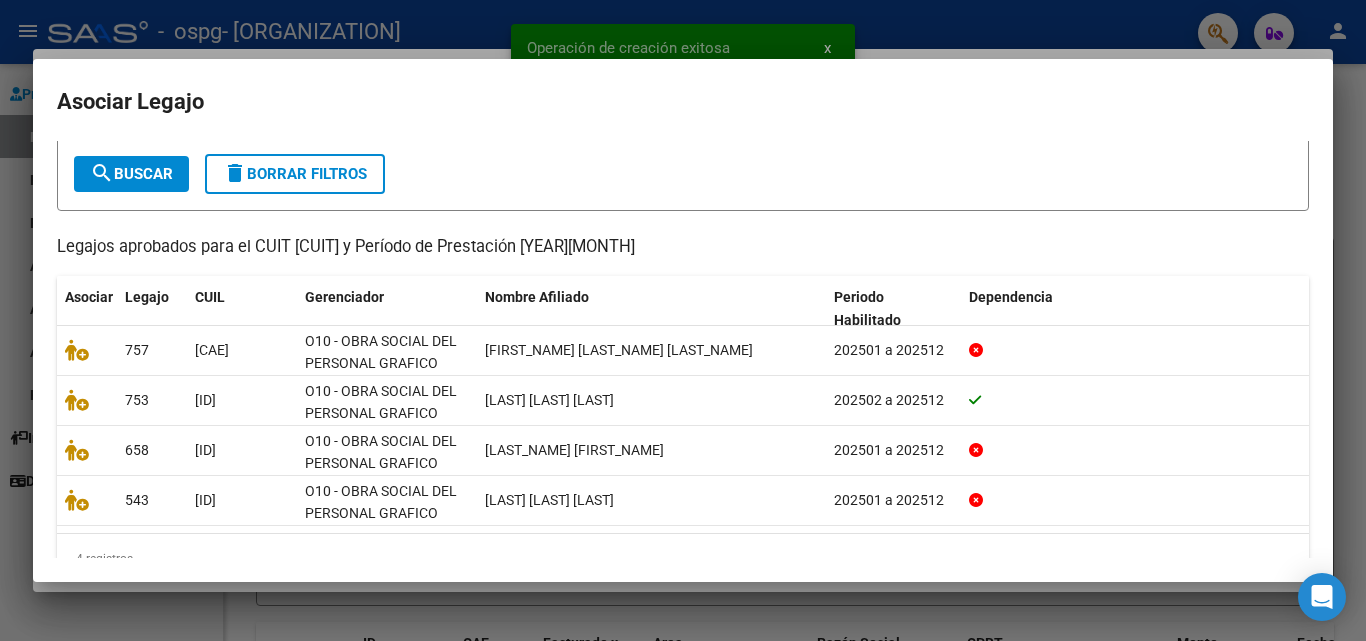 scroll, scrollTop: 138, scrollLeft: 0, axis: vertical 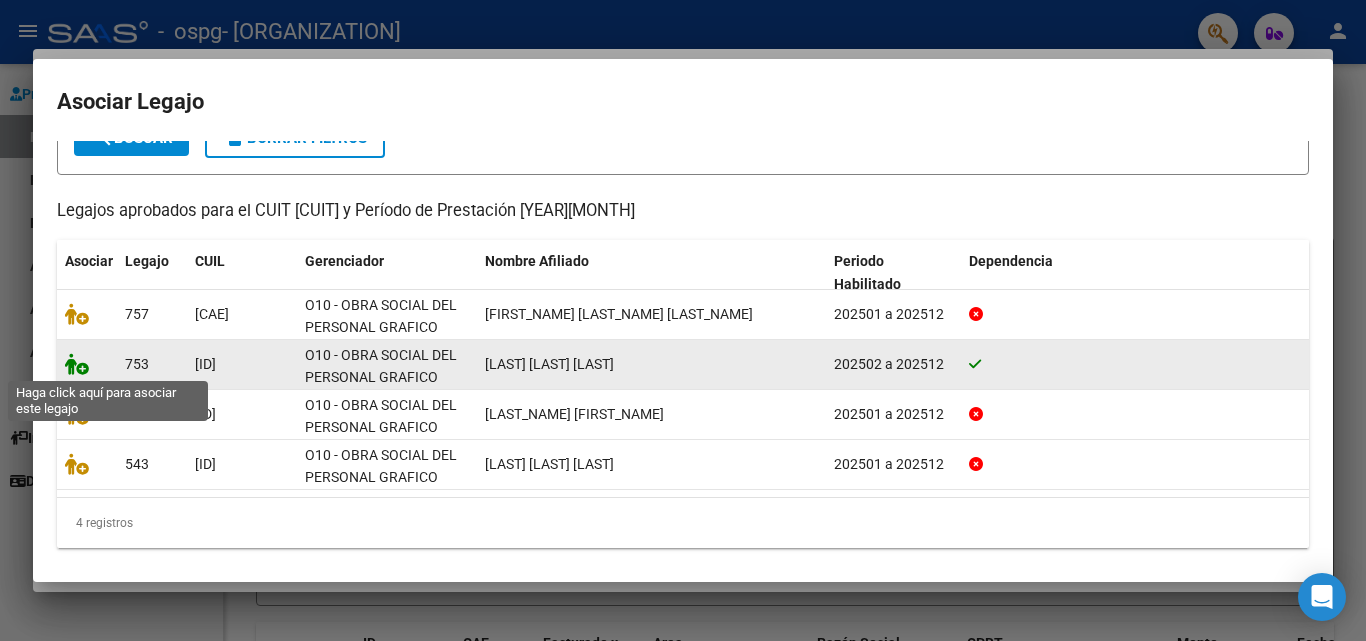 click 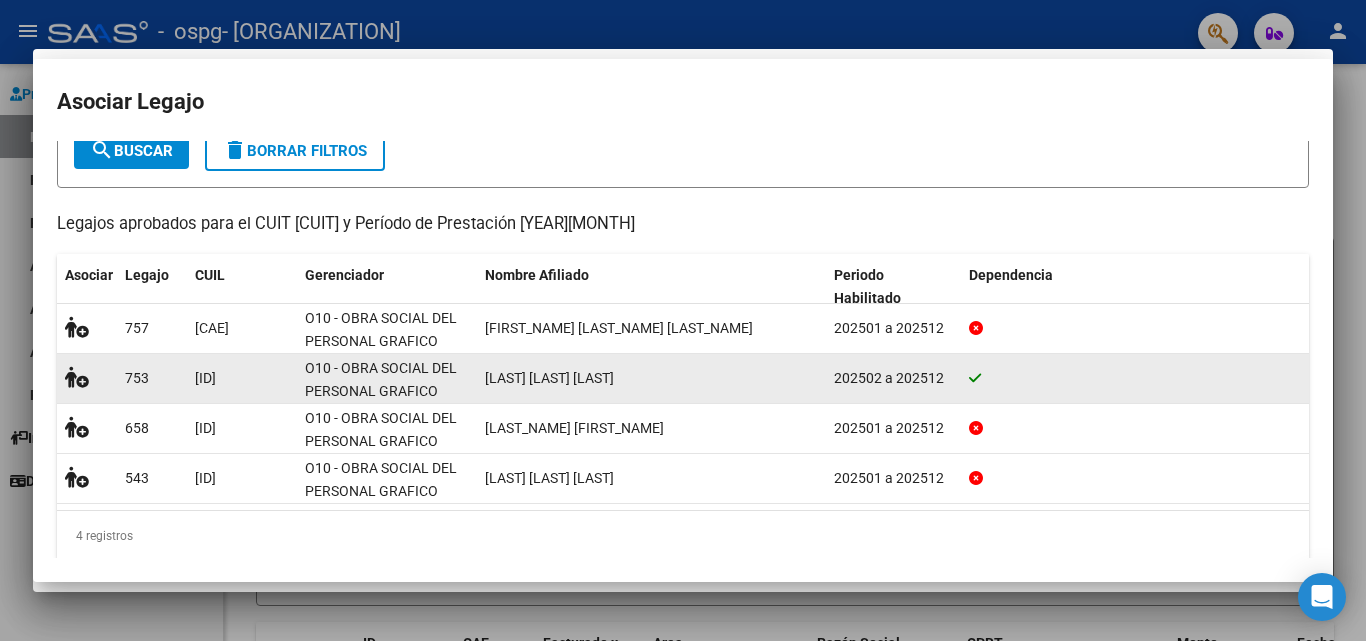 scroll, scrollTop: 151, scrollLeft: 0, axis: vertical 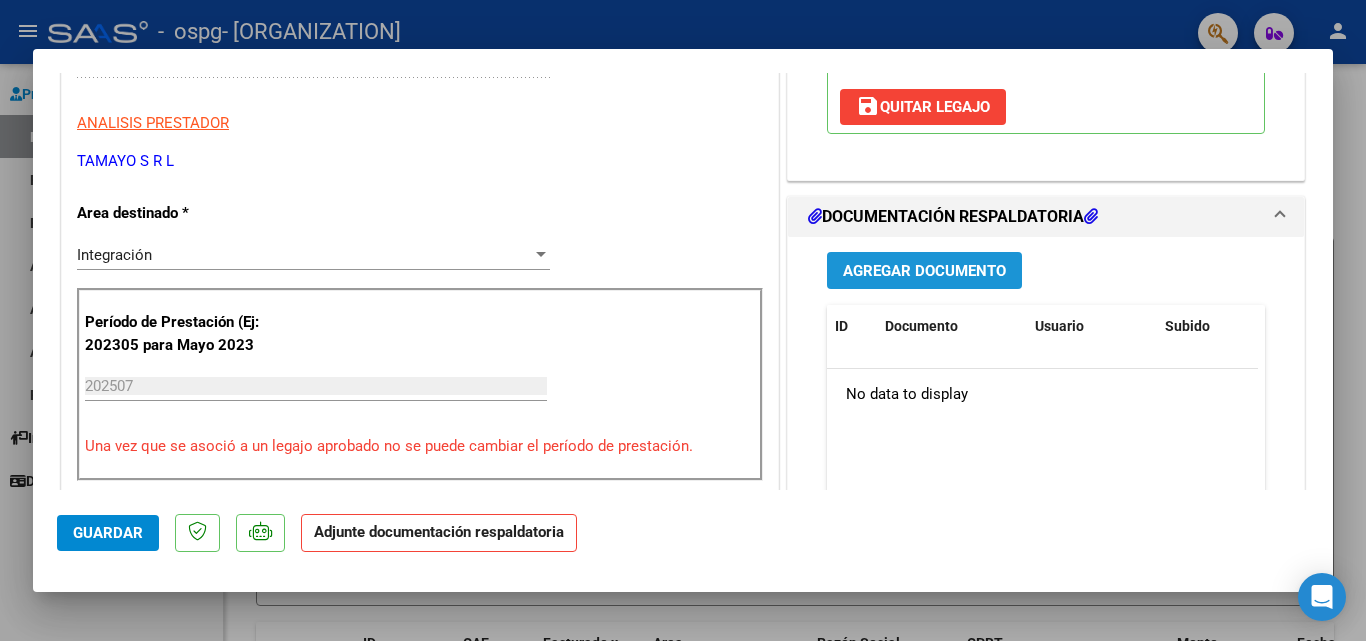 click on "Agregar Documento" at bounding box center (924, 271) 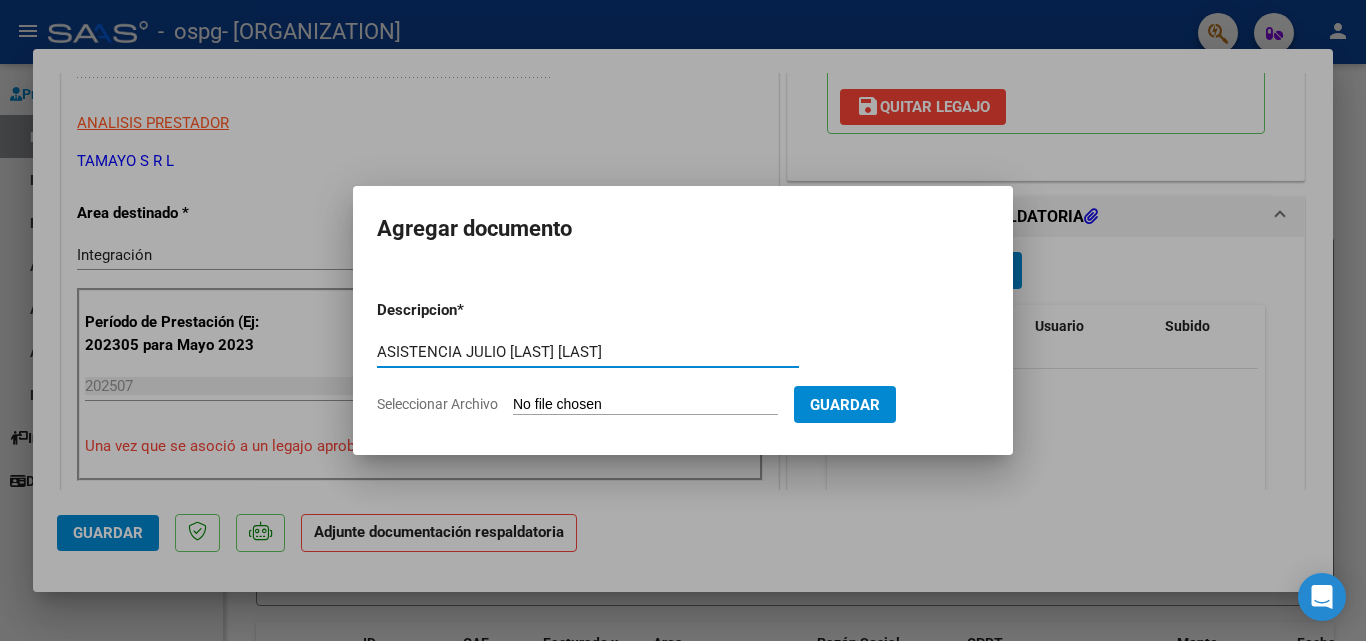 type on "ASISTENCIA JULIO [LAST] [LAST]" 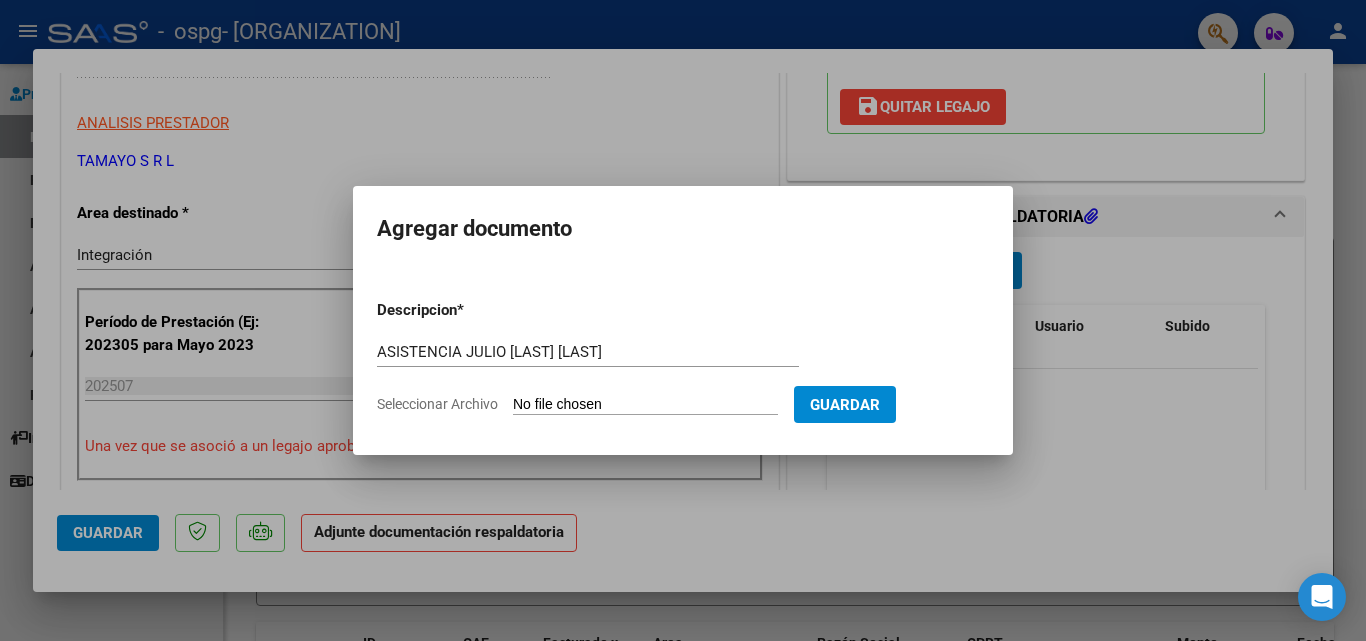 click on "Seleccionar Archivo" at bounding box center (645, 405) 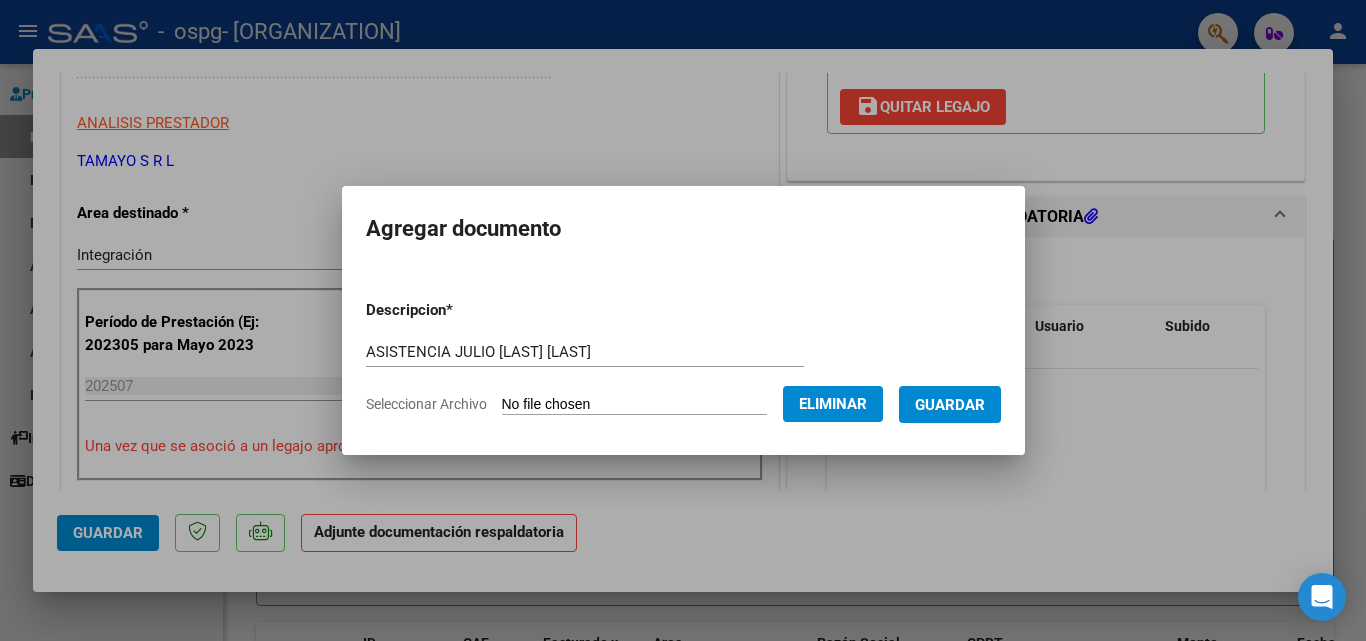 click on "Guardar" at bounding box center (950, 405) 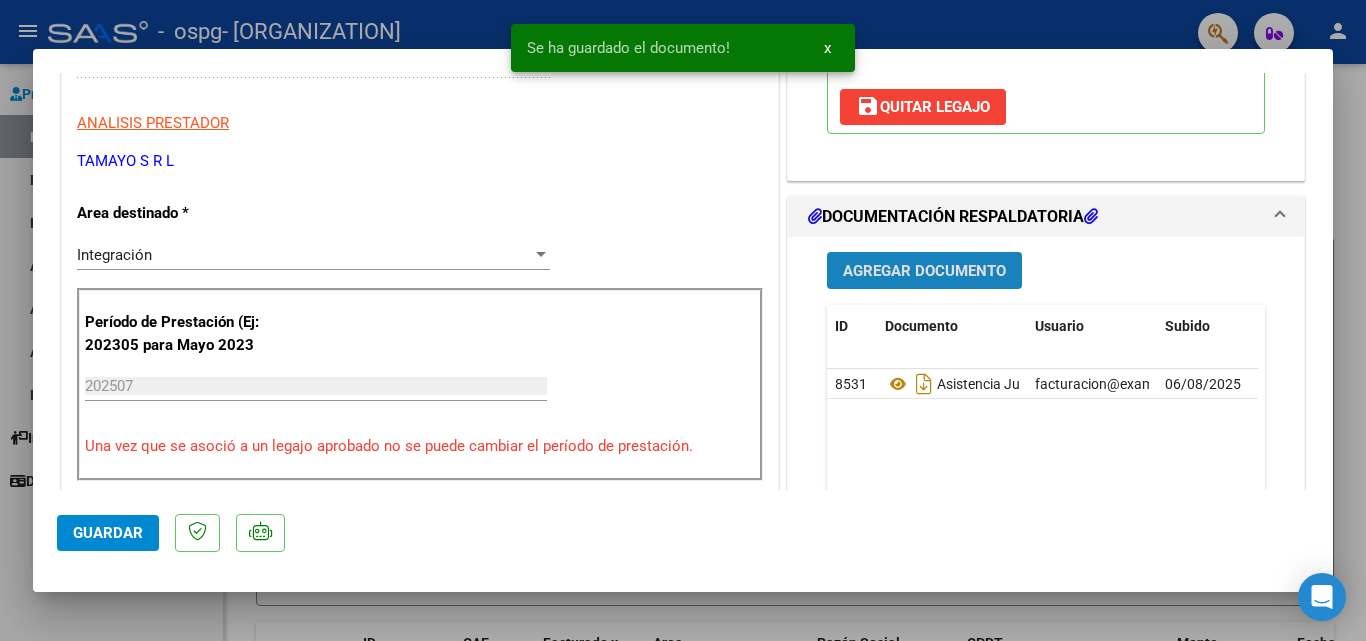 click on "Agregar Documento" at bounding box center (924, 271) 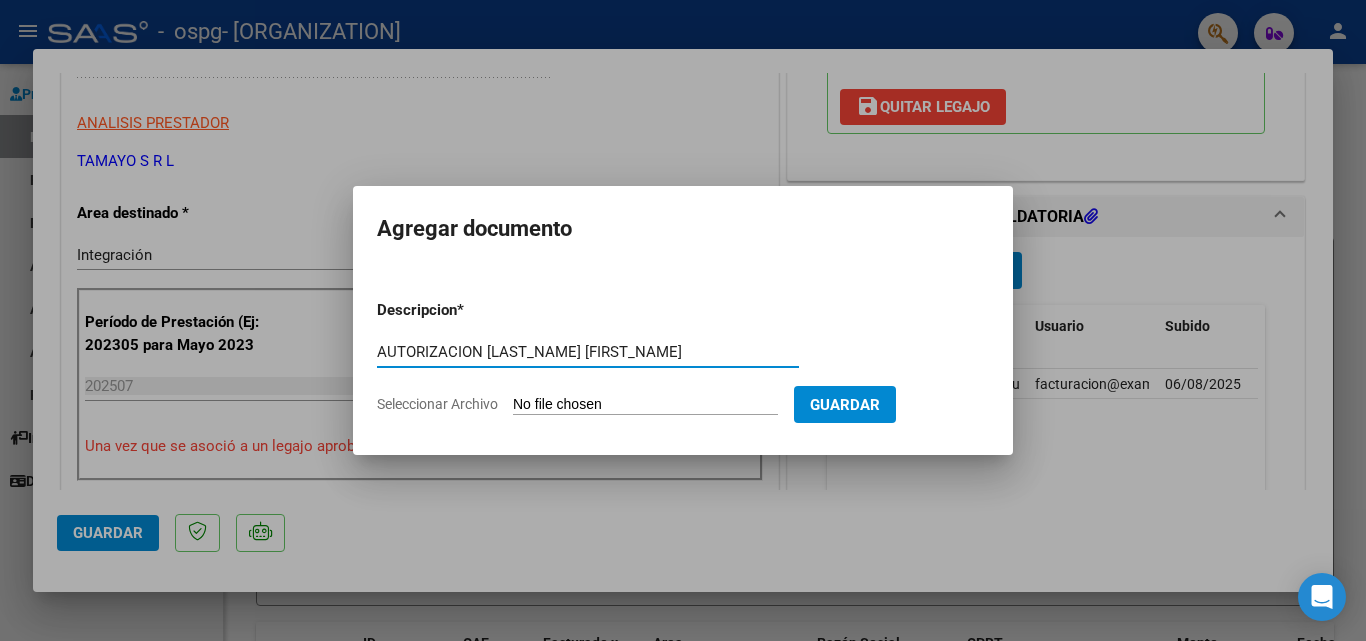 type on "AUTORIZACION [LAST_NAME] [FIRST_NAME]" 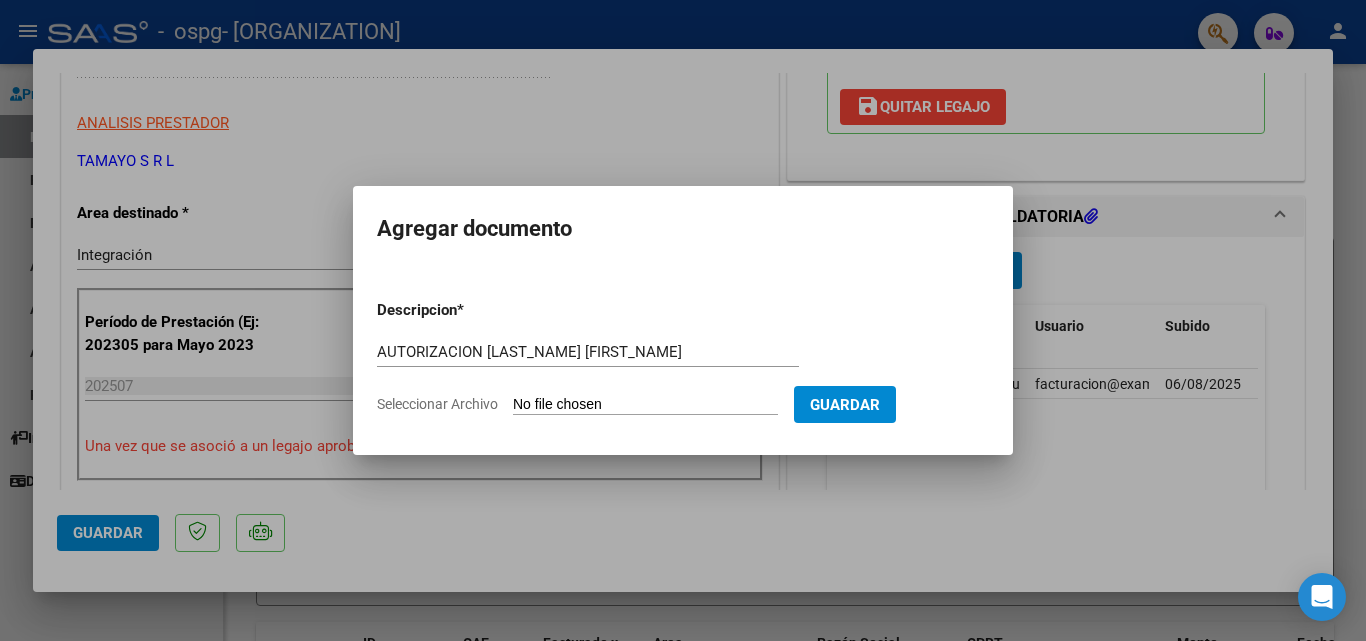 type on "C:\fakepath\AUTORIZACION [LAST_NAME] [FIRST_NAME].pdf" 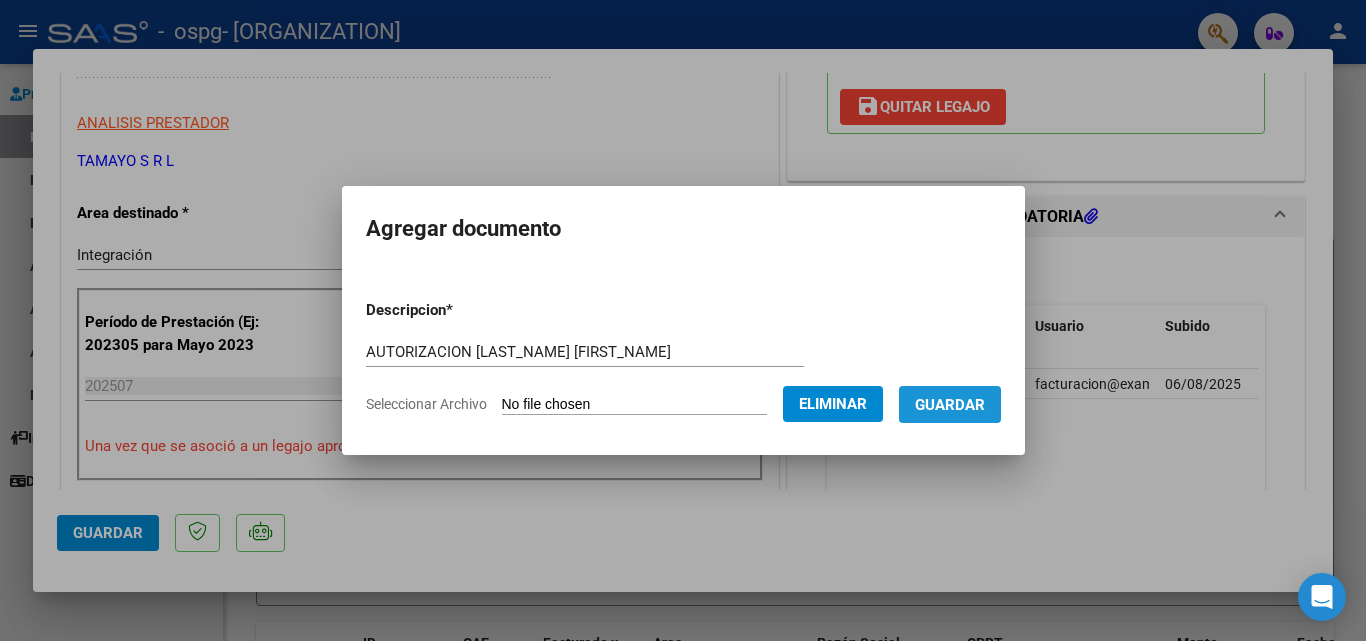 click on "Guardar" at bounding box center (950, 405) 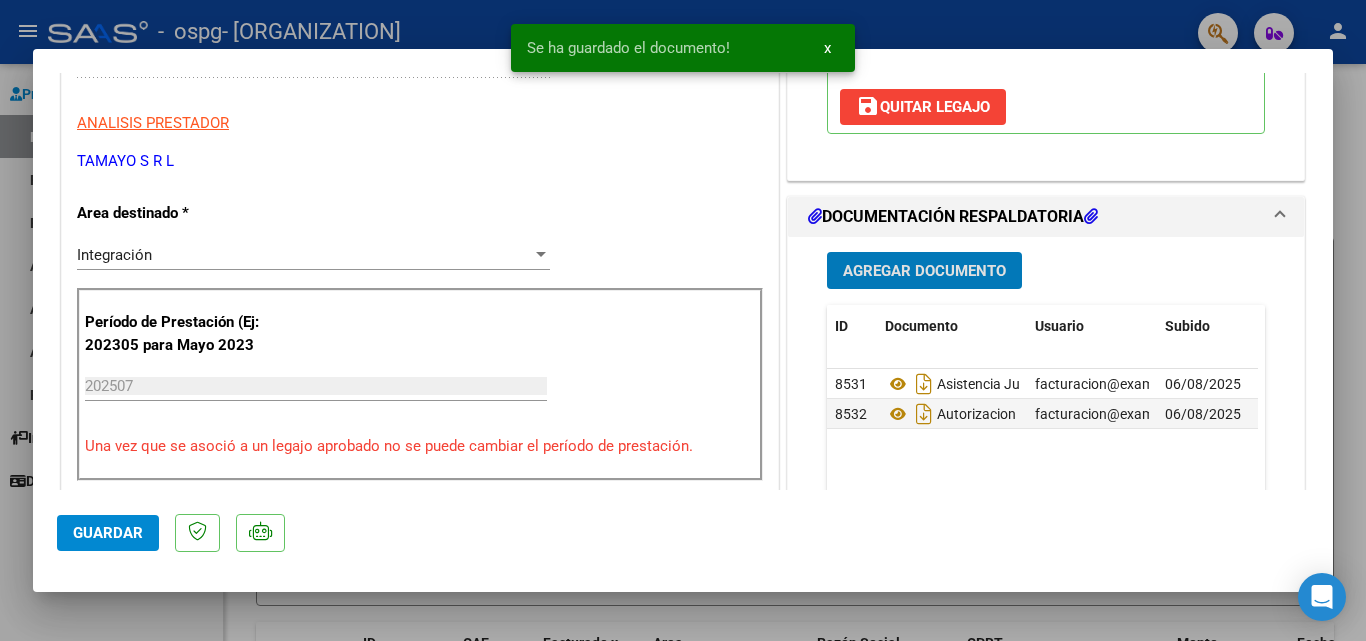 click on "x" at bounding box center (827, 48) 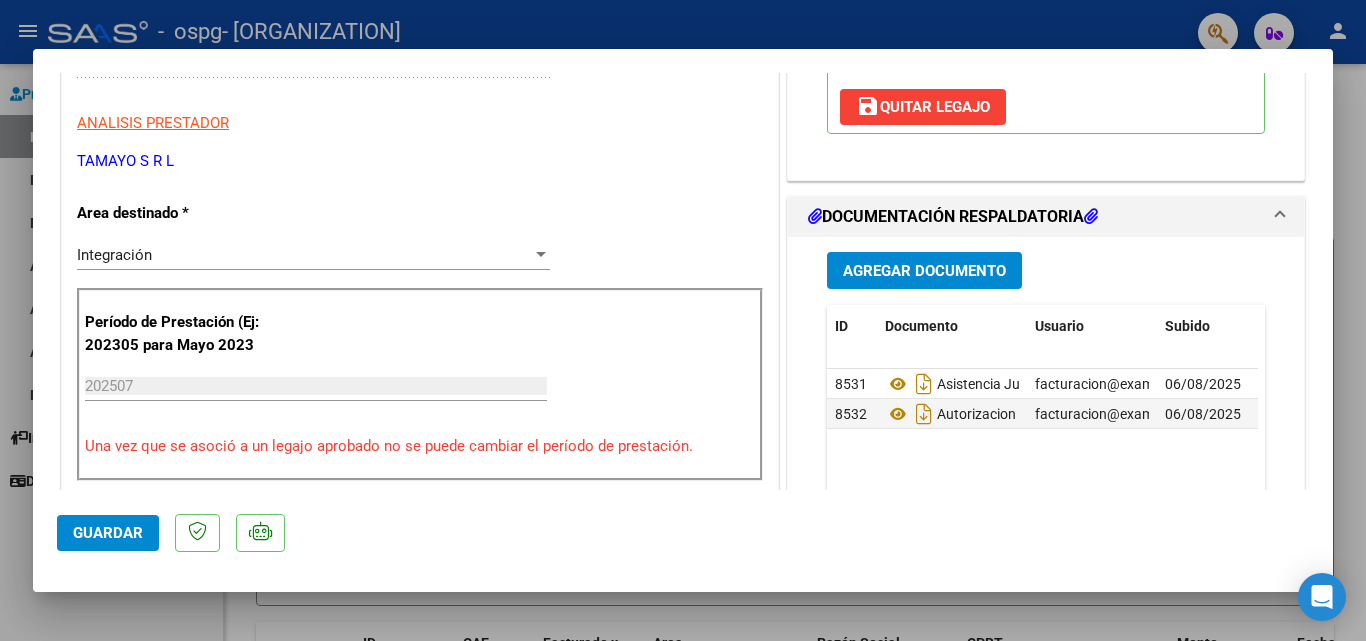 click at bounding box center [683, 320] 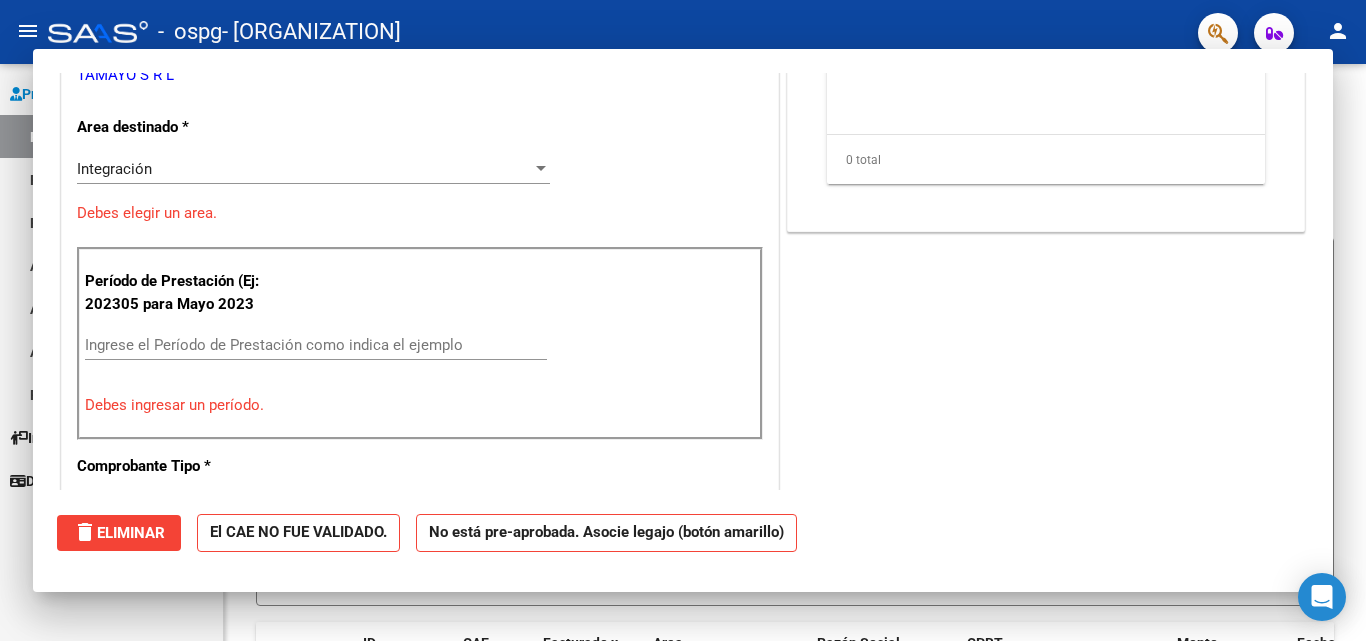 scroll, scrollTop: 320, scrollLeft: 0, axis: vertical 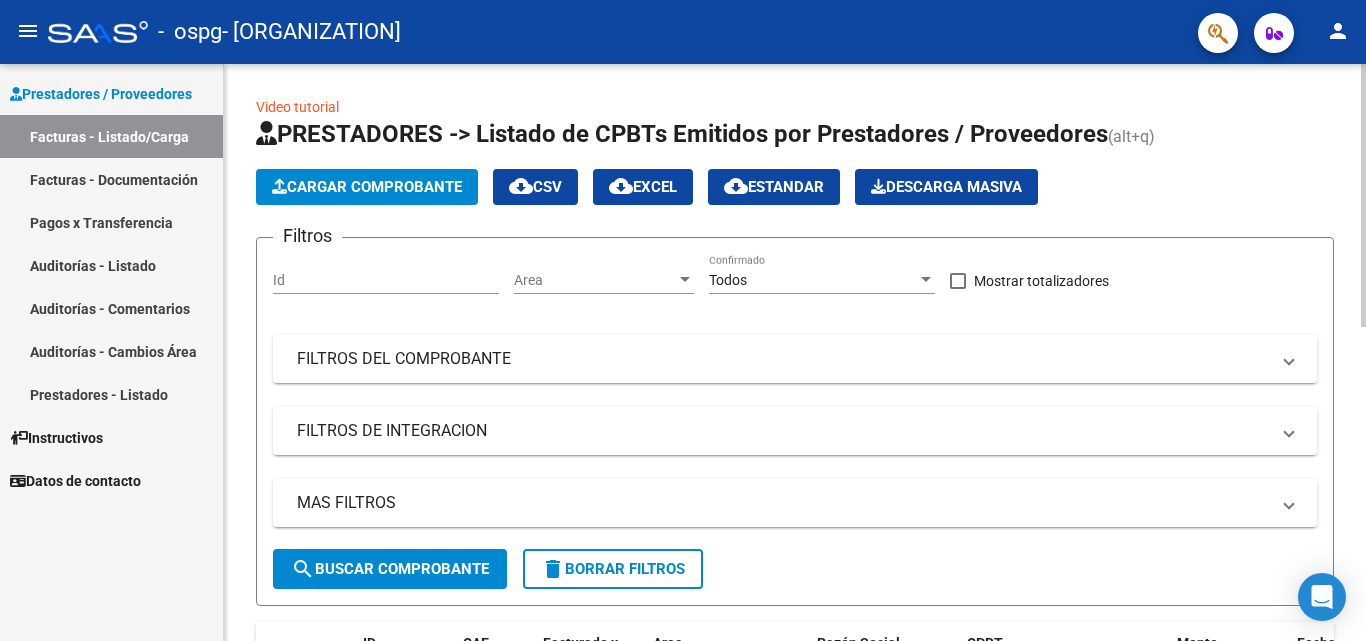 click on "Cargar Comprobante" 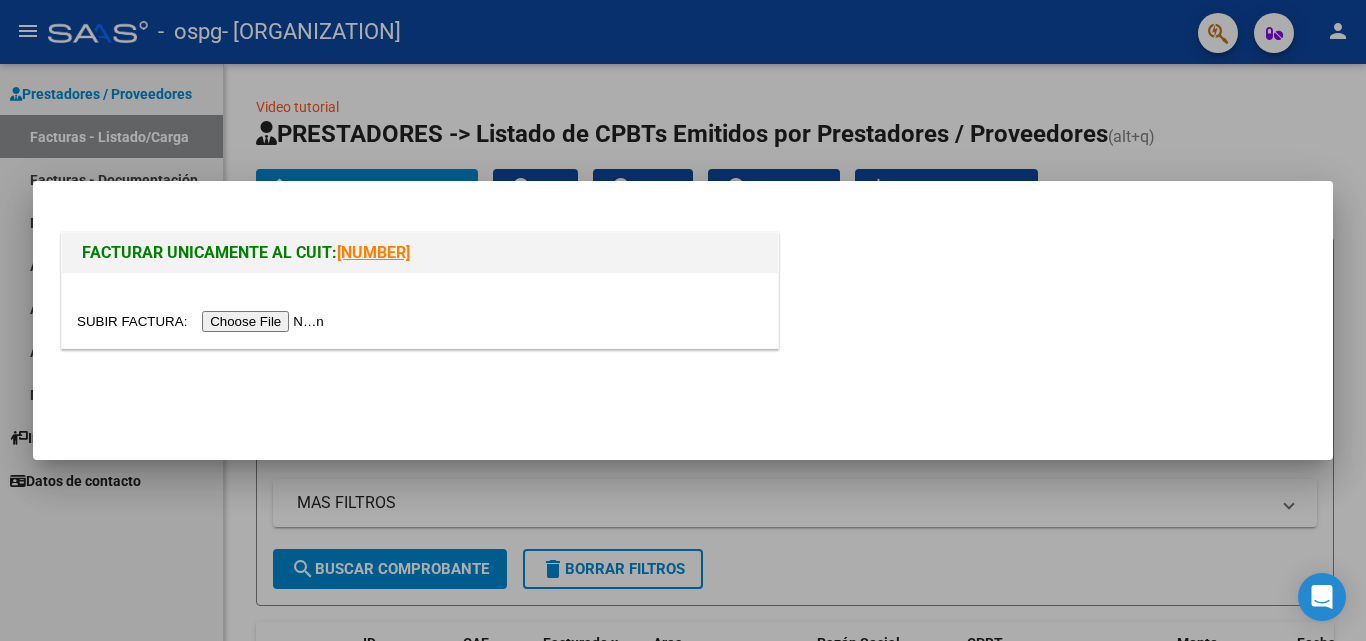 click at bounding box center (203, 321) 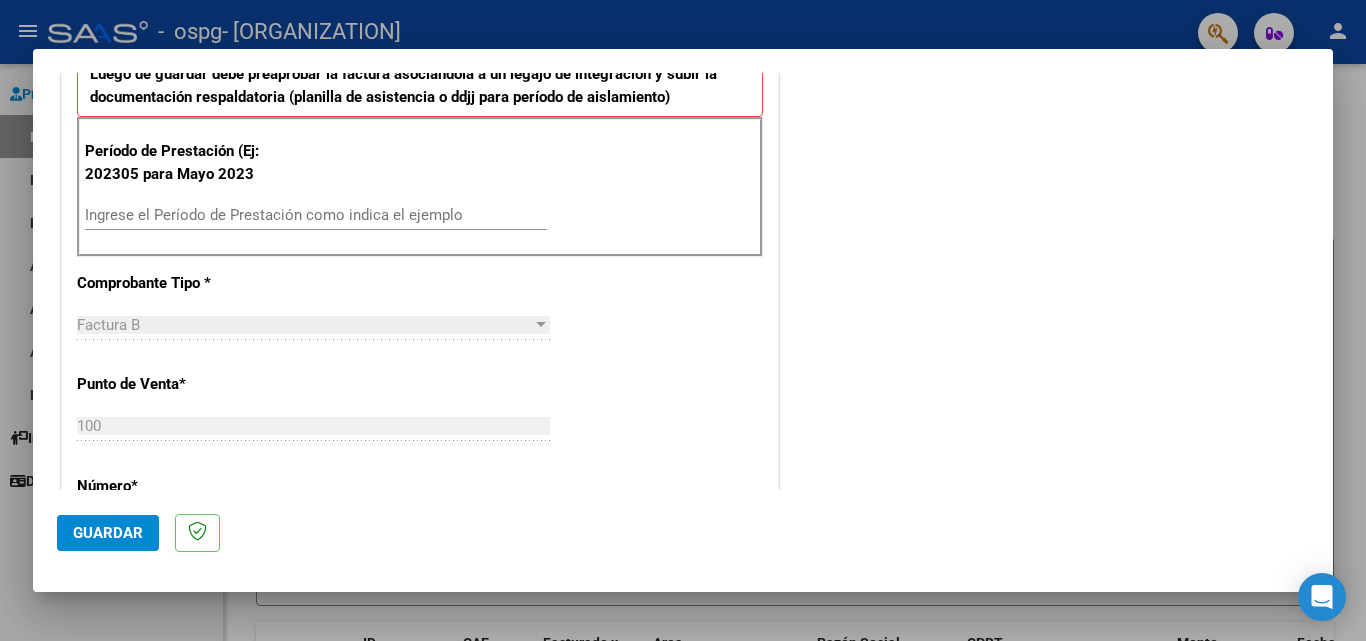 scroll, scrollTop: 546, scrollLeft: 0, axis: vertical 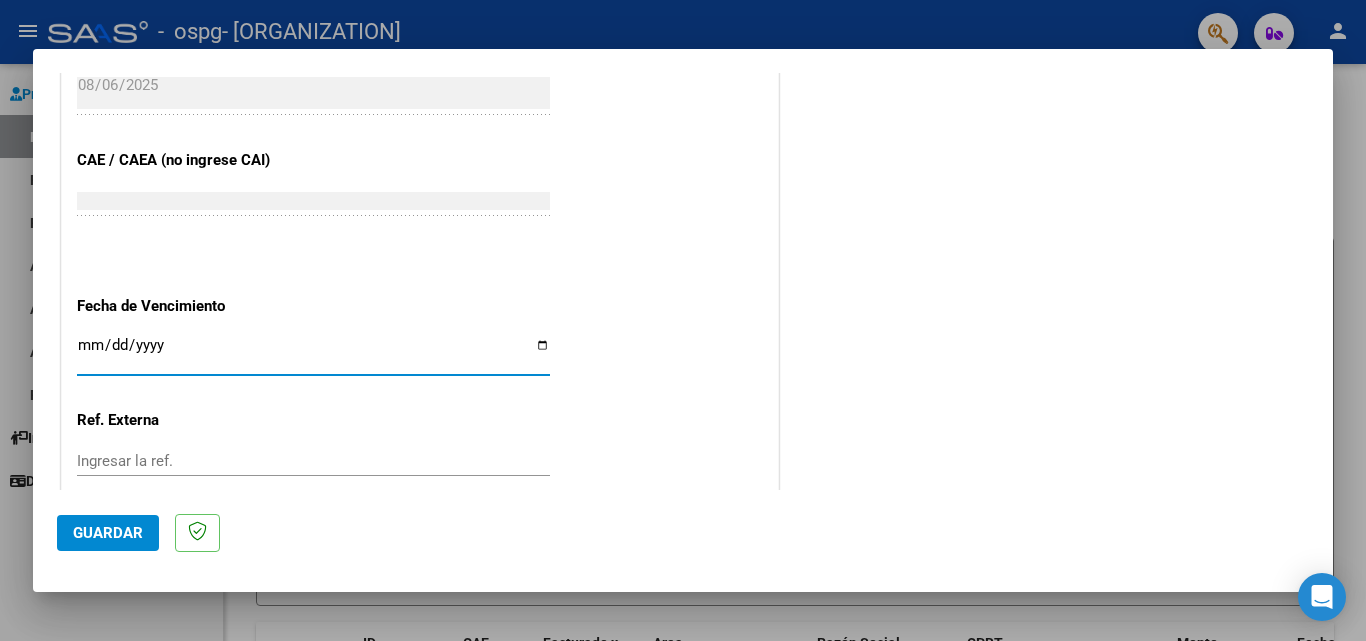 click on "Ingresar la fecha" at bounding box center (313, 353) 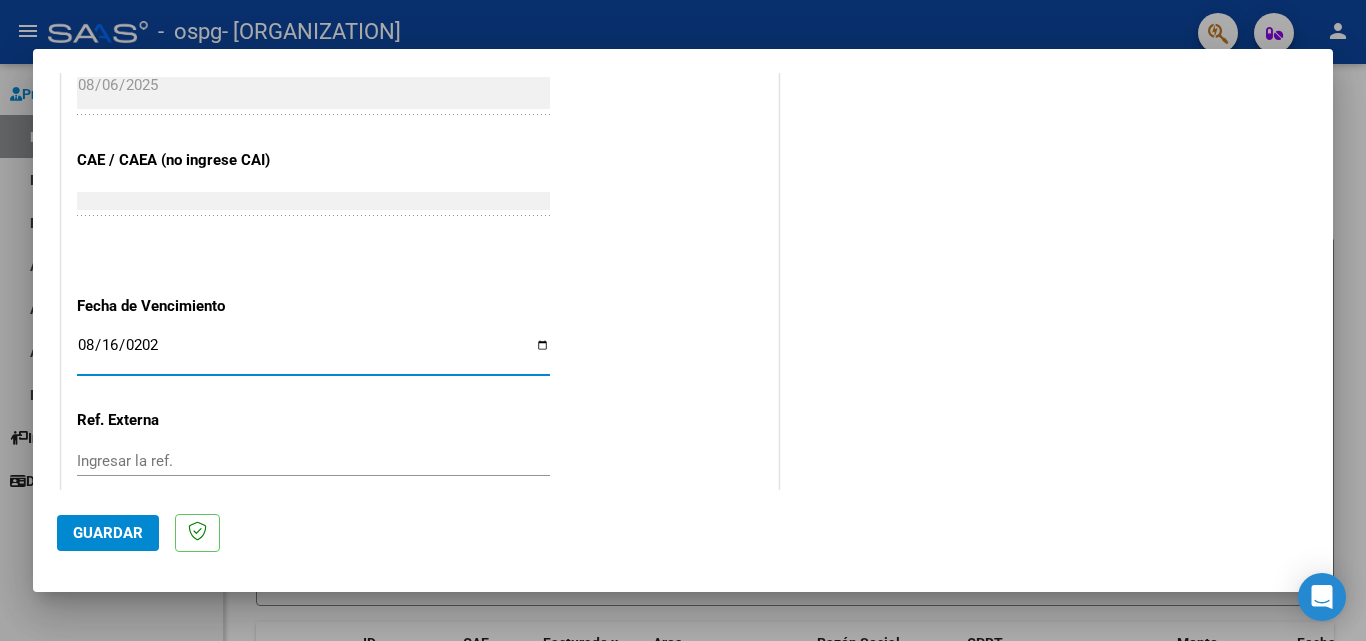 type on "2025-08-16" 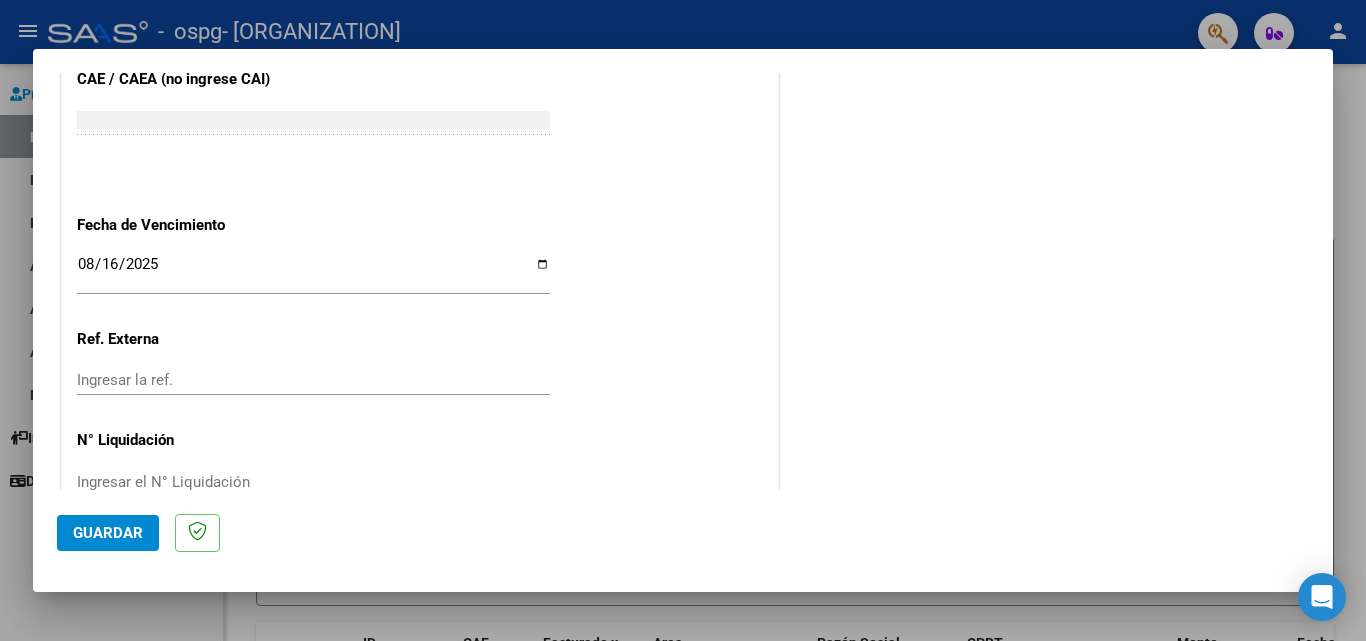 scroll, scrollTop: 1305, scrollLeft: 0, axis: vertical 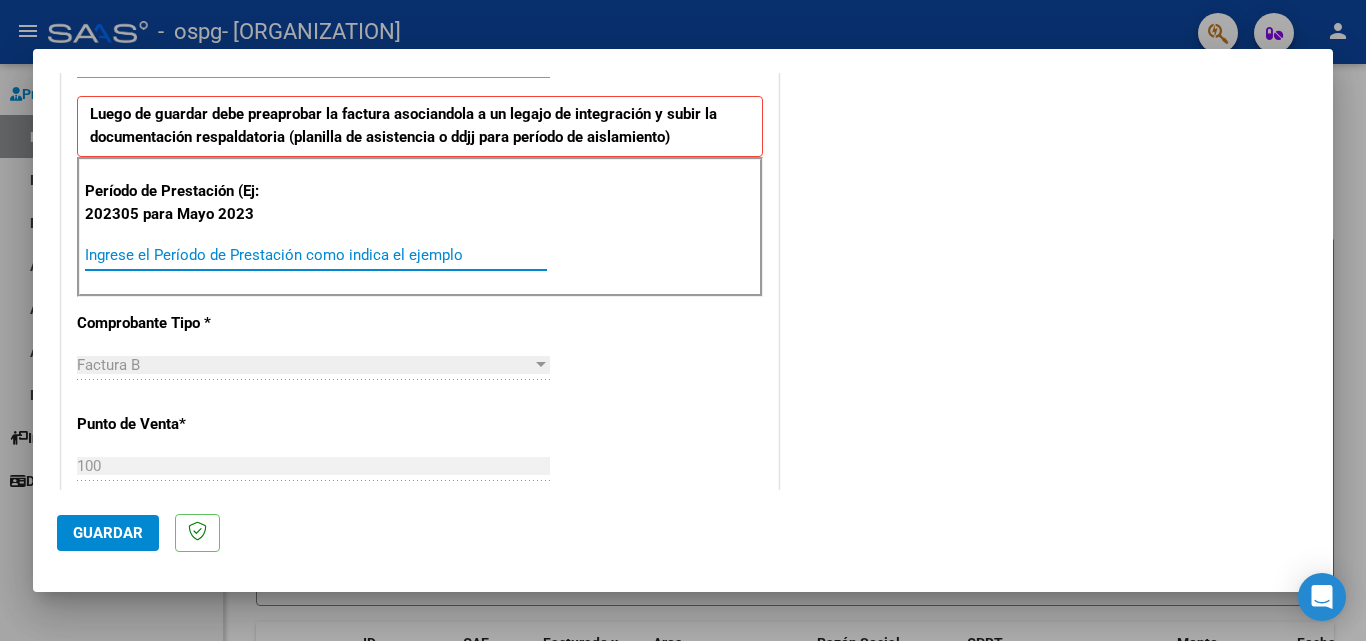 click on "Ingrese el Período de Prestación como indica el ejemplo" at bounding box center [316, 255] 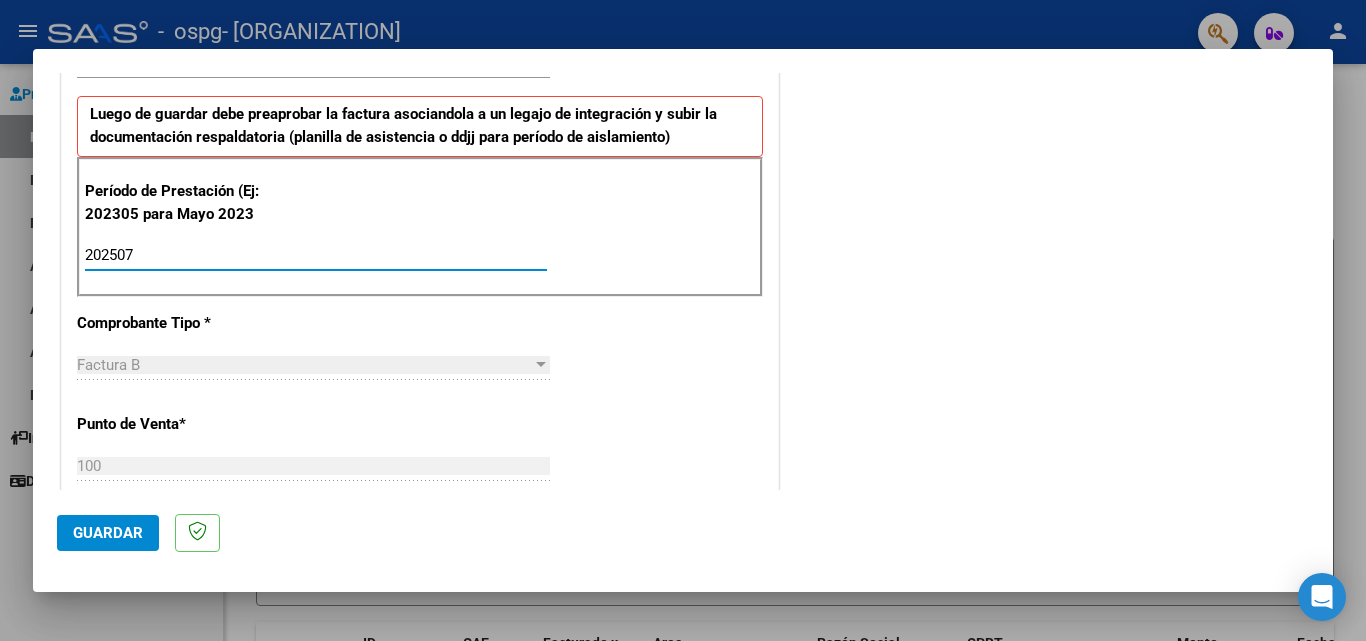 type on "202507" 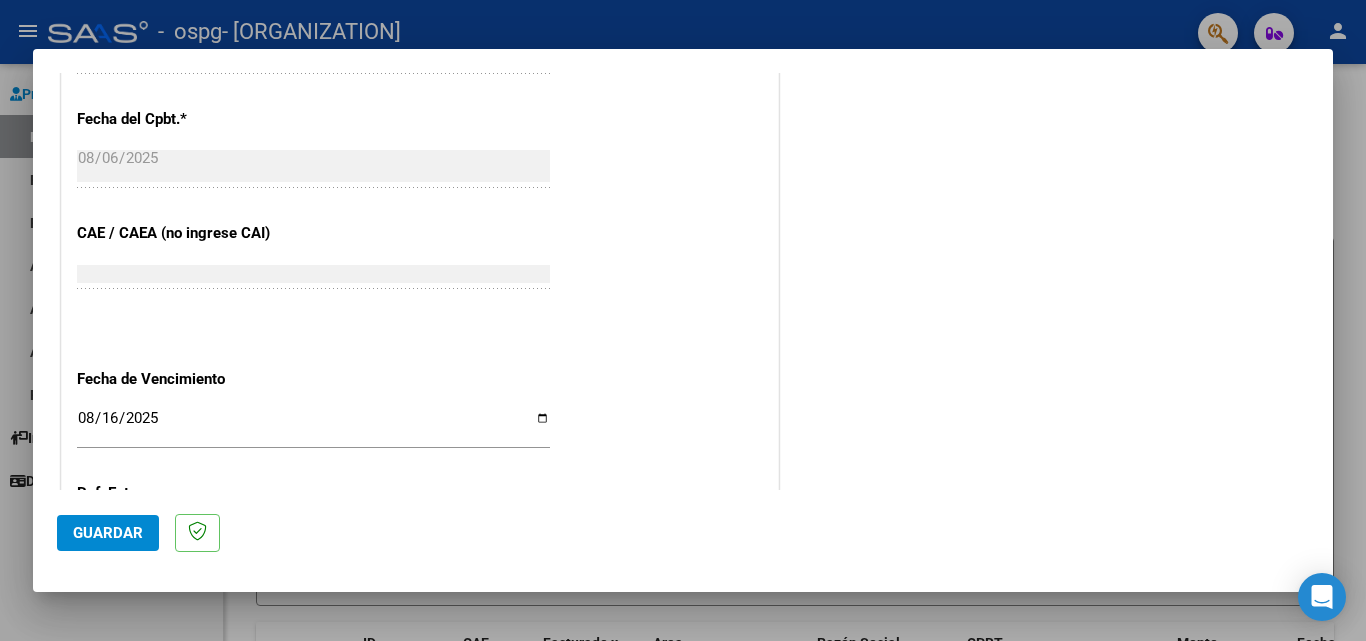 scroll, scrollTop: 1305, scrollLeft: 0, axis: vertical 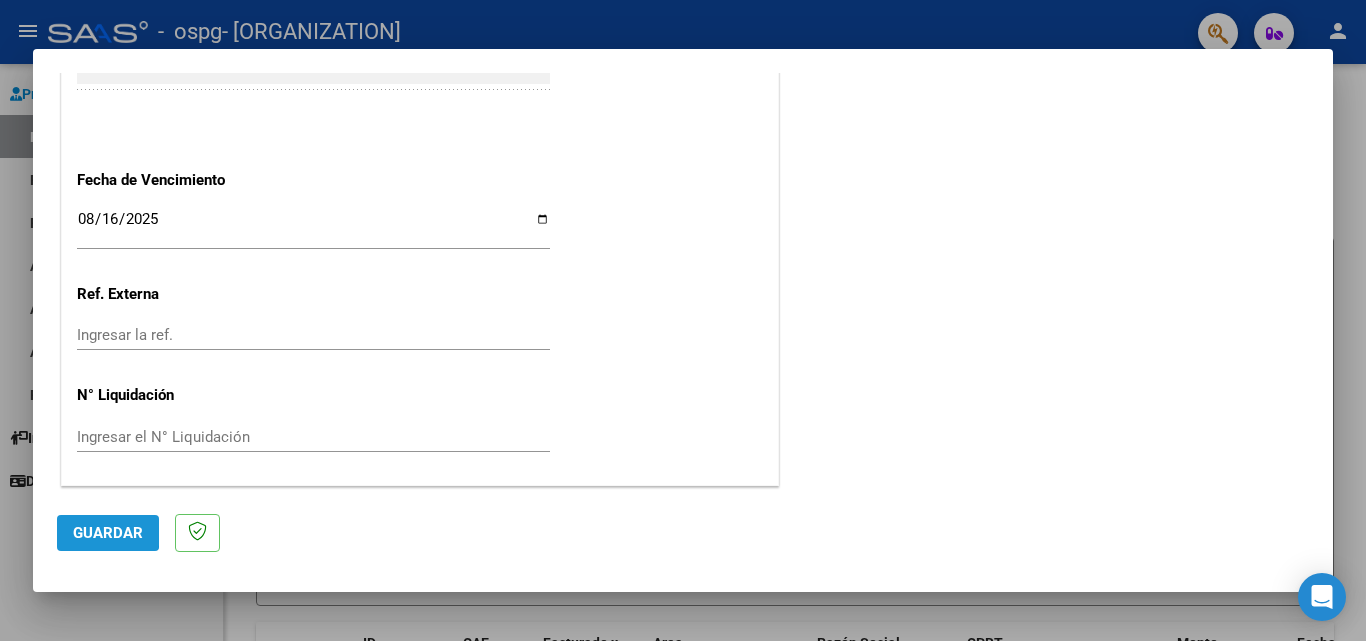 click on "Guardar" 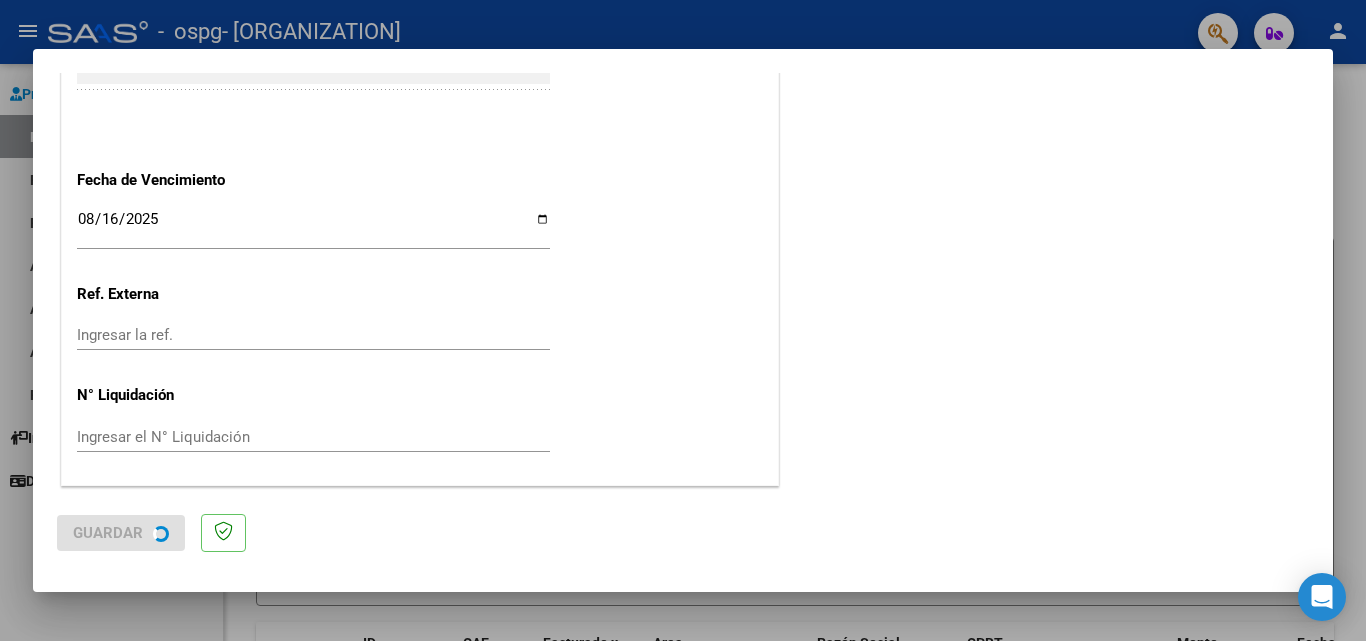 scroll, scrollTop: 0, scrollLeft: 0, axis: both 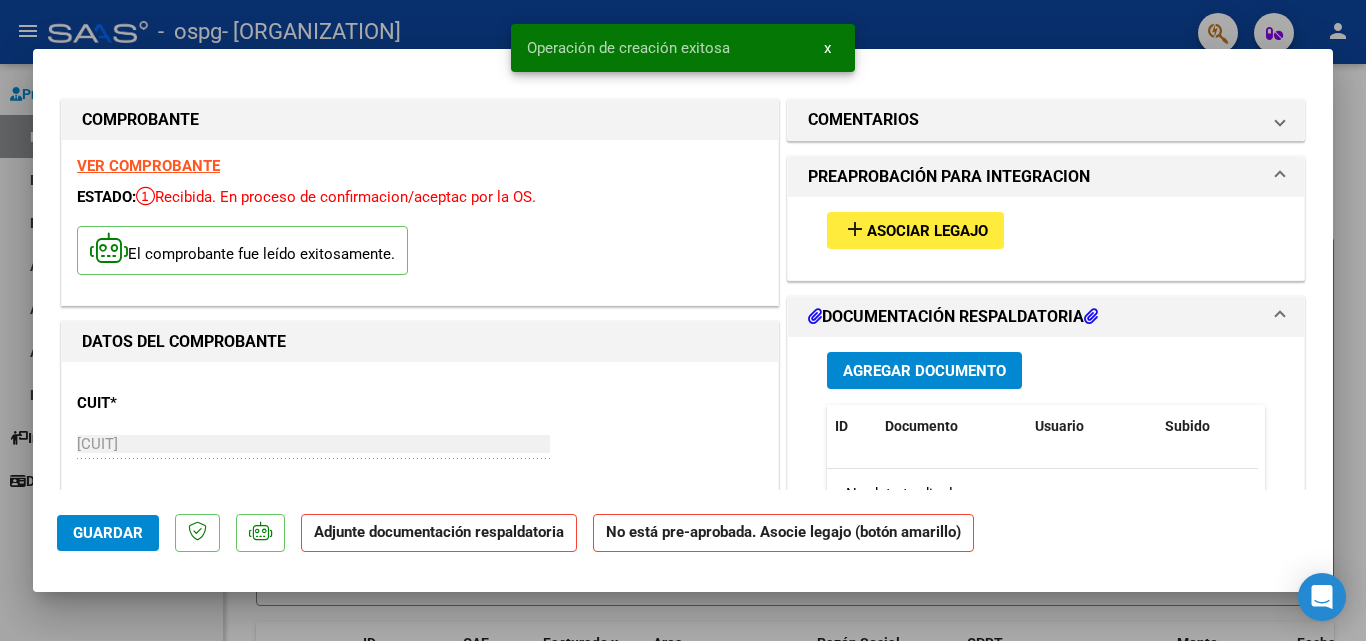 click on "add" at bounding box center (855, 229) 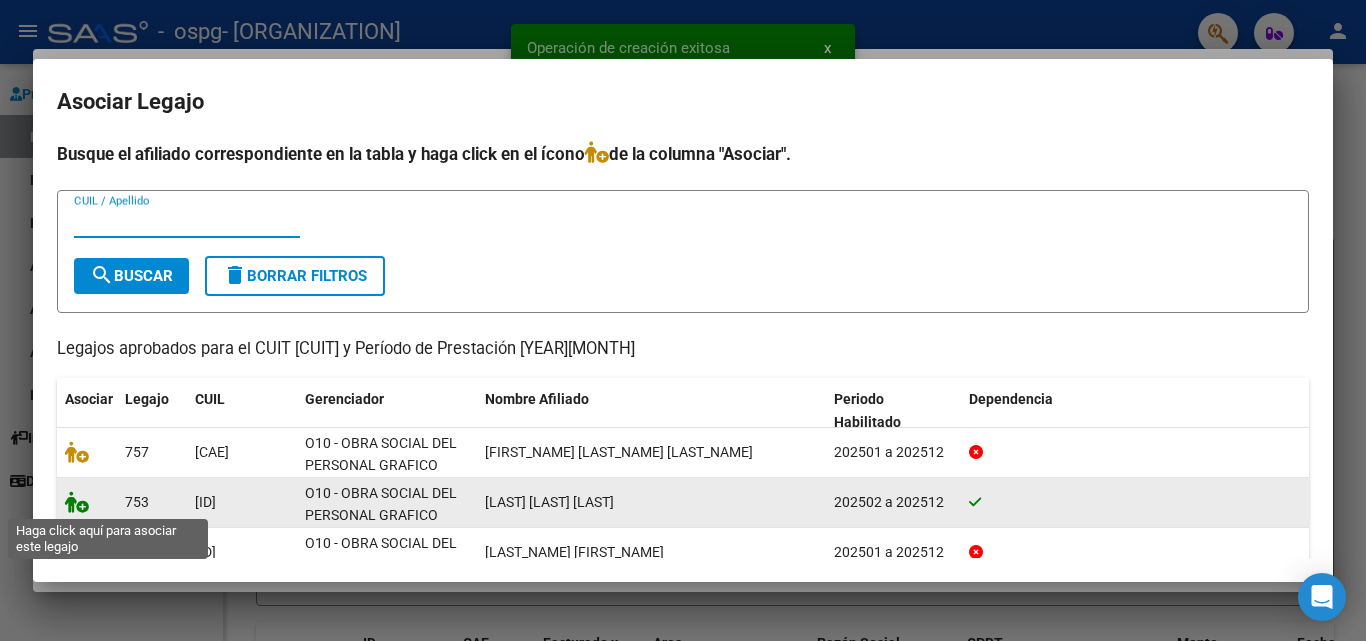 click 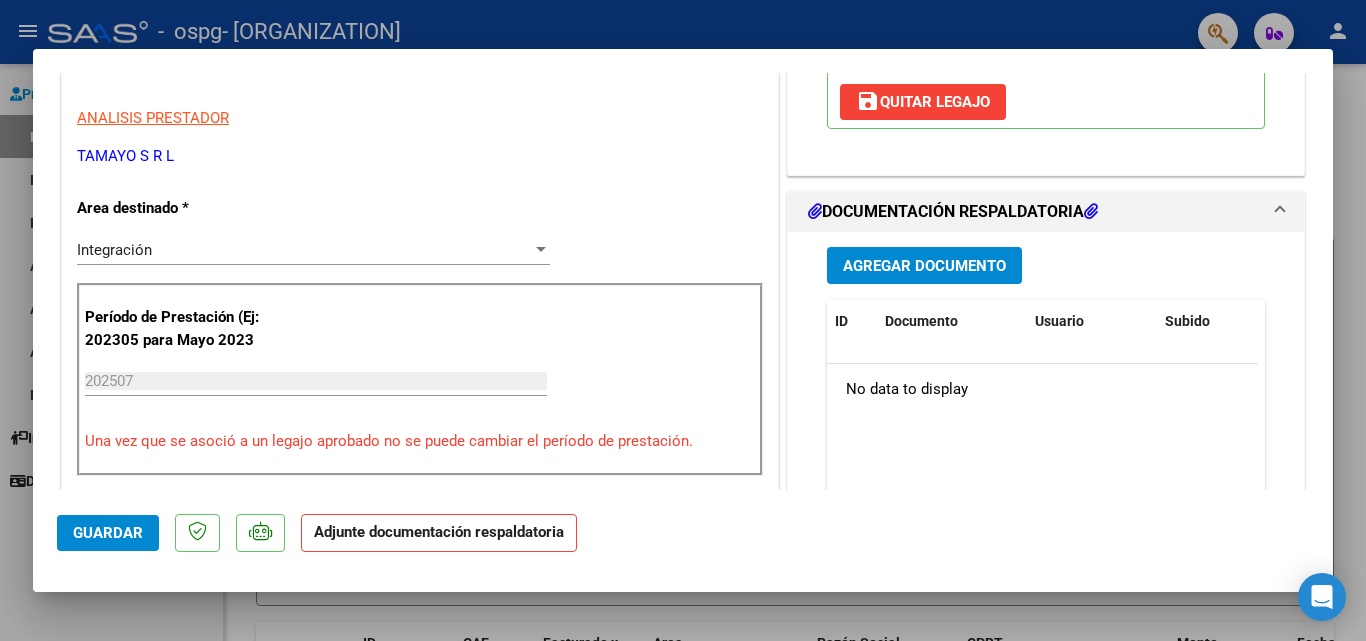 scroll, scrollTop: 423, scrollLeft: 0, axis: vertical 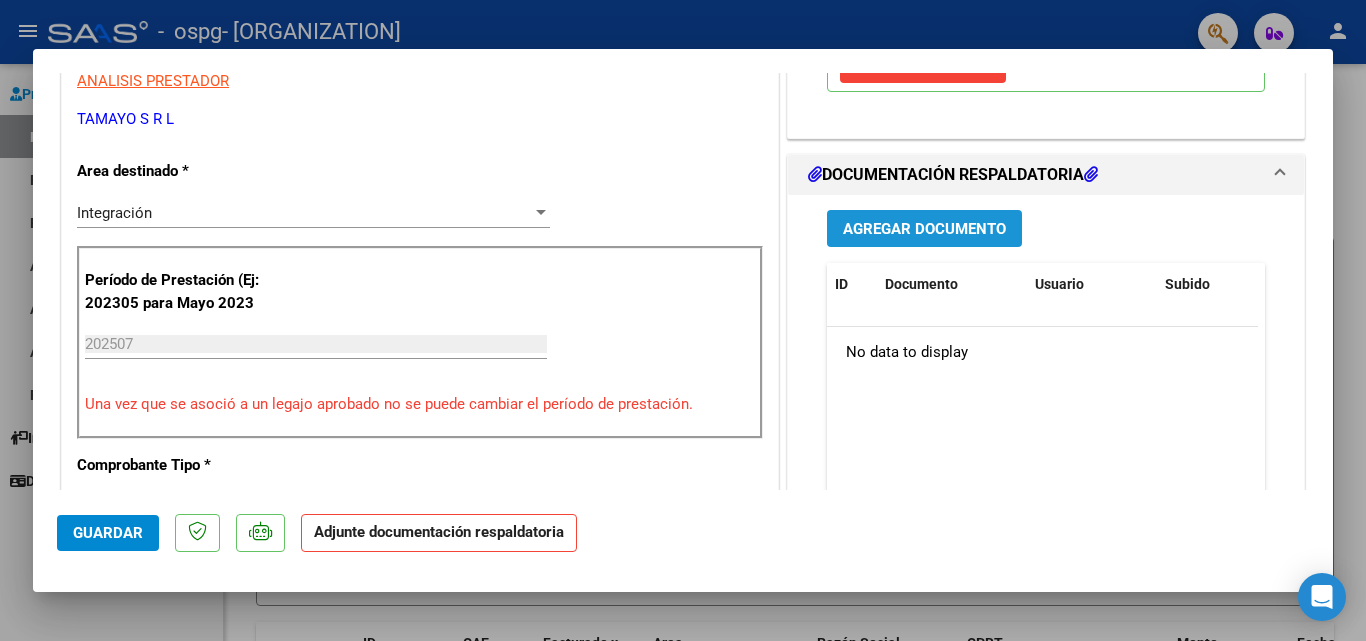 click on "Agregar Documento" at bounding box center (924, 229) 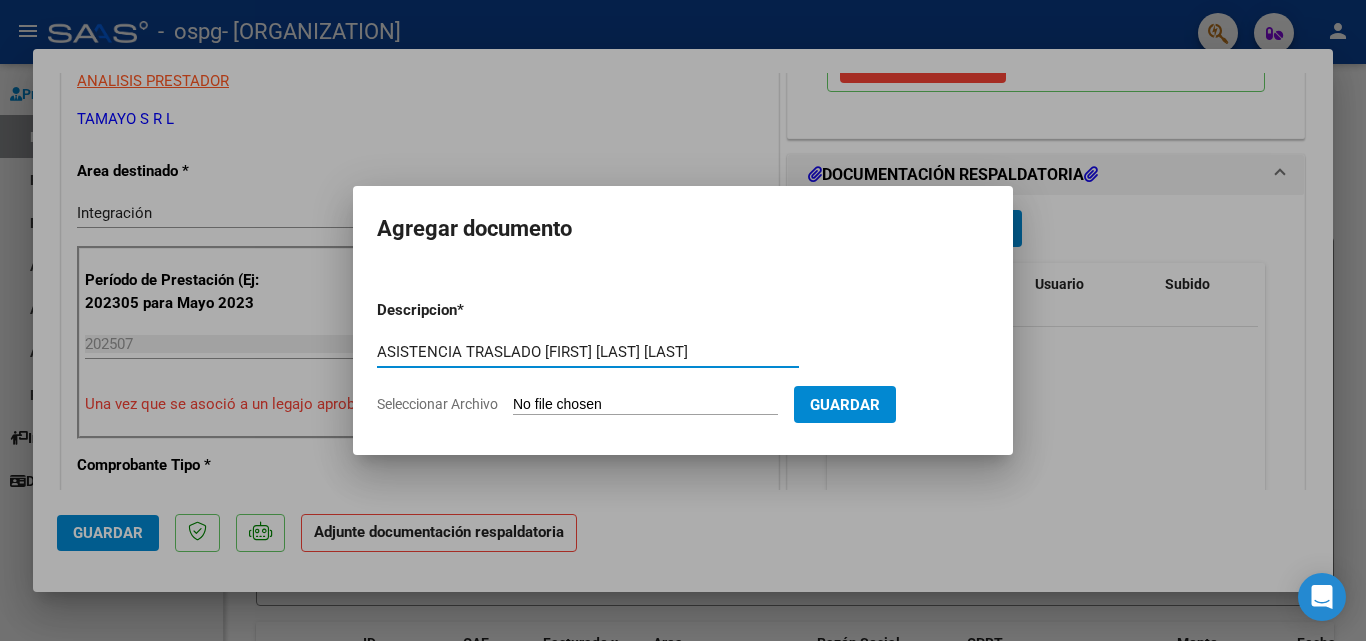 type on "ASISTENCIA TRASLADO [FIRST] [LAST] [LAST]" 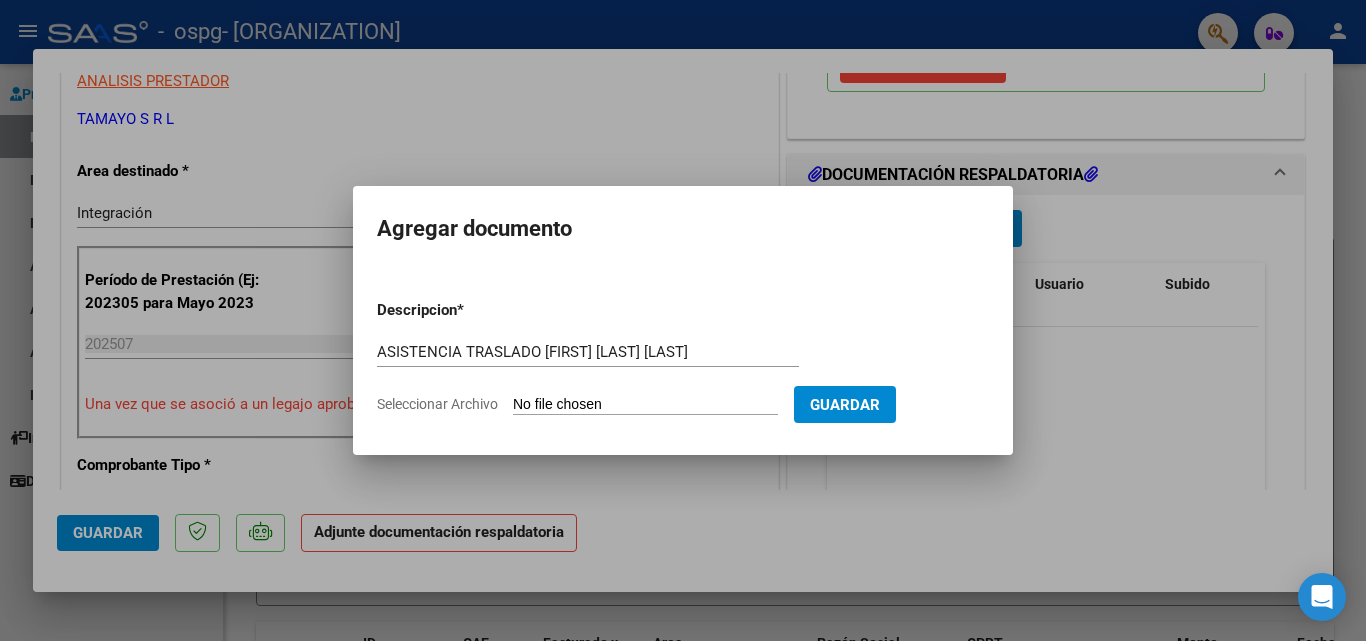 type on "C:\fakepath\ASISTENCIA  JULIO TRASLADO [LAST_NAME] [FIRST_NAME].pdf" 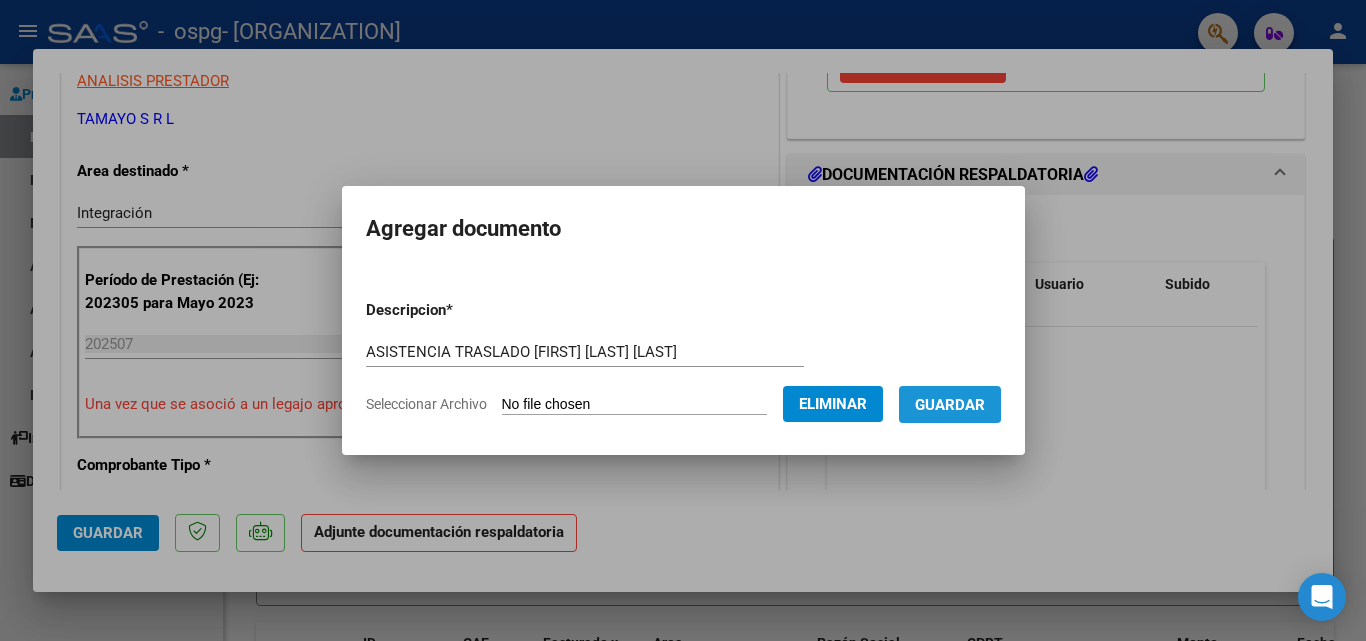 click on "Guardar" at bounding box center [950, 405] 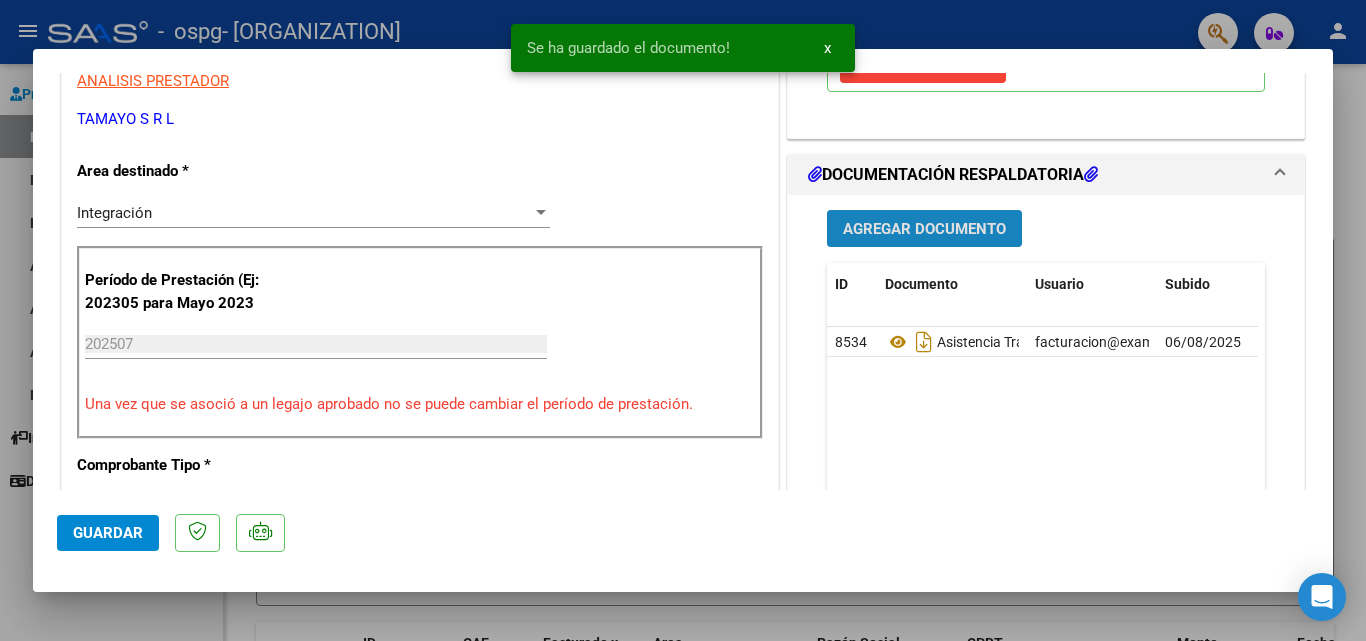 click on "Agregar Documento" at bounding box center (924, 229) 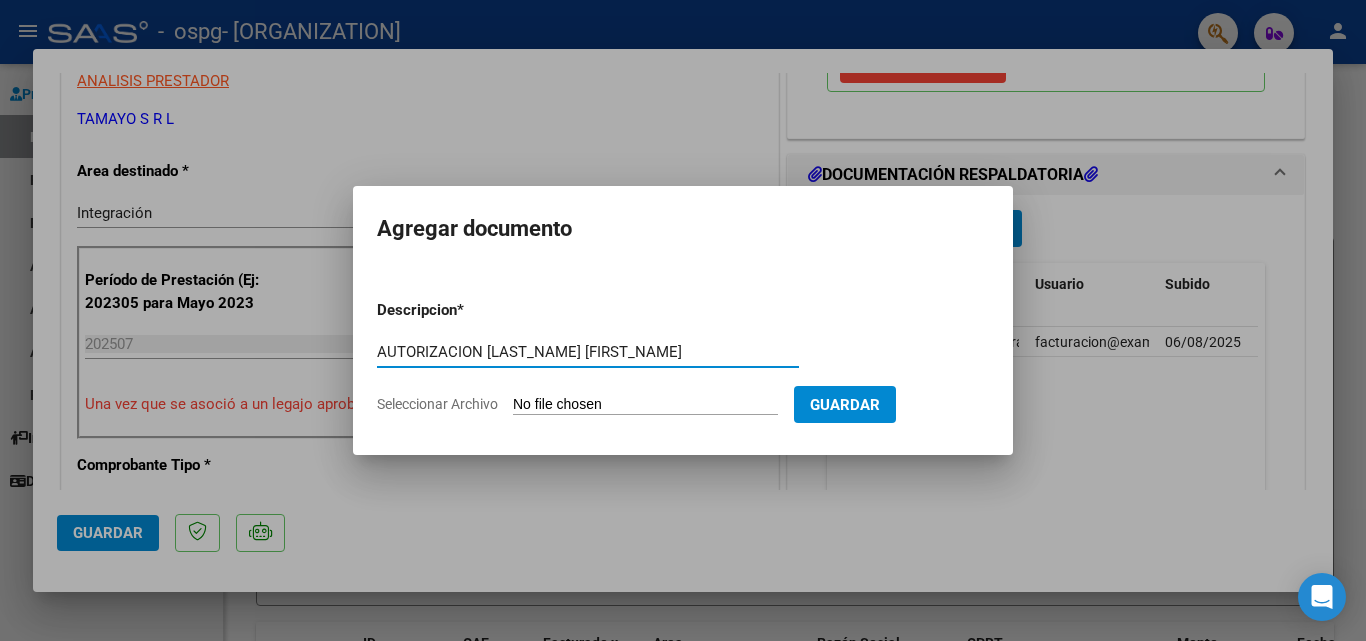 type on "AUTORIZACION [LAST_NAME] [FIRST_NAME]" 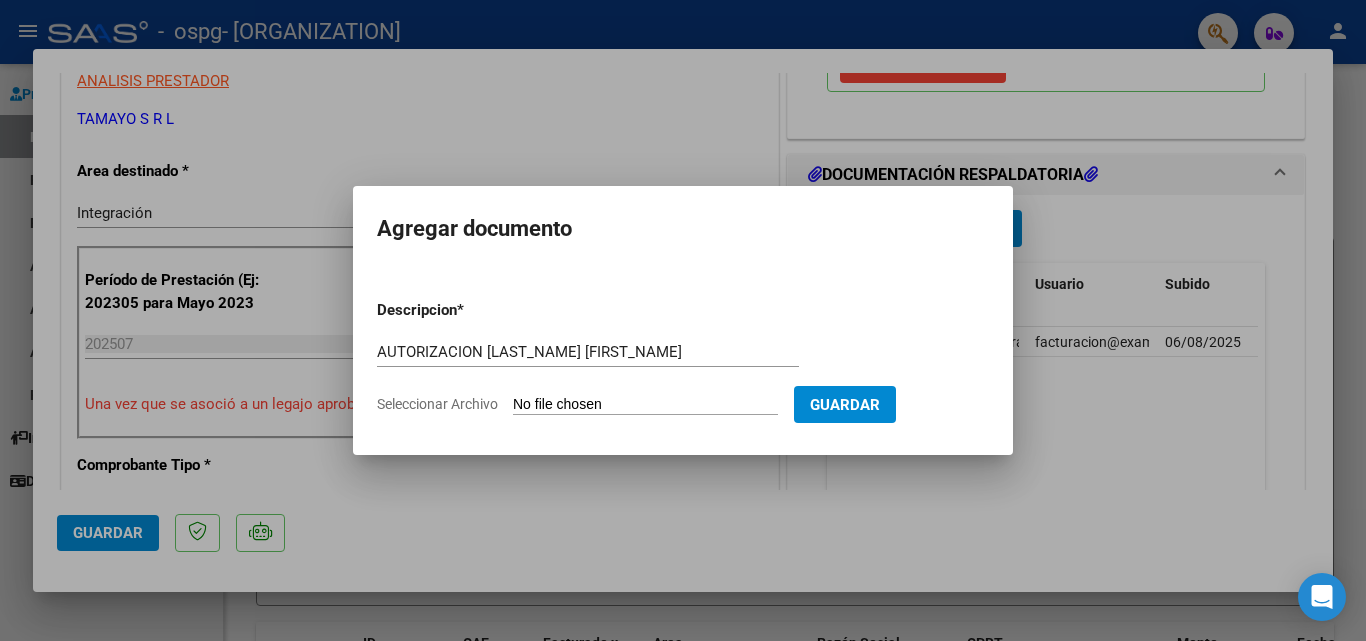click on "Seleccionar Archivo" at bounding box center [645, 405] 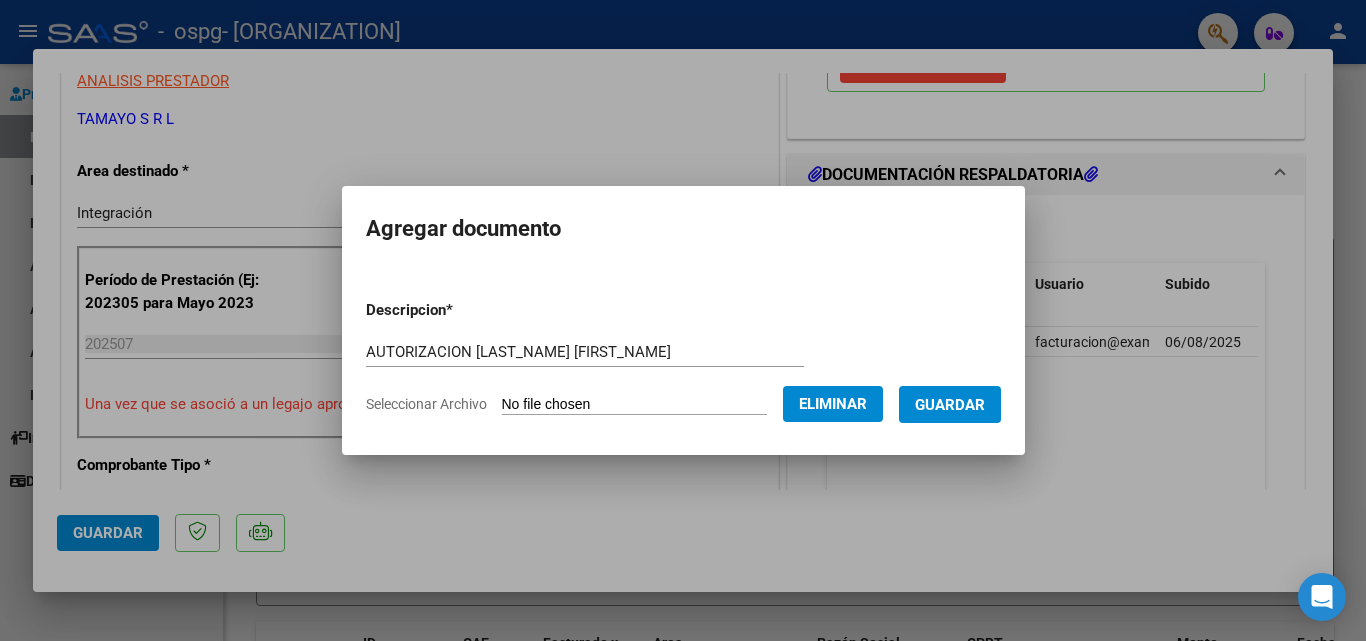 click on "Guardar" at bounding box center [950, 405] 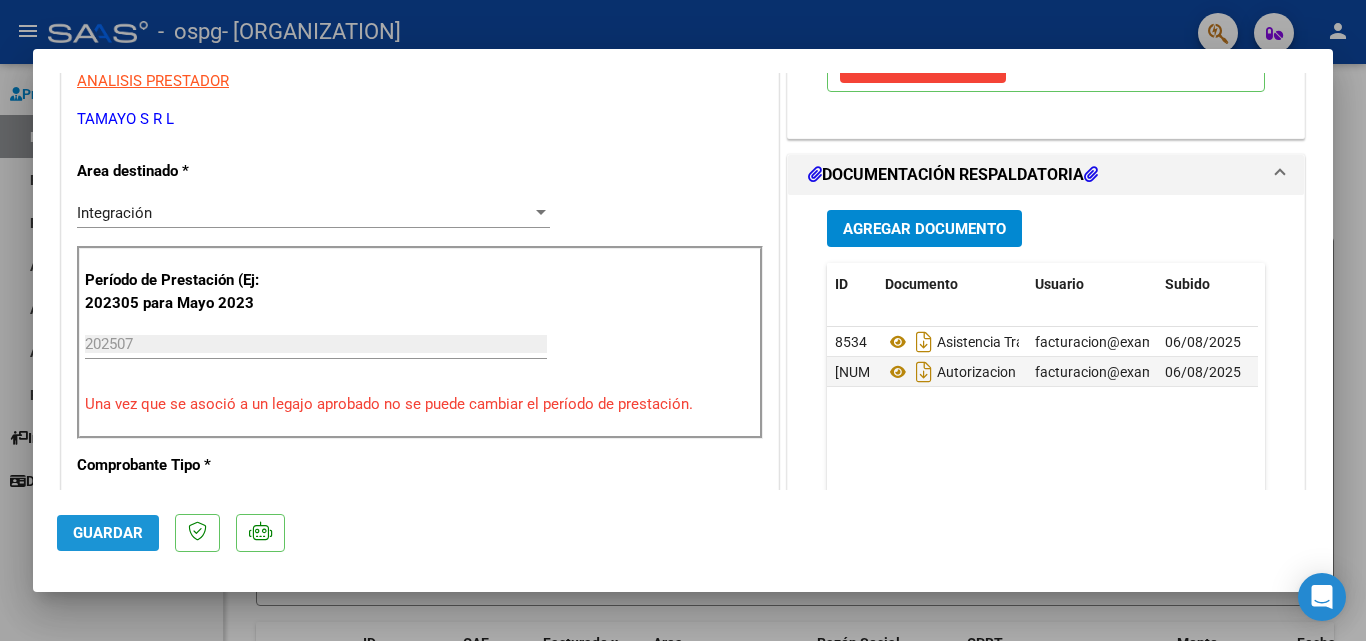click on "Guardar" 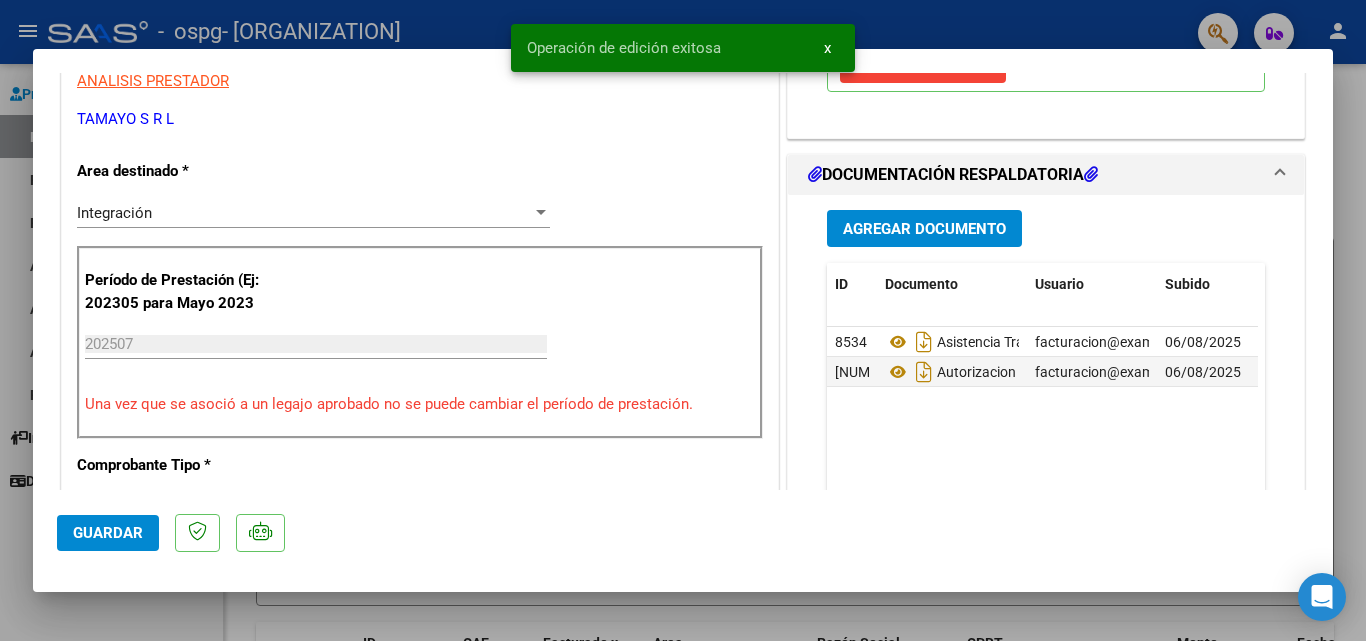 click at bounding box center (683, 320) 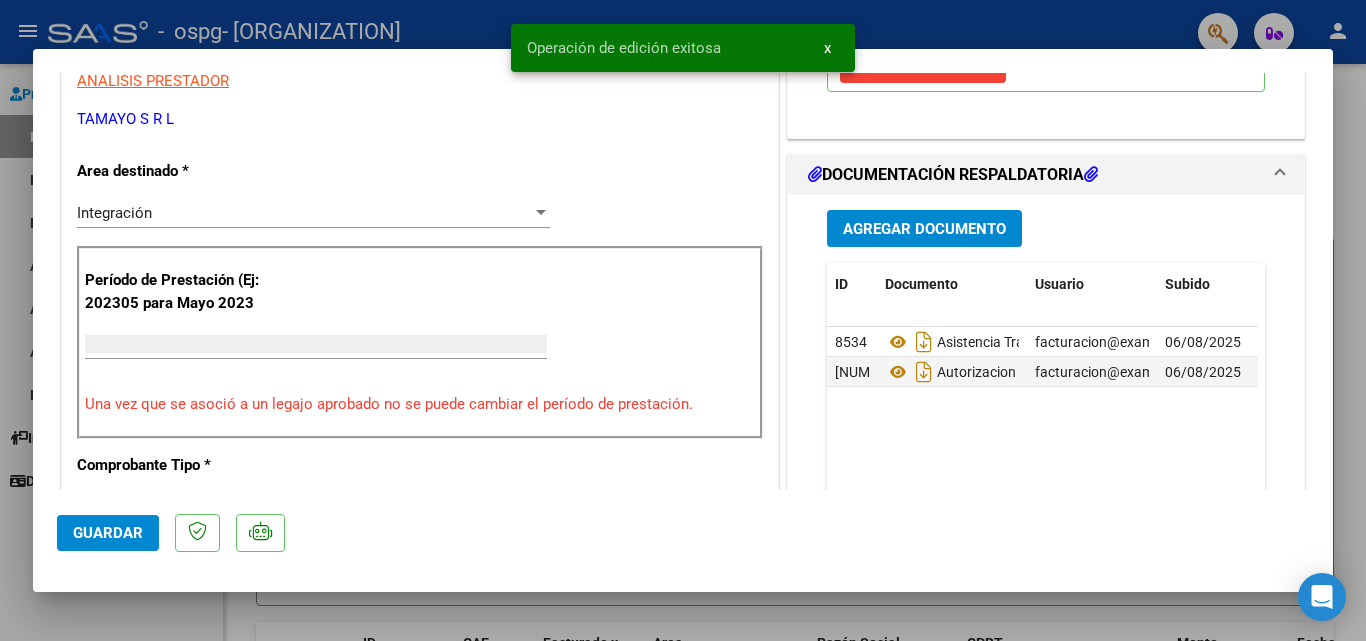 scroll, scrollTop: 337, scrollLeft: 0, axis: vertical 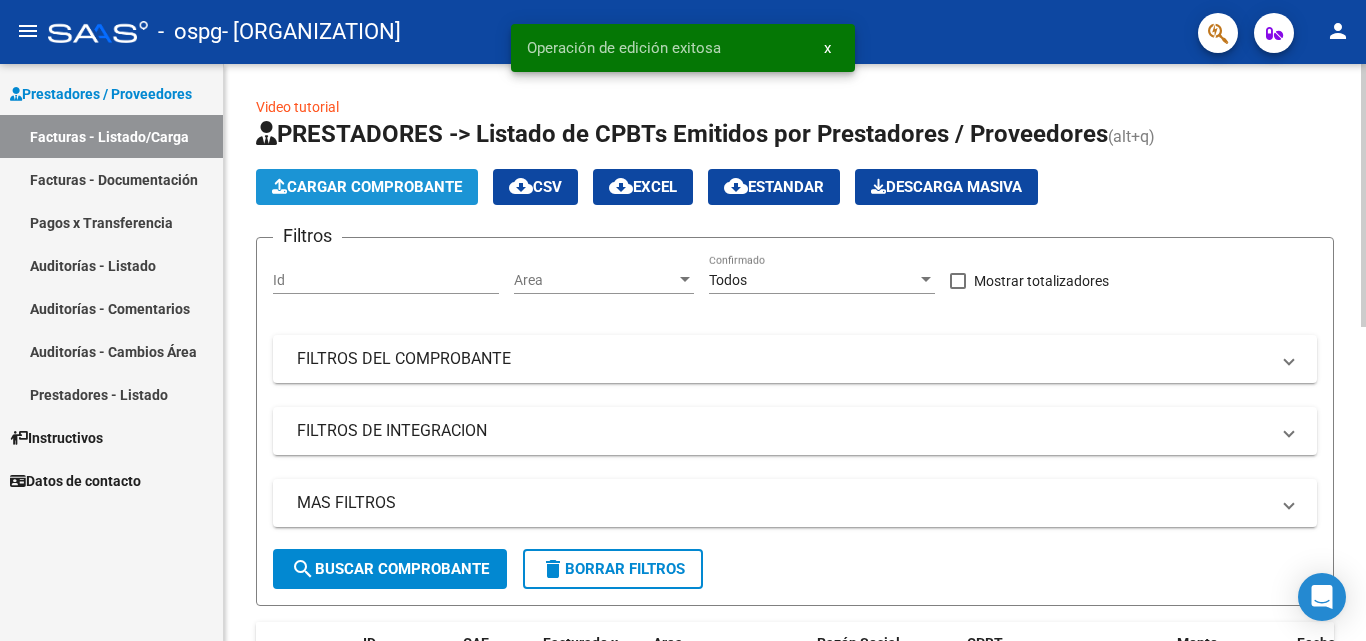 click on "Cargar Comprobante" 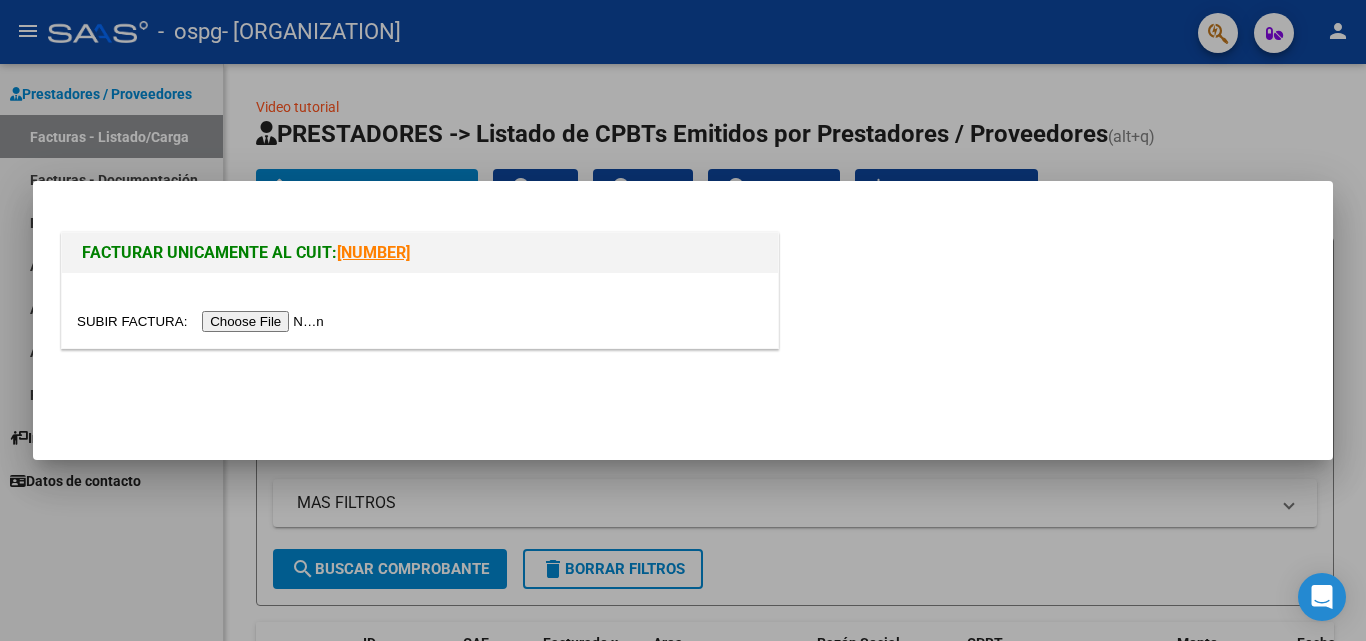 click at bounding box center [203, 321] 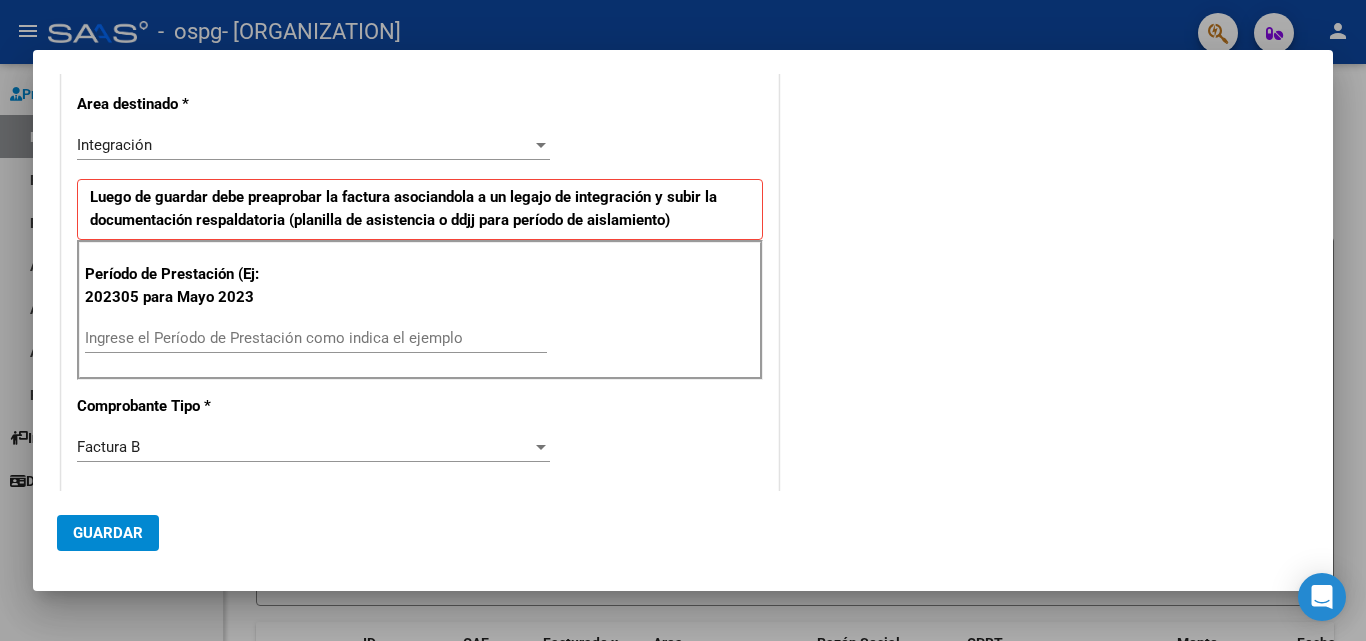 scroll, scrollTop: 359, scrollLeft: 0, axis: vertical 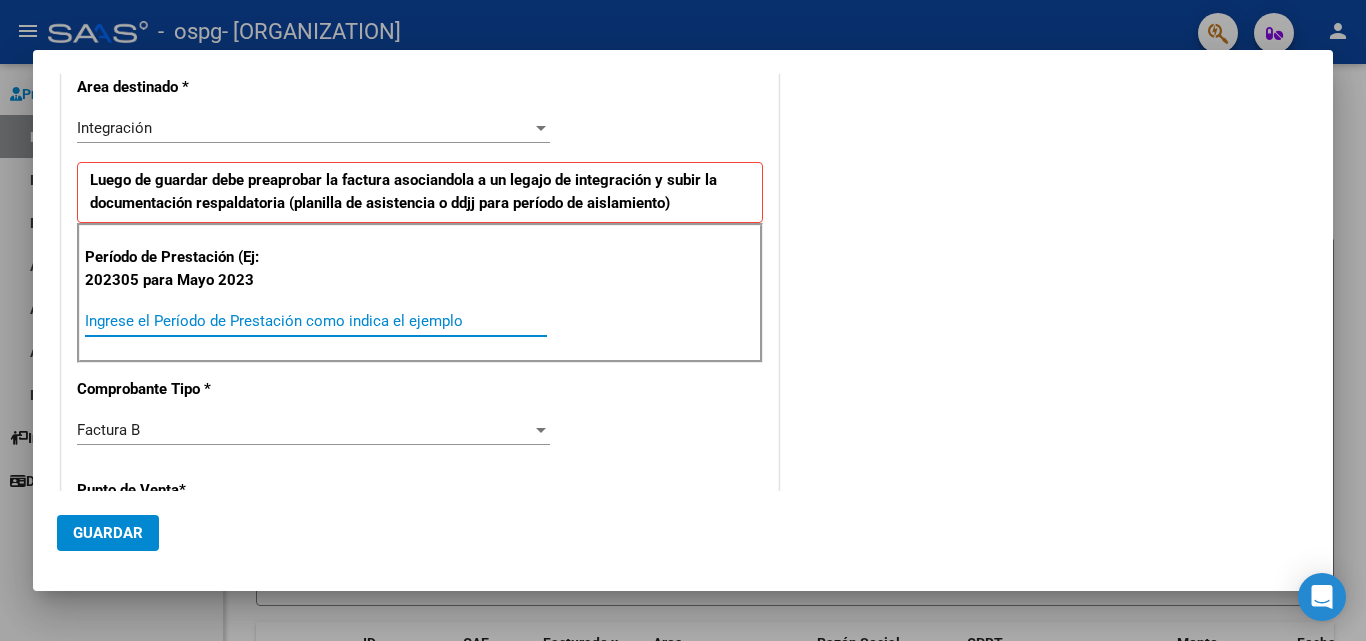 click on "Ingrese el Período de Prestación como indica el ejemplo" at bounding box center [316, 321] 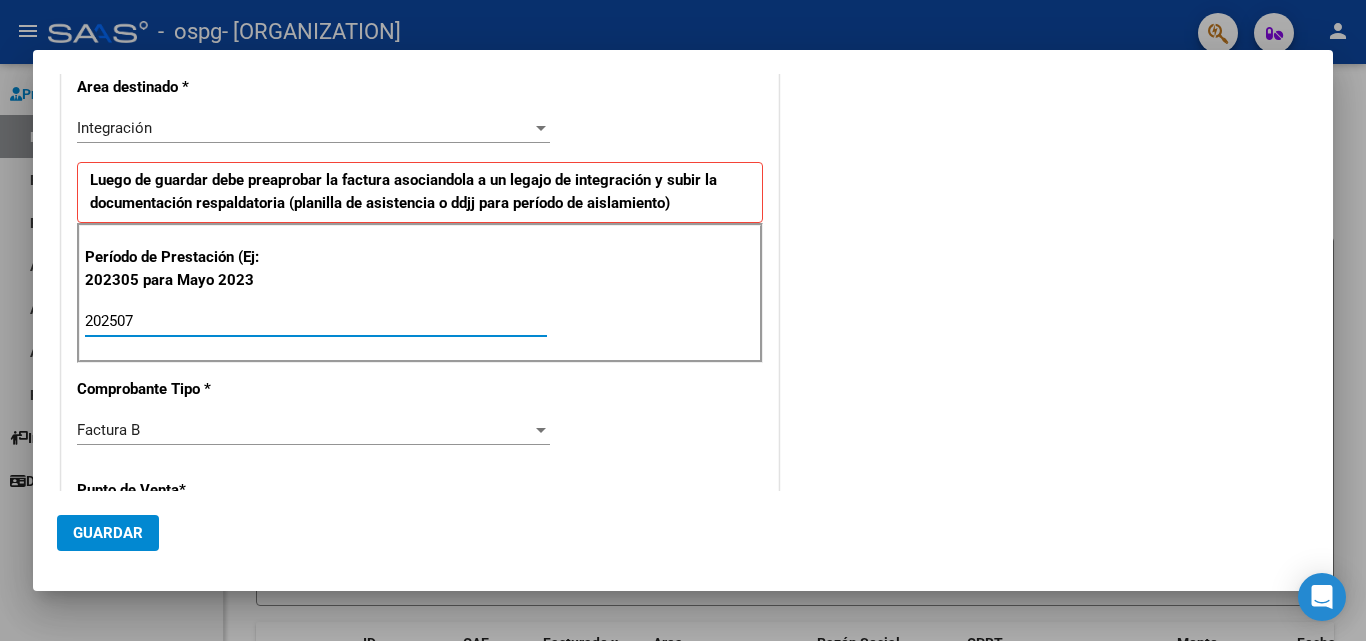 type on "202507" 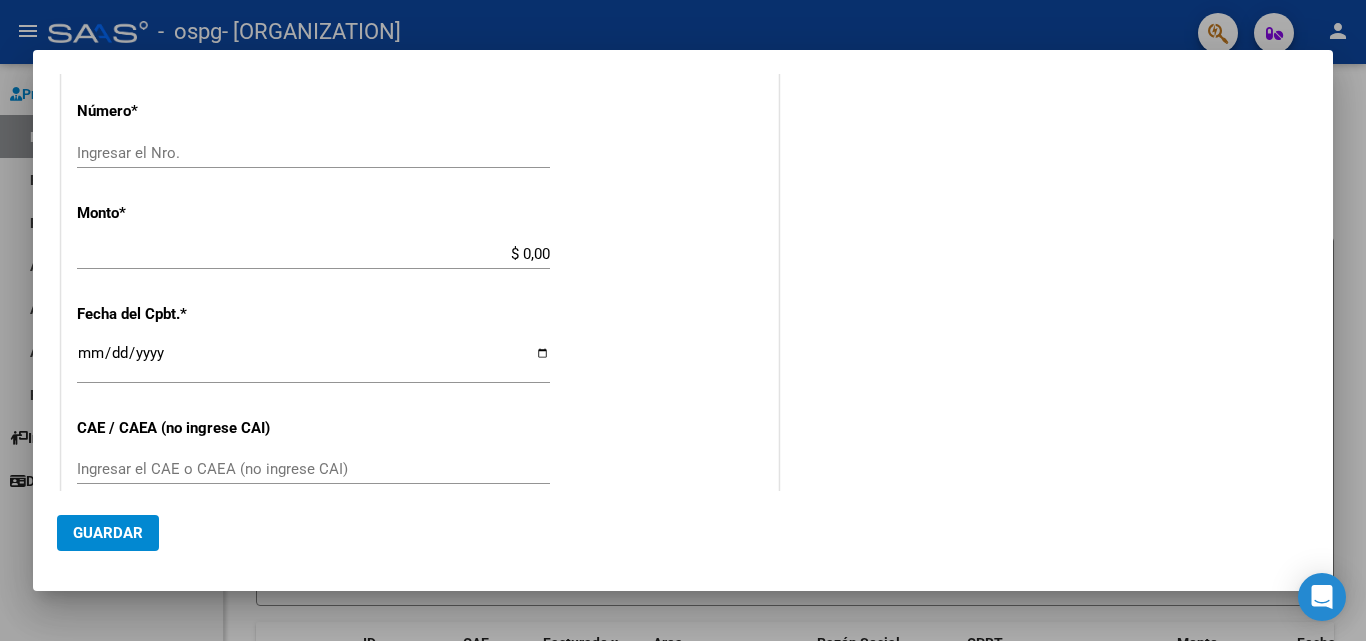 scroll, scrollTop: 908, scrollLeft: 0, axis: vertical 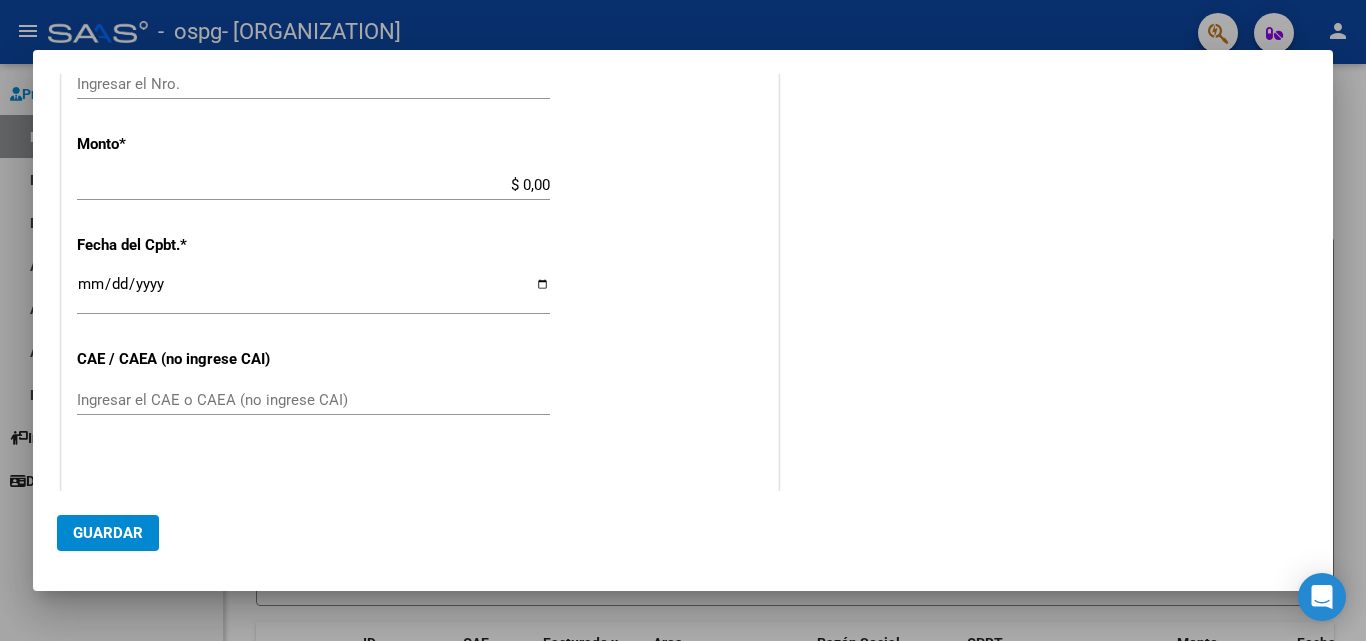 click on "Ingresar la fecha" at bounding box center [313, 292] 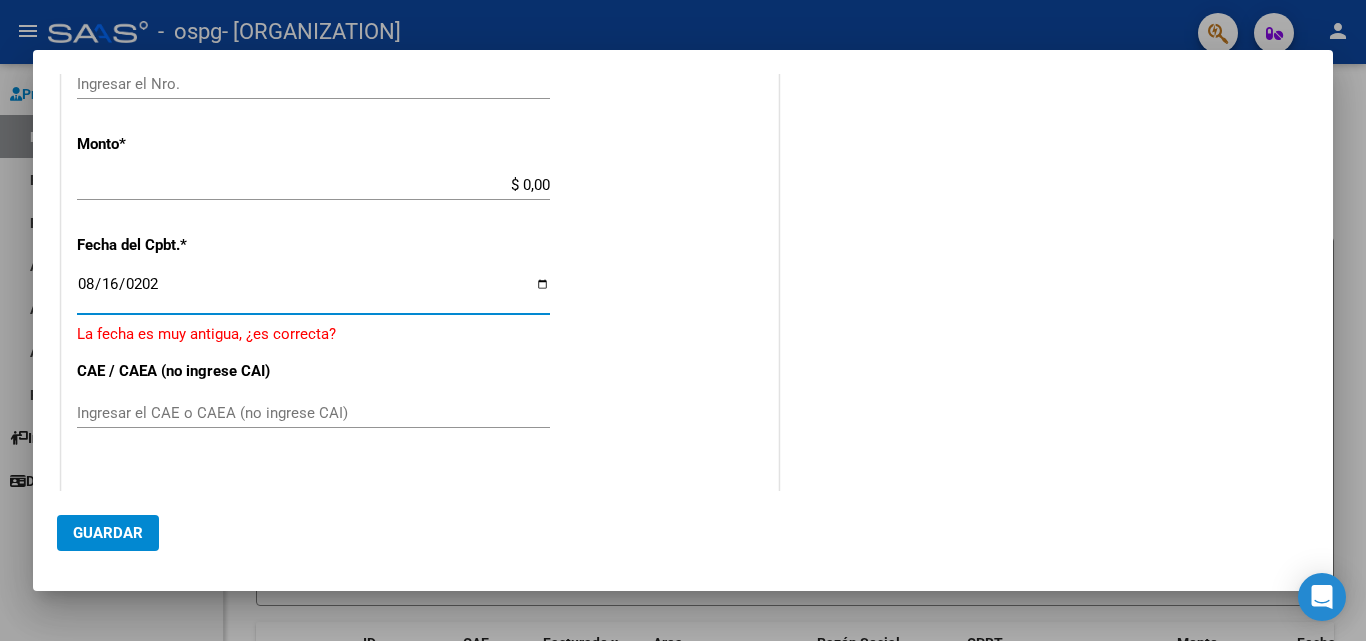 type on "2025-08-16" 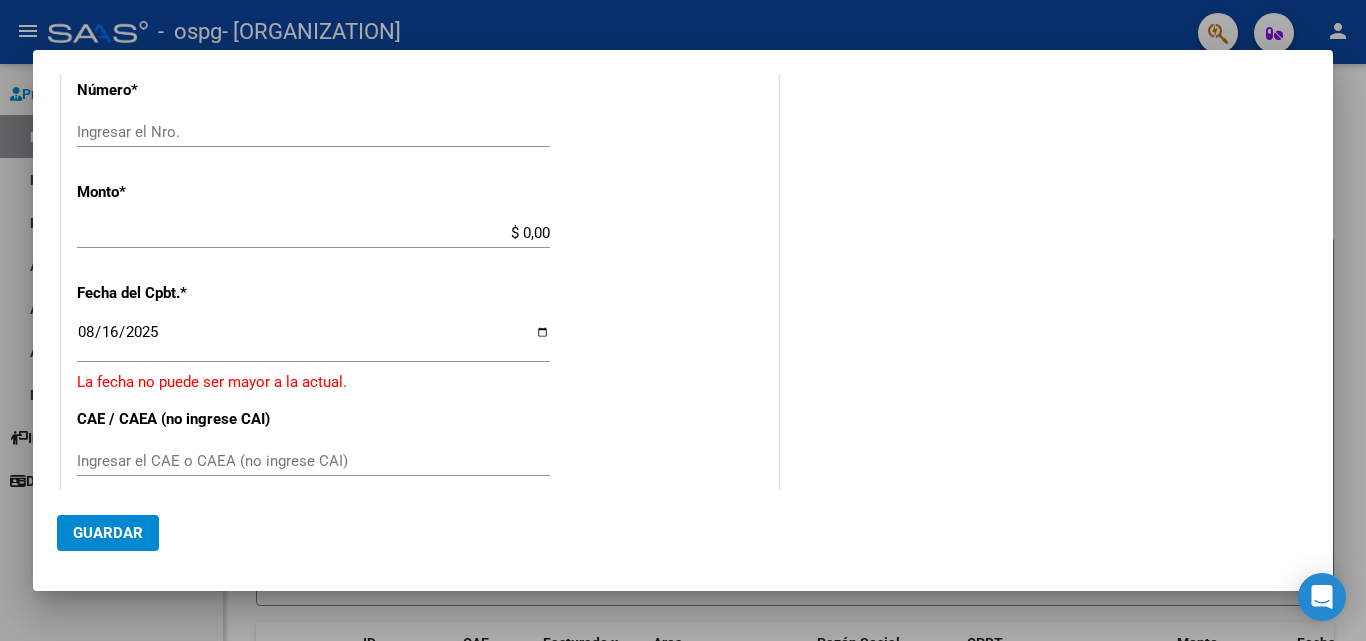 scroll, scrollTop: 868, scrollLeft: 0, axis: vertical 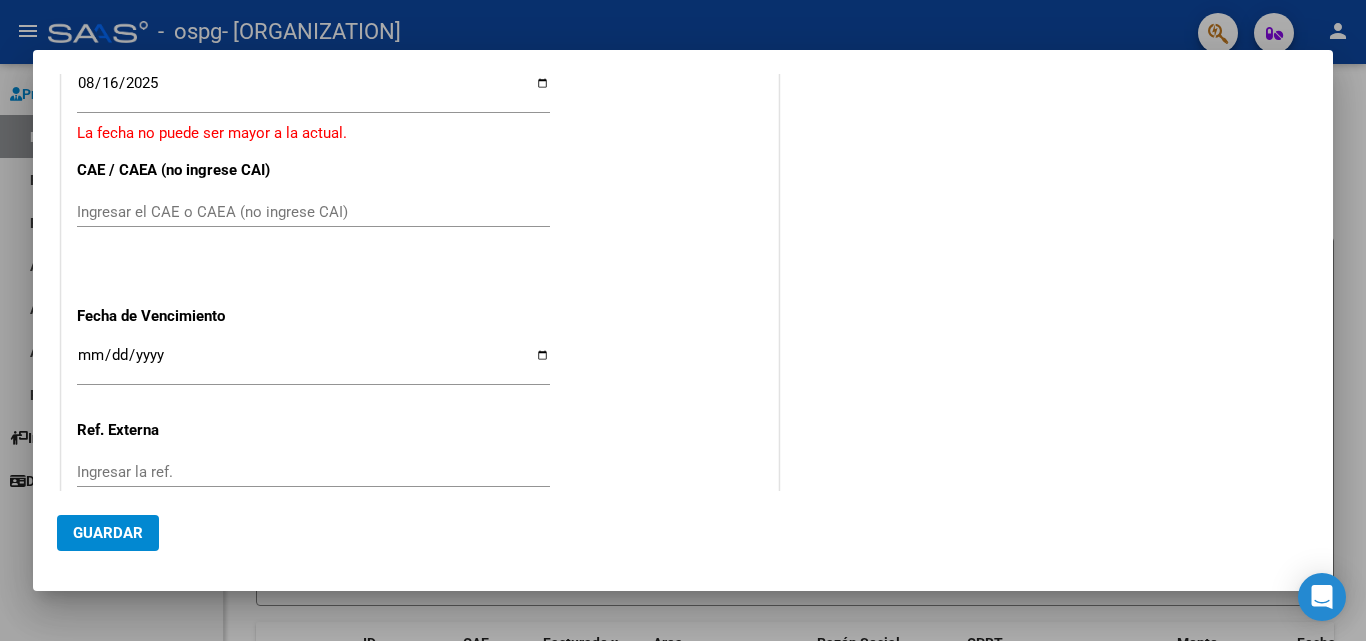 drag, startPoint x: 1316, startPoint y: 391, endPoint x: 837, endPoint y: 437, distance: 481.2037 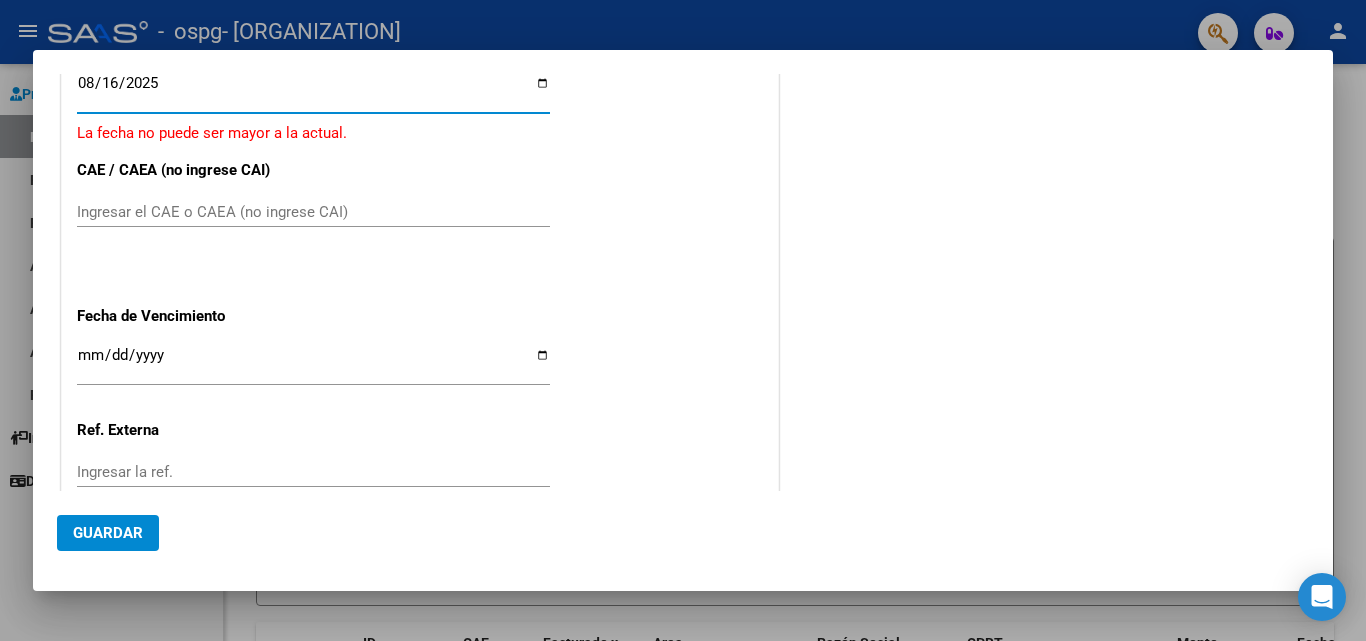 click on "2025-08-16" at bounding box center (313, 91) 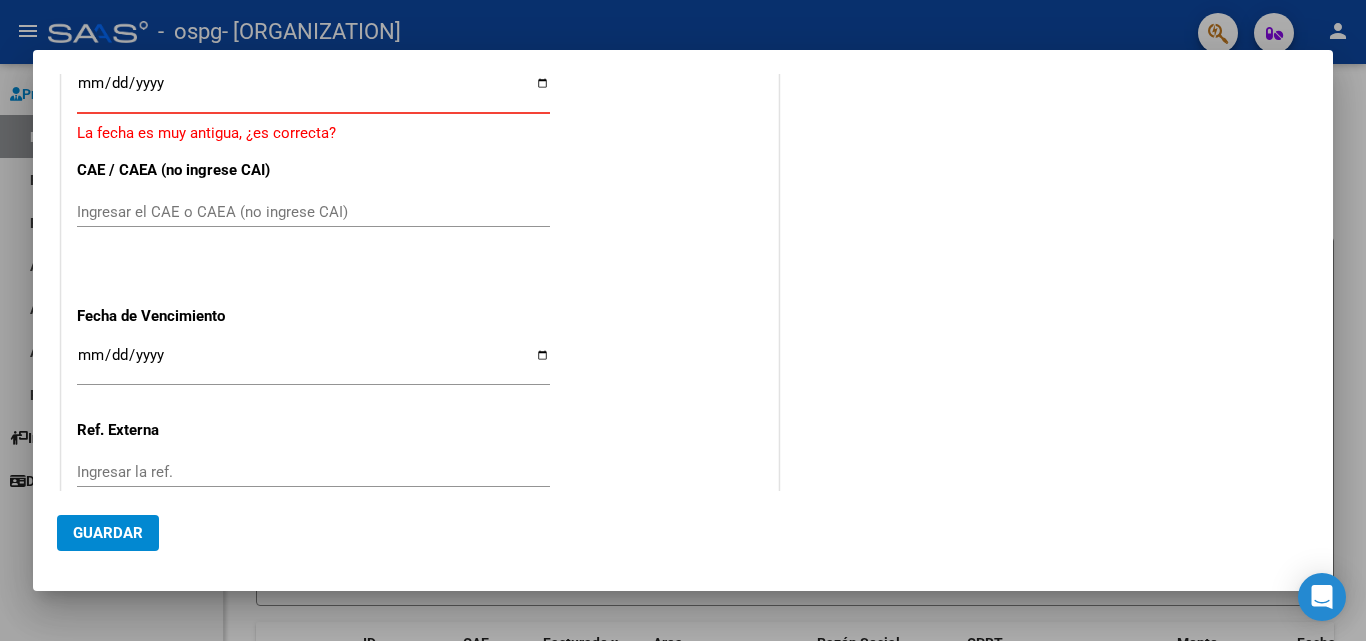 type on "2025-08-06" 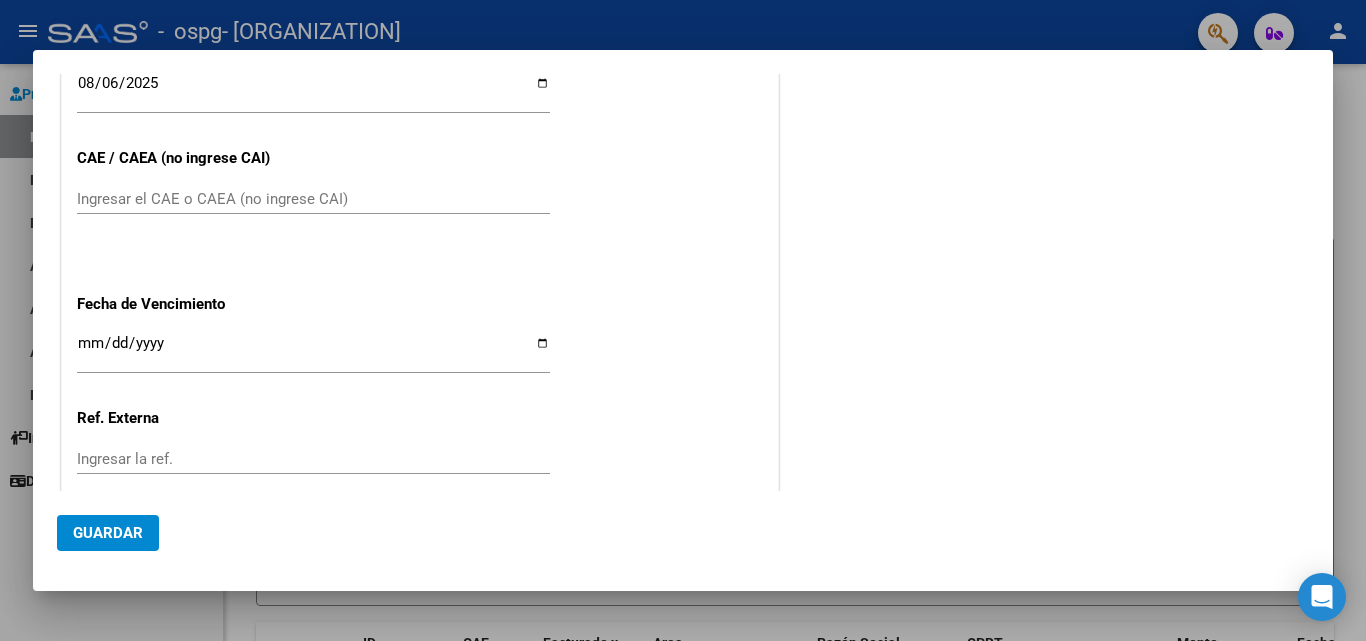 click on "Ingresar el CAE o CAEA (no ingrese CAI)" 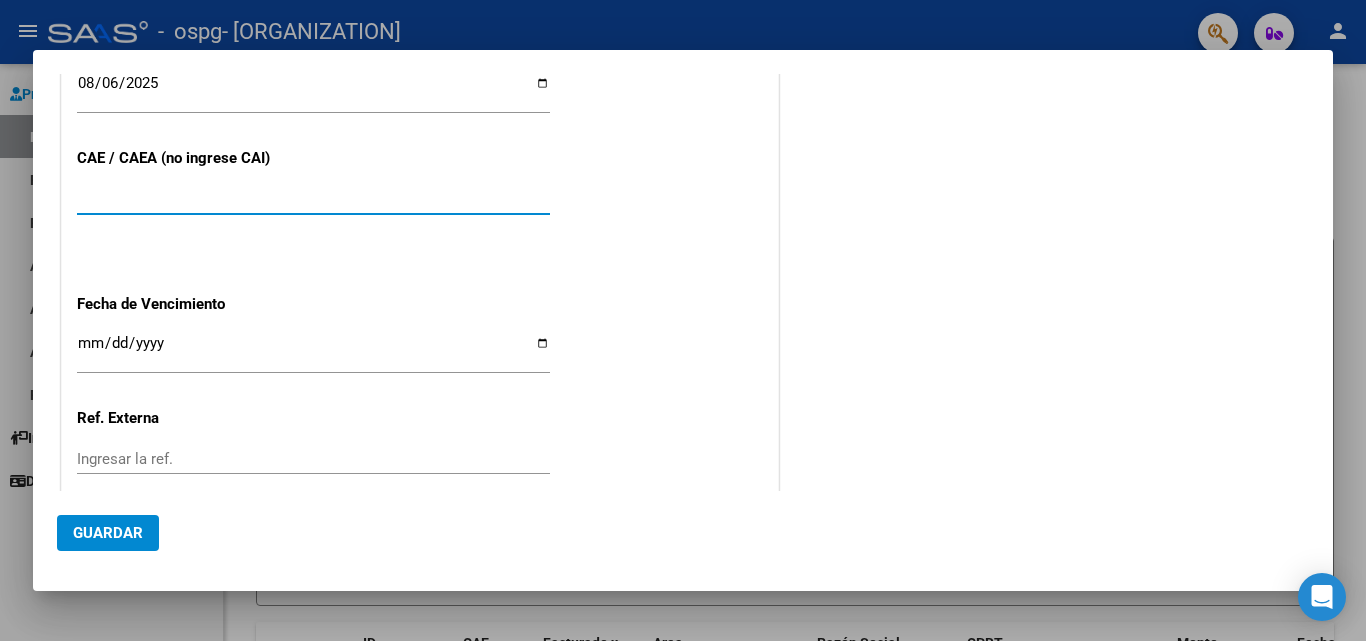 type on "[CAE]" 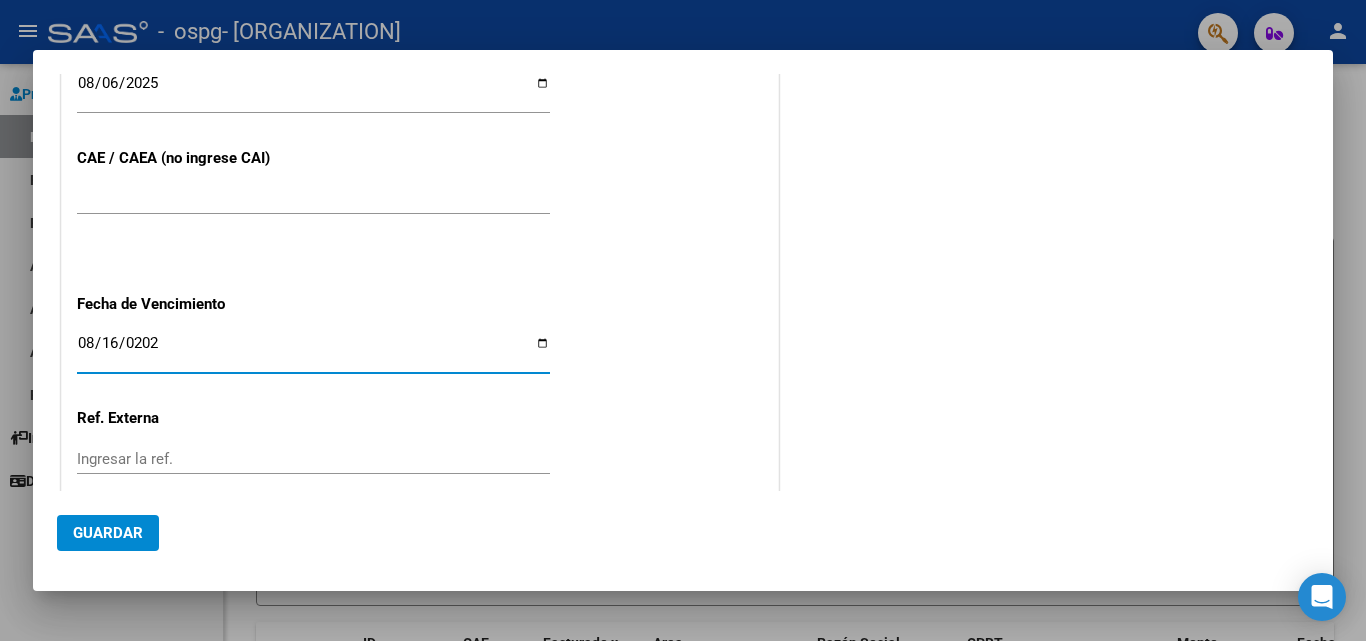 type on "2025-08-16" 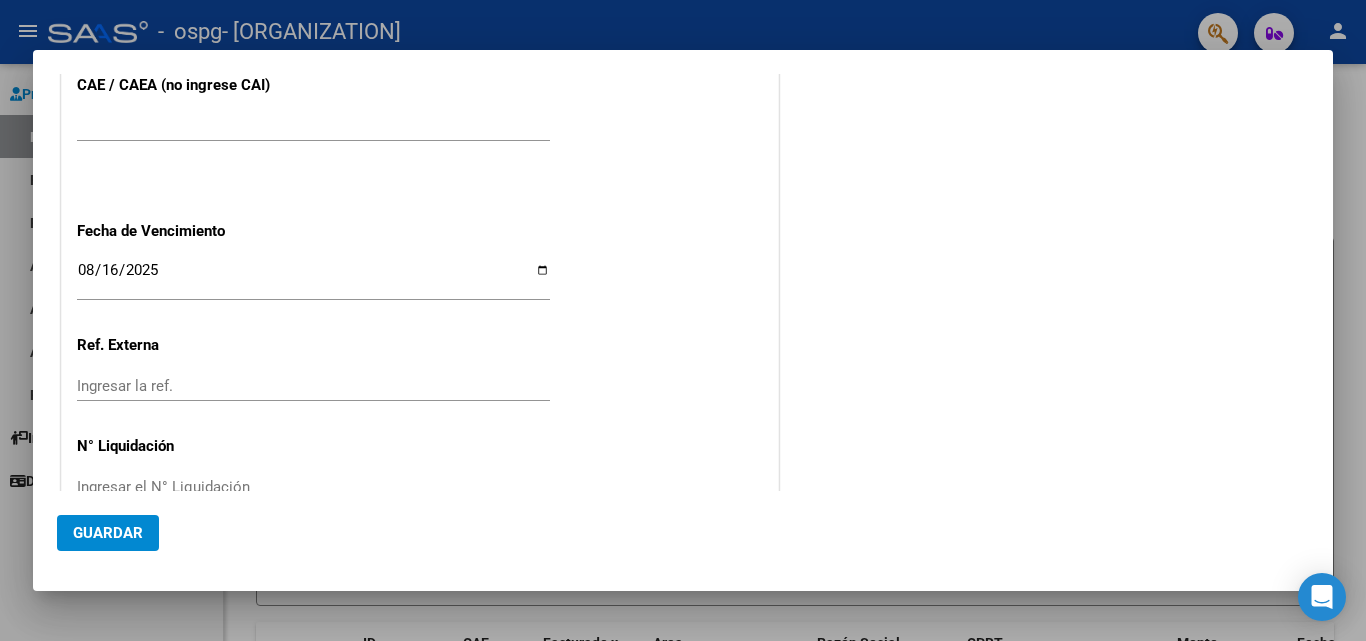 scroll, scrollTop: 1040, scrollLeft: 0, axis: vertical 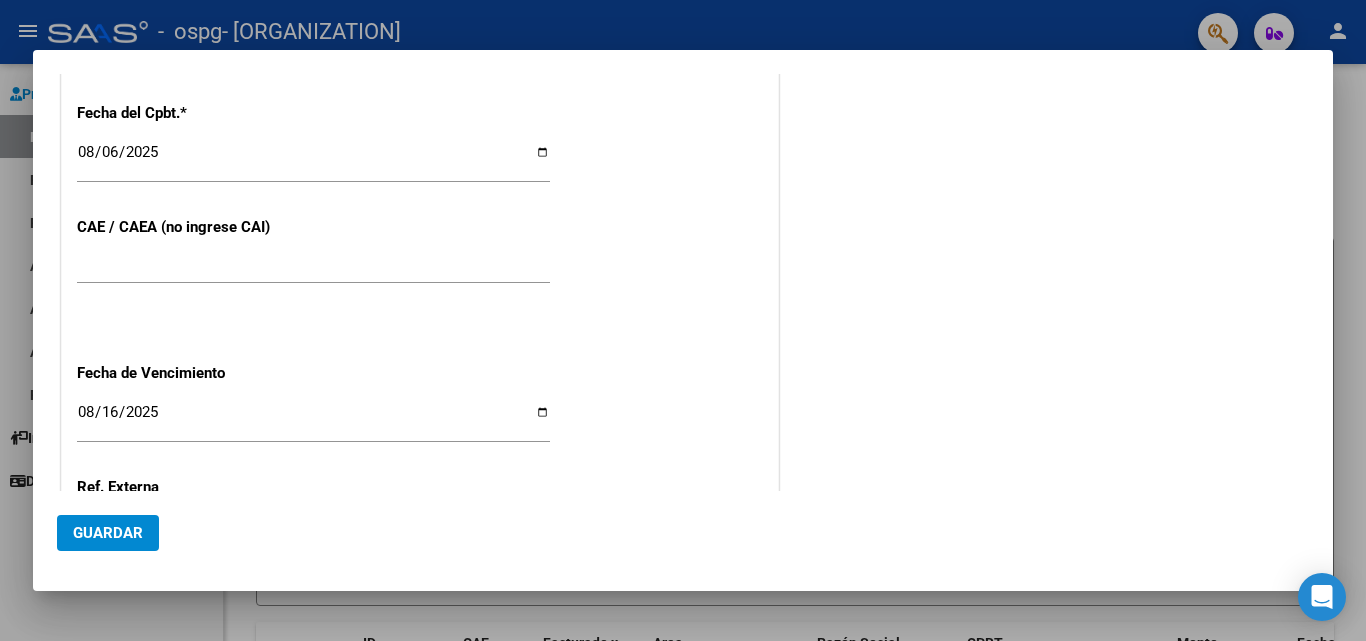 click on "Guardar" 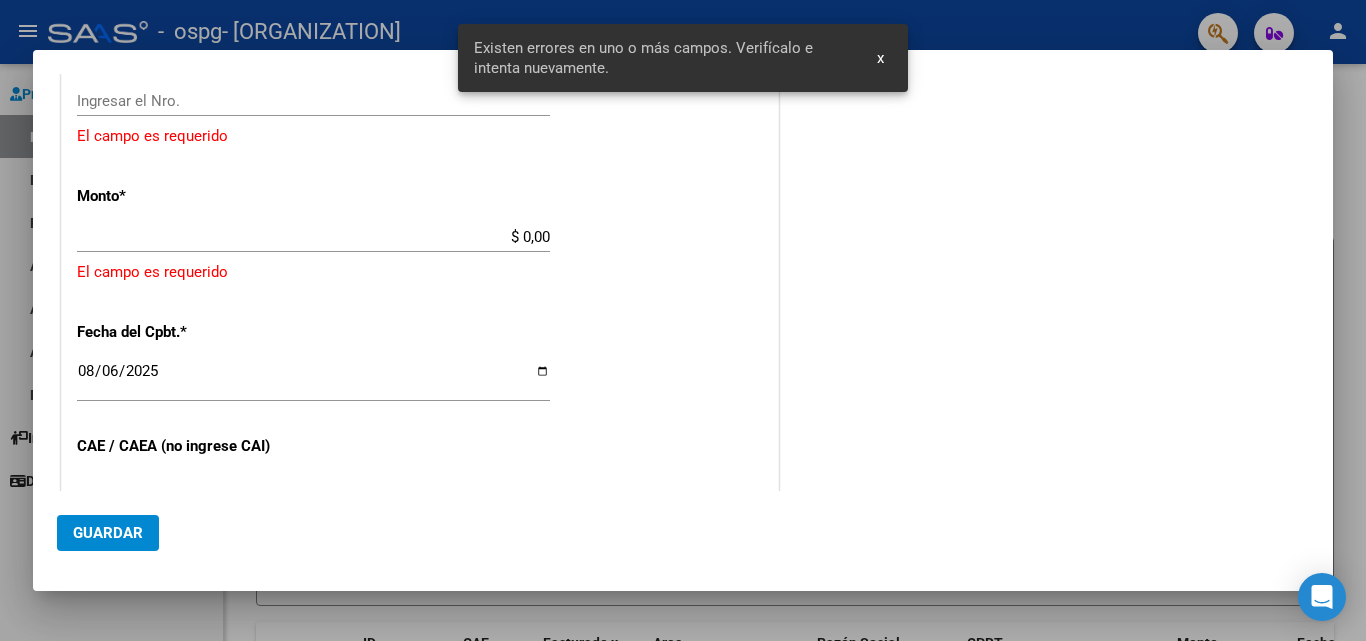 scroll, scrollTop: 706, scrollLeft: 0, axis: vertical 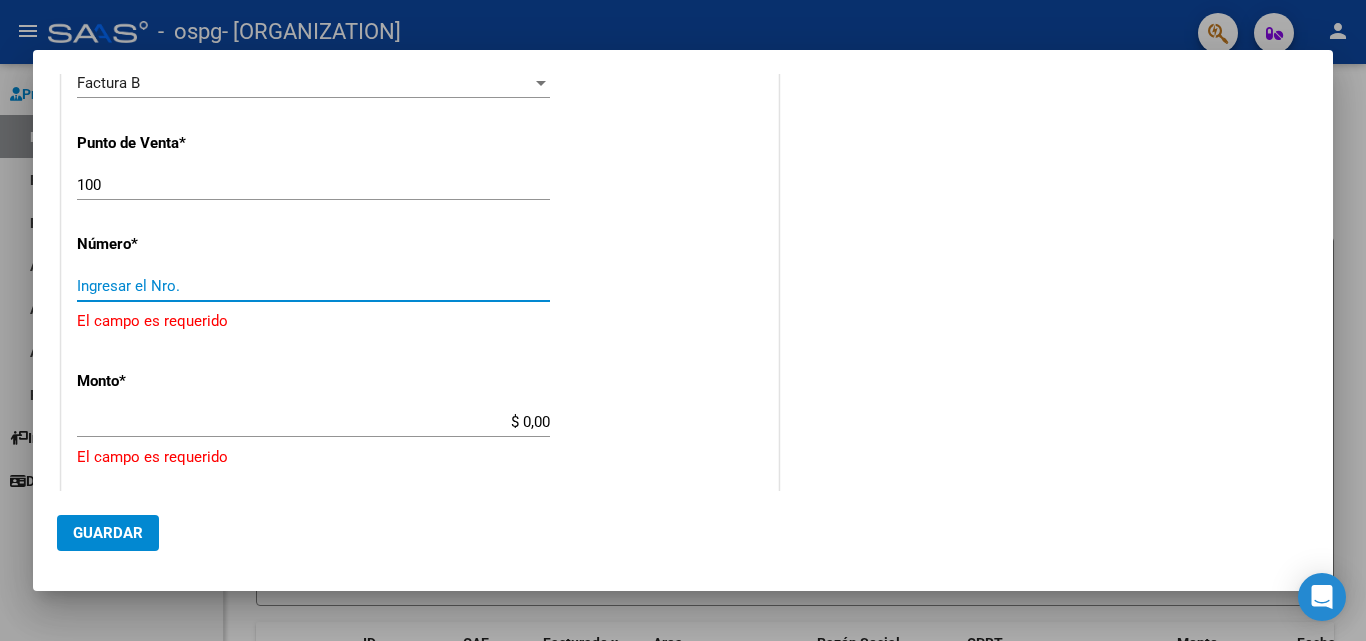click on "Ingresar el Nro." at bounding box center [313, 286] 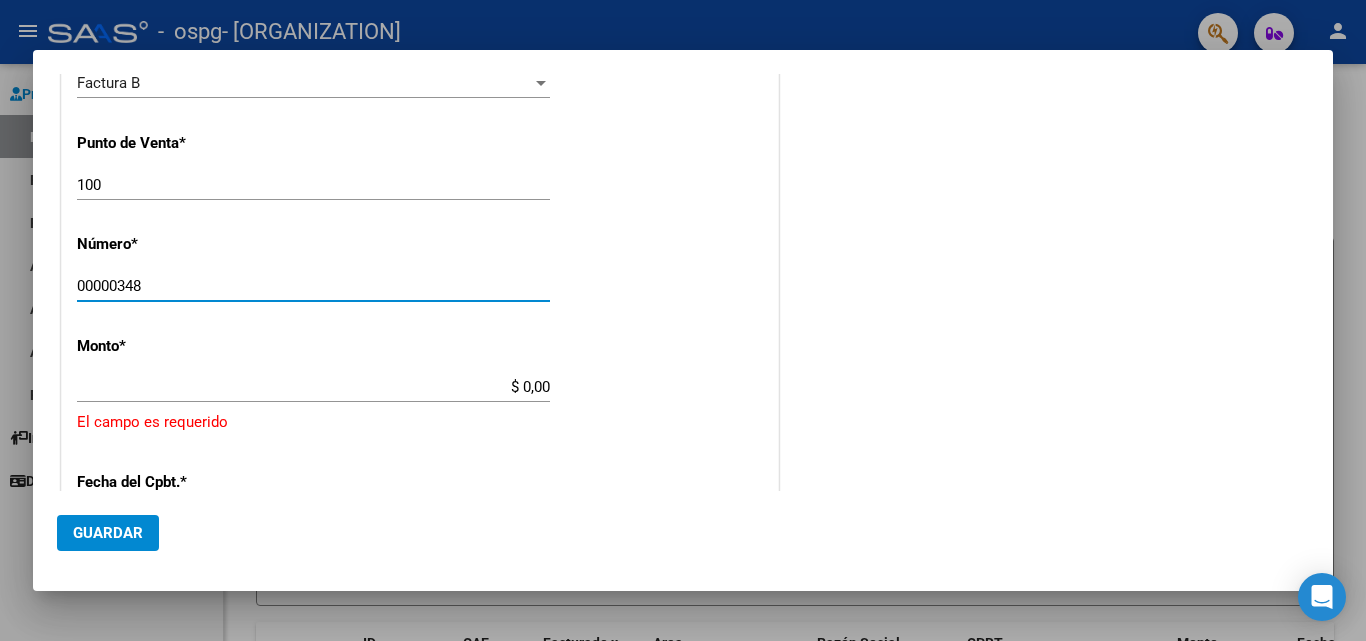 type on "00000348" 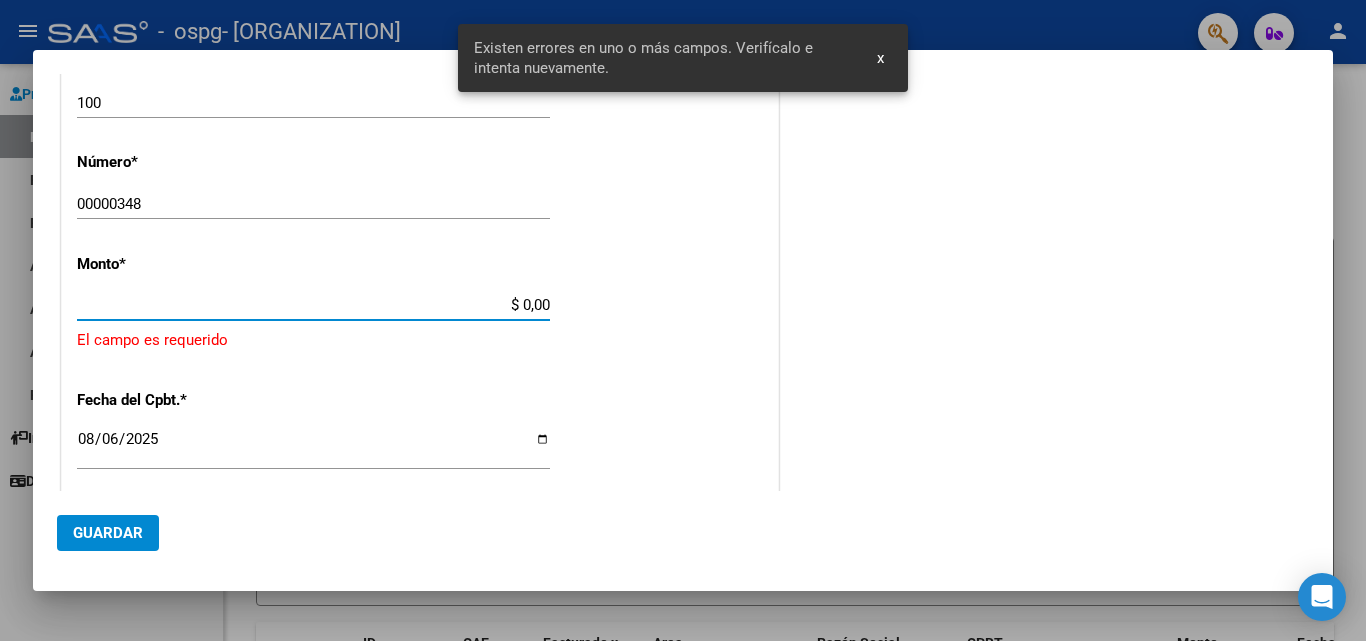 scroll, scrollTop: 808, scrollLeft: 0, axis: vertical 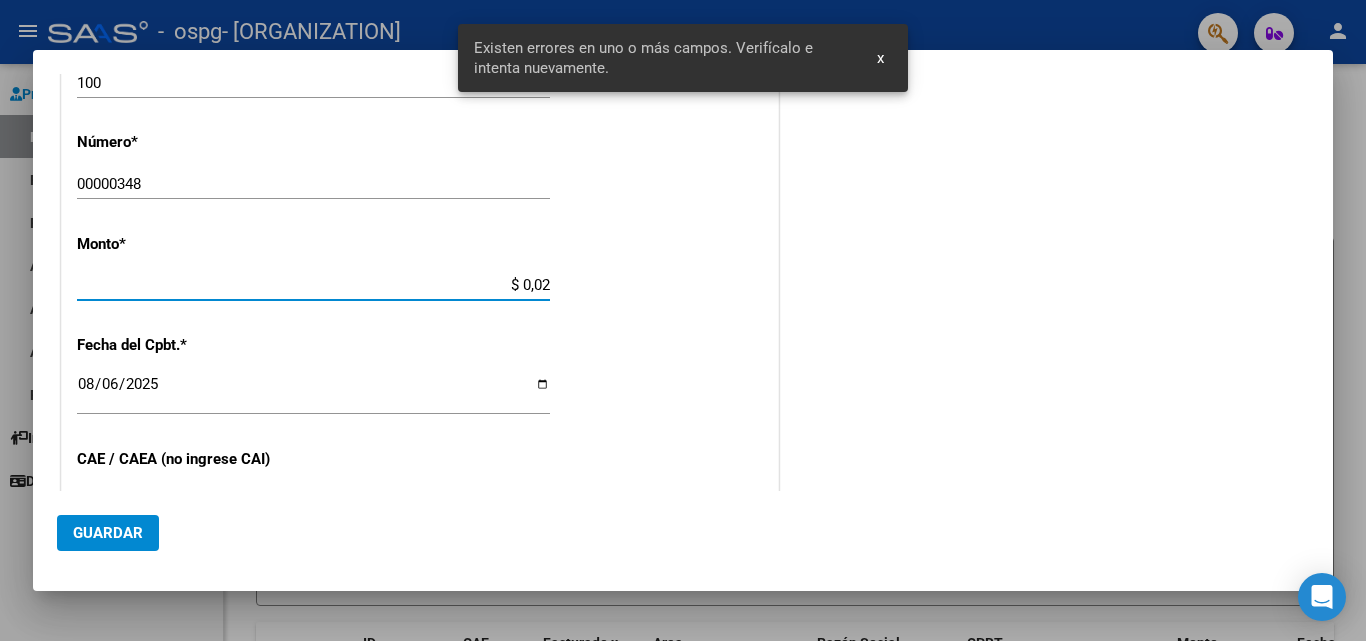 type on "$ 0,26" 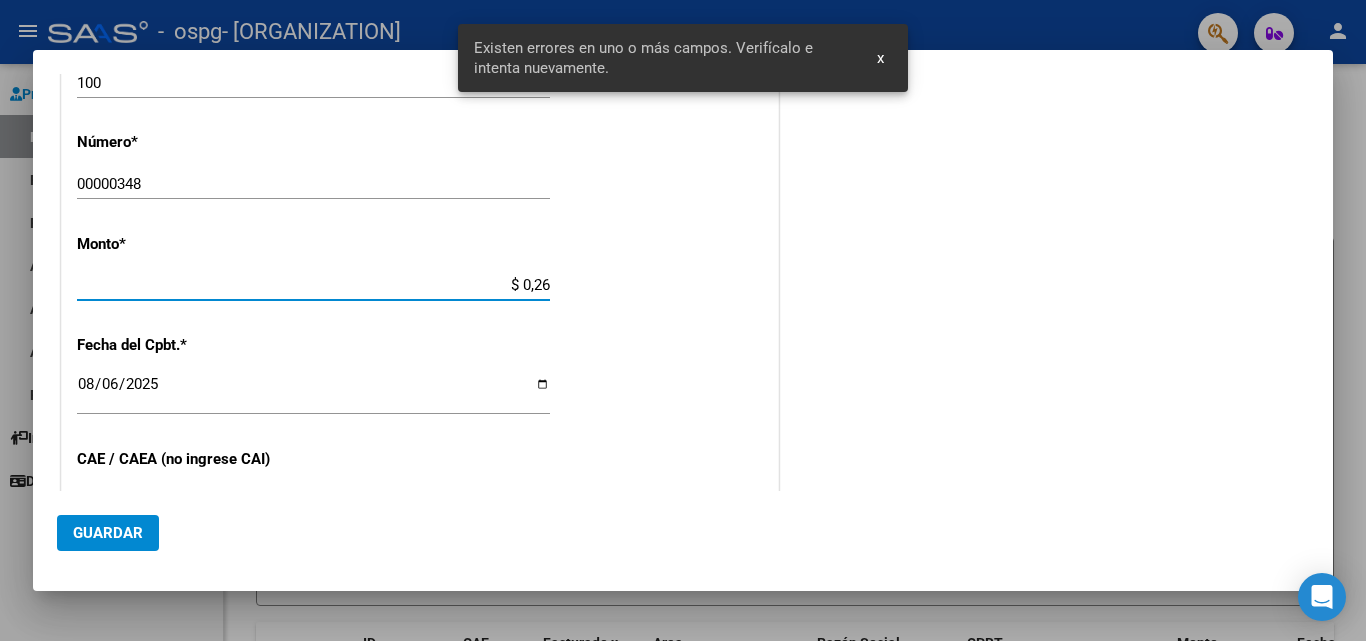 click on "x" at bounding box center [880, 58] 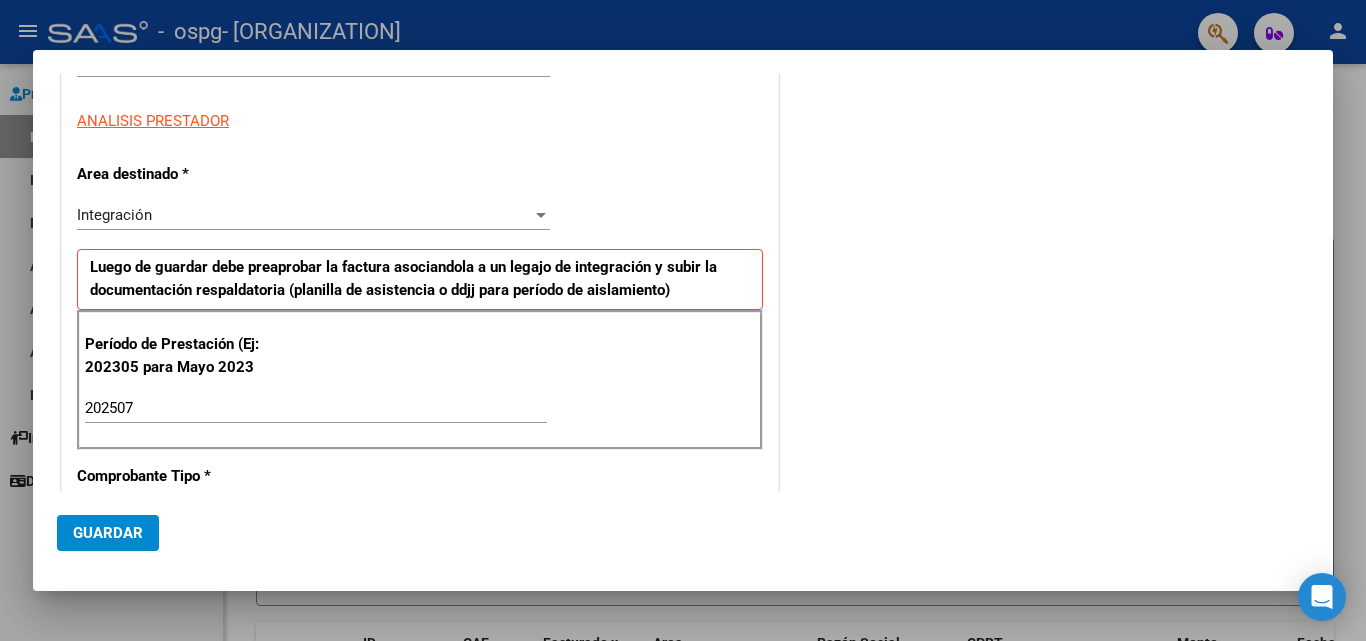 scroll, scrollTop: 246, scrollLeft: 0, axis: vertical 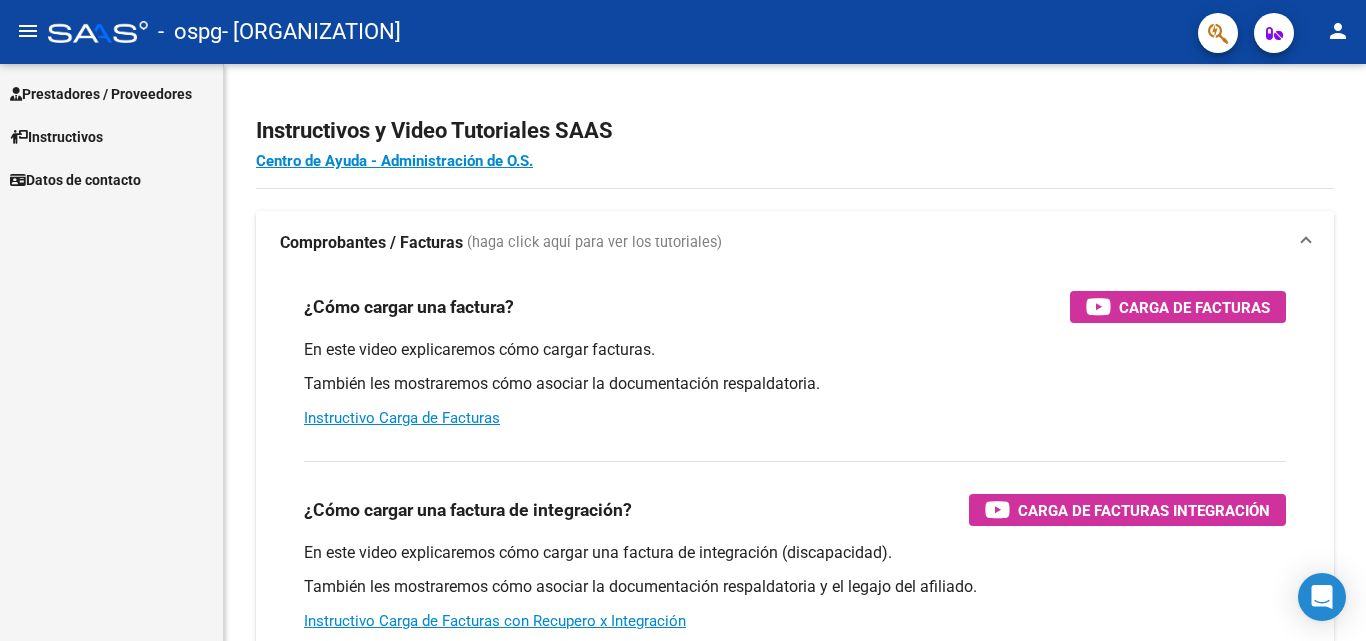 click on "Prestadores / Proveedores" at bounding box center [101, 94] 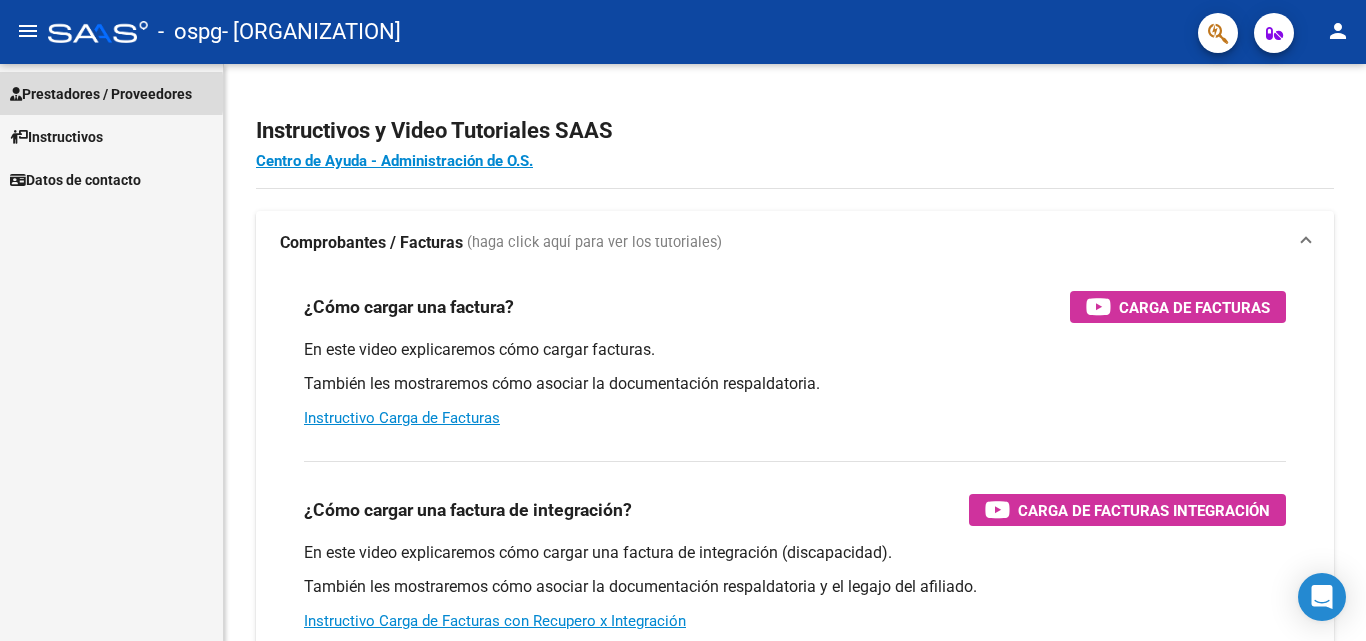 click on "Prestadores / Proveedores" at bounding box center [101, 94] 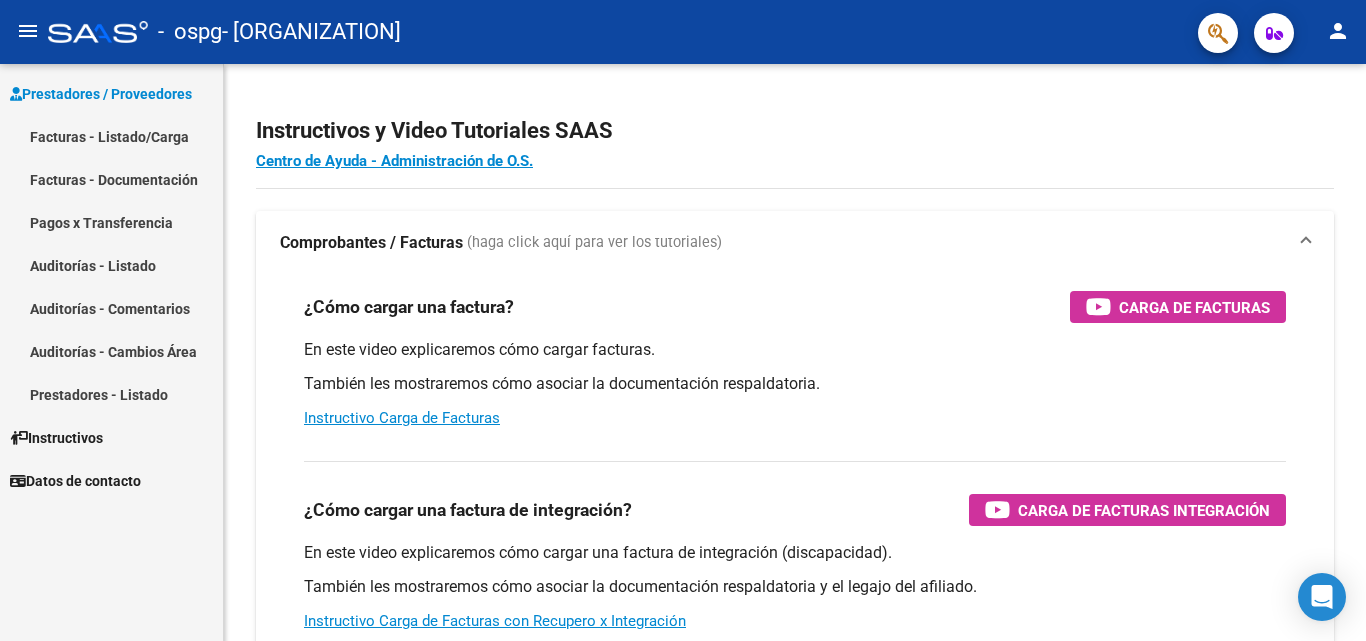click on "Facturas - Listado/Carga" at bounding box center [111, 136] 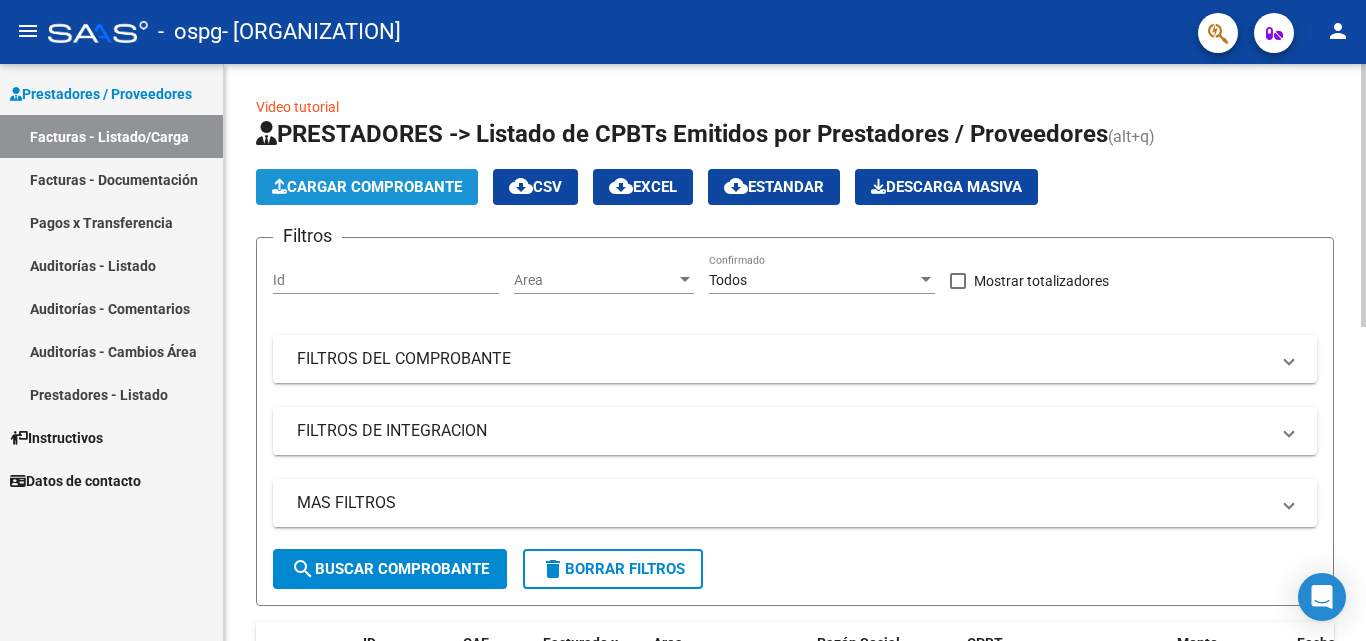 click on "Cargar Comprobante" 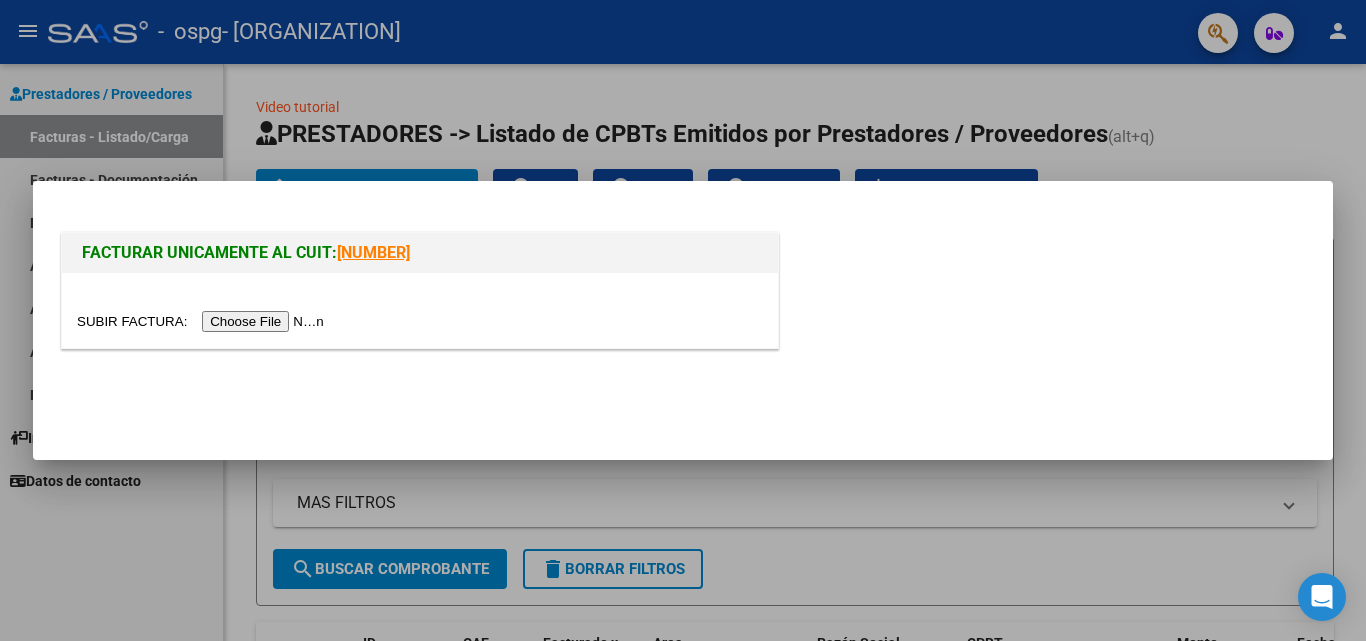 click at bounding box center [203, 321] 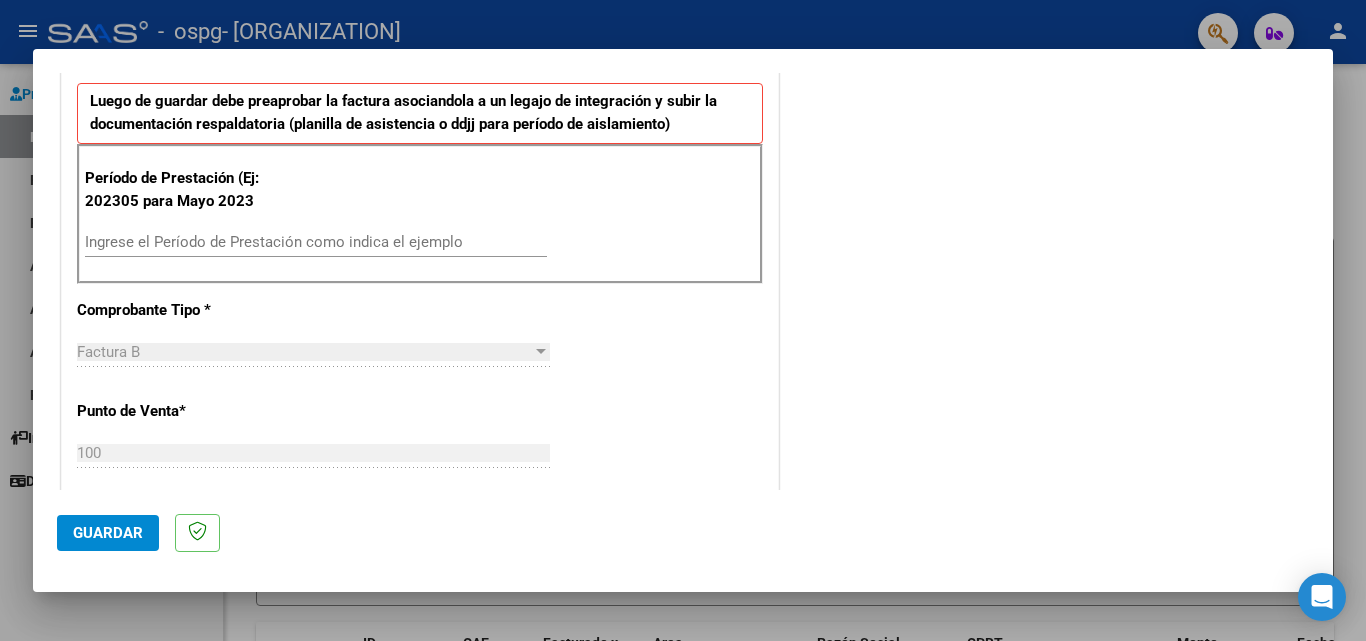 scroll, scrollTop: 560, scrollLeft: 0, axis: vertical 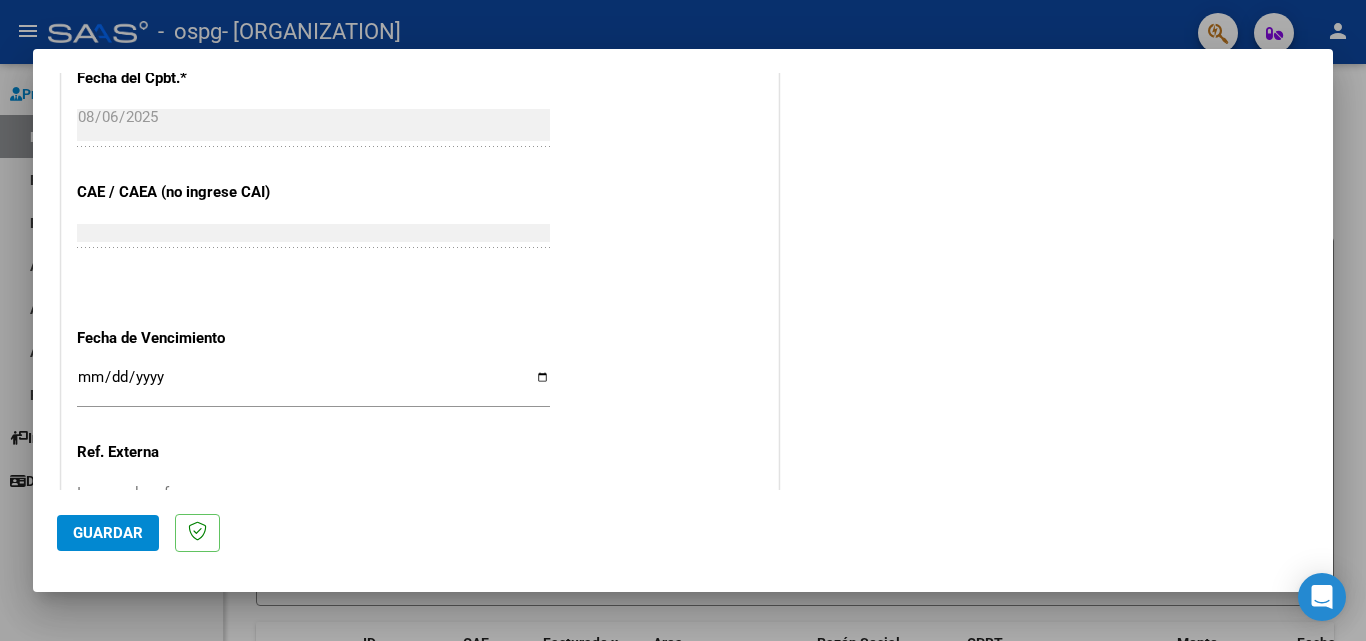 click on "Ingresar la fecha" at bounding box center [313, 385] 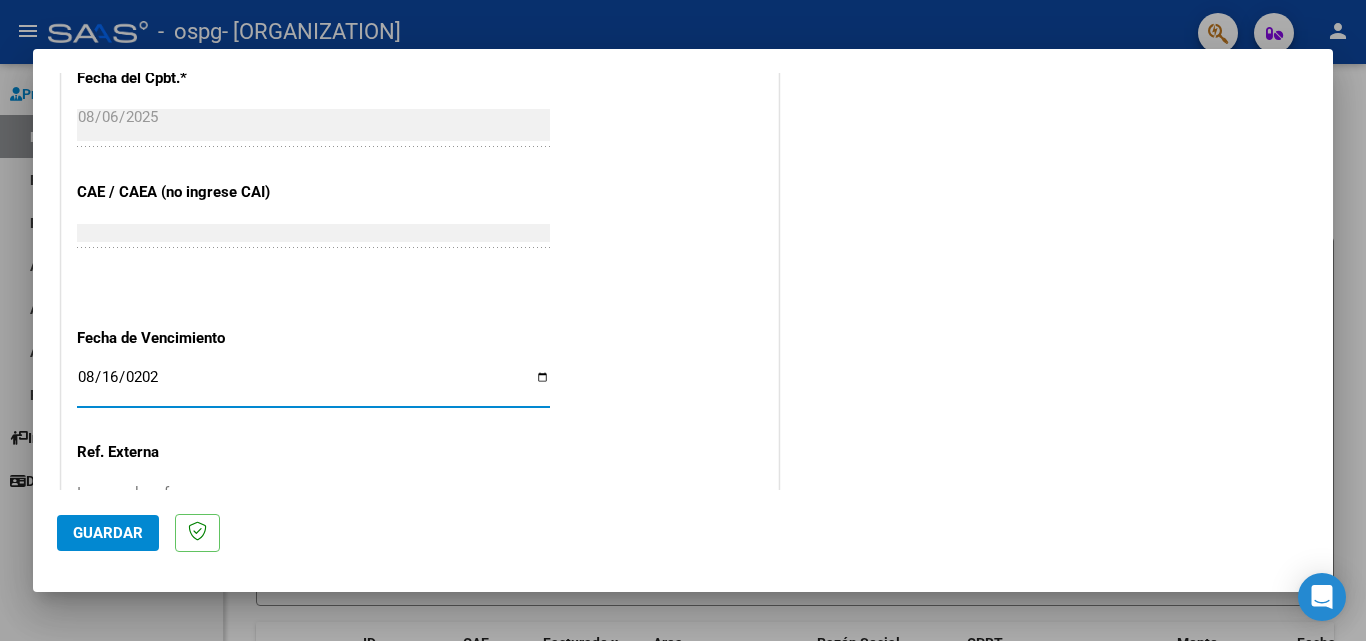 type on "2025-08-16" 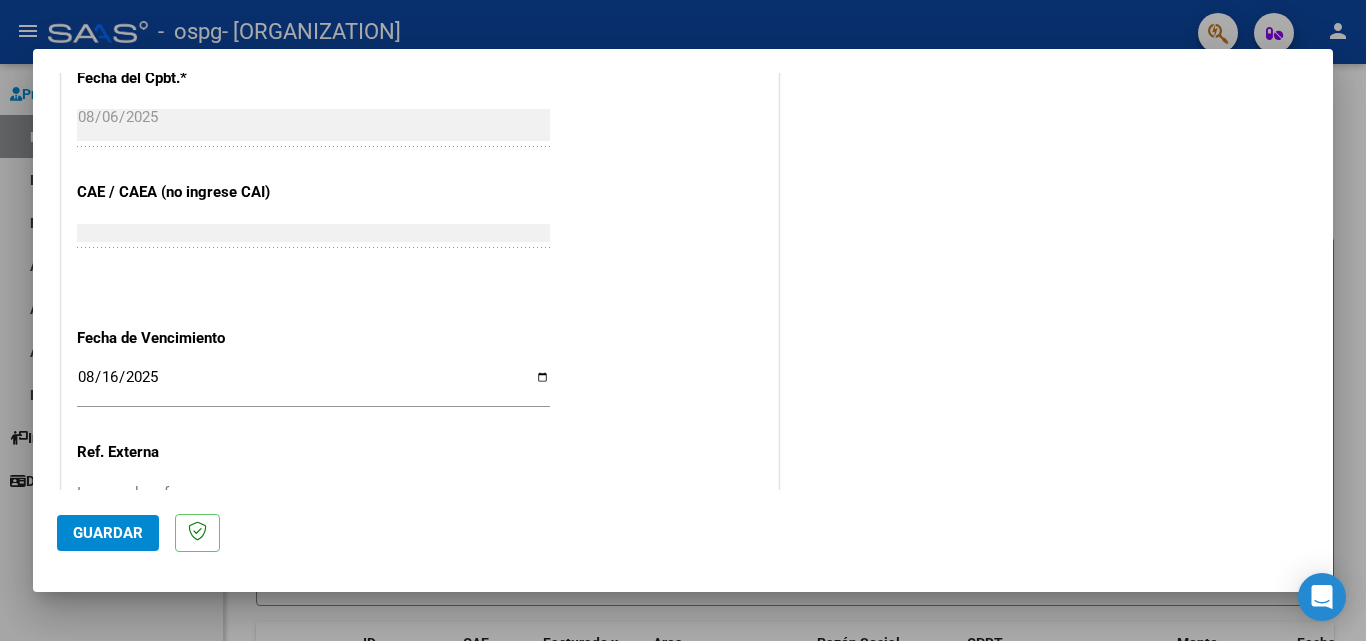 scroll, scrollTop: 1305, scrollLeft: 0, axis: vertical 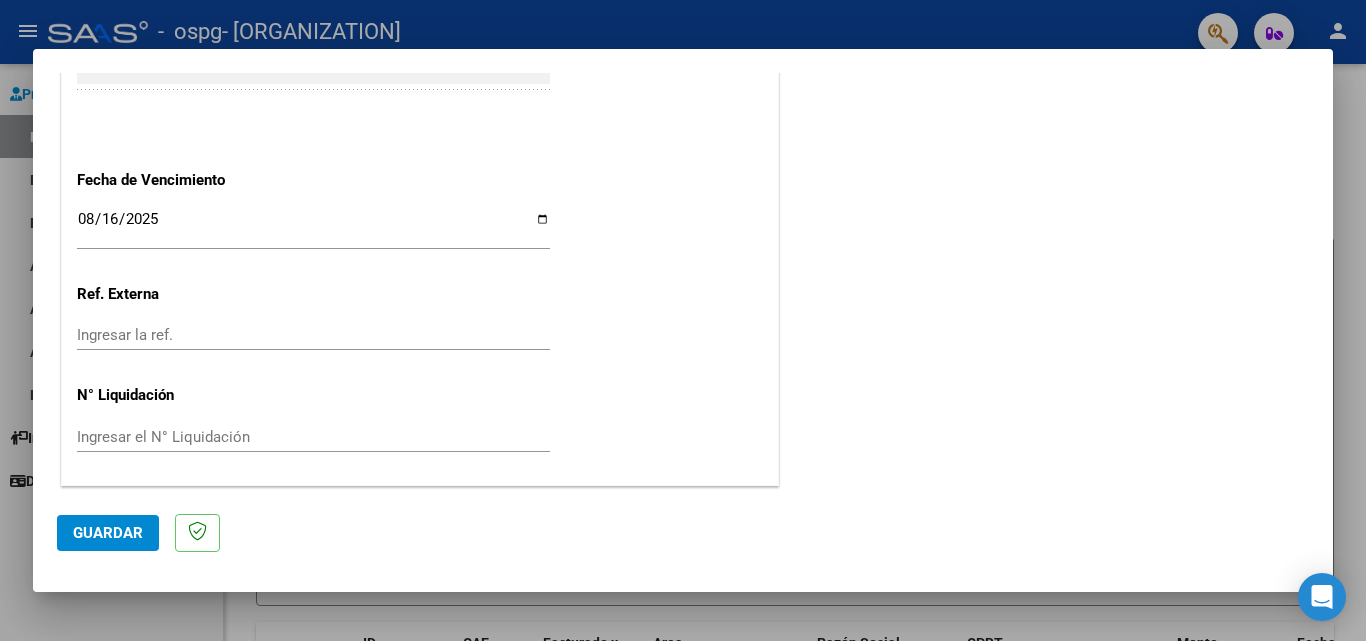click on "Guardar" 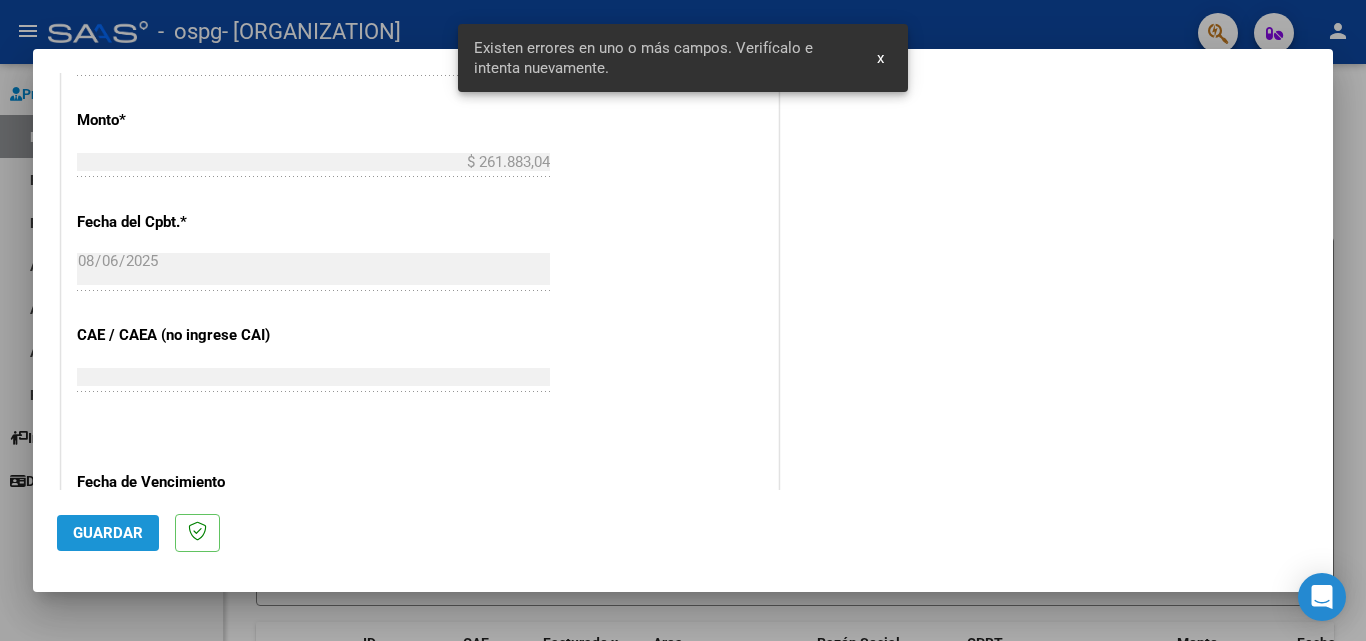 click on "Guardar" 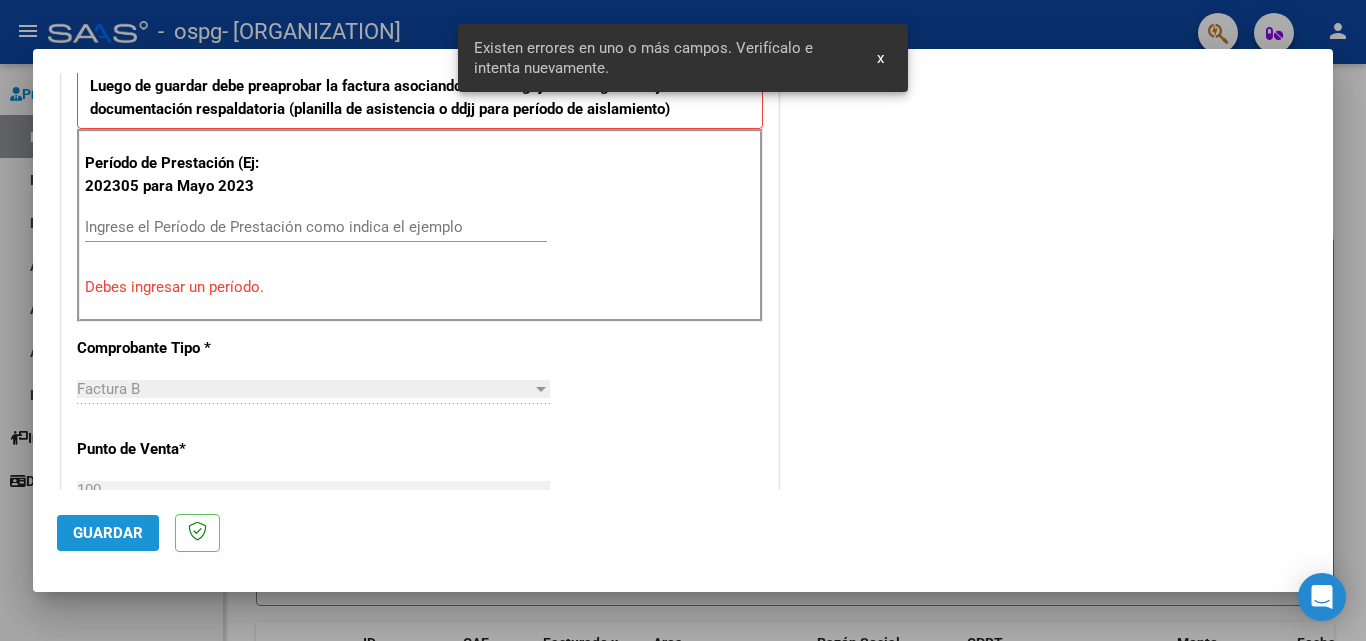 scroll, scrollTop: 451, scrollLeft: 0, axis: vertical 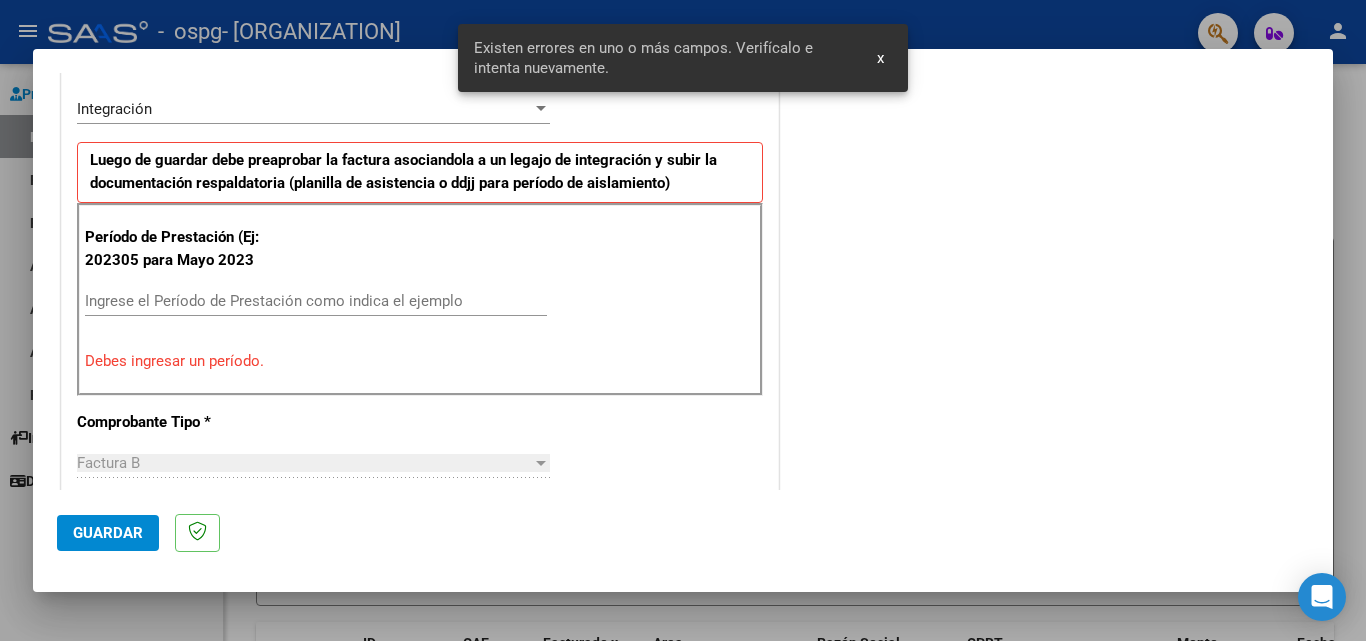 click on "Ingrese el Período de Prestación como indica el ejemplo" at bounding box center (316, 301) 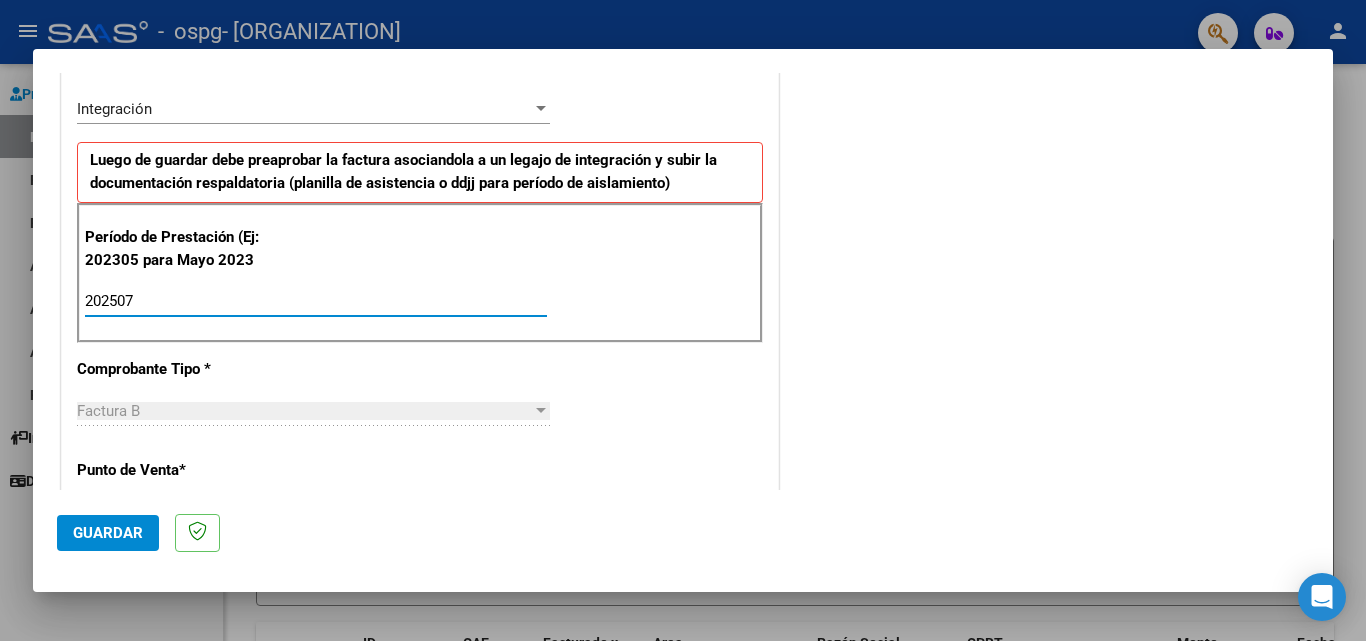 type on "202507" 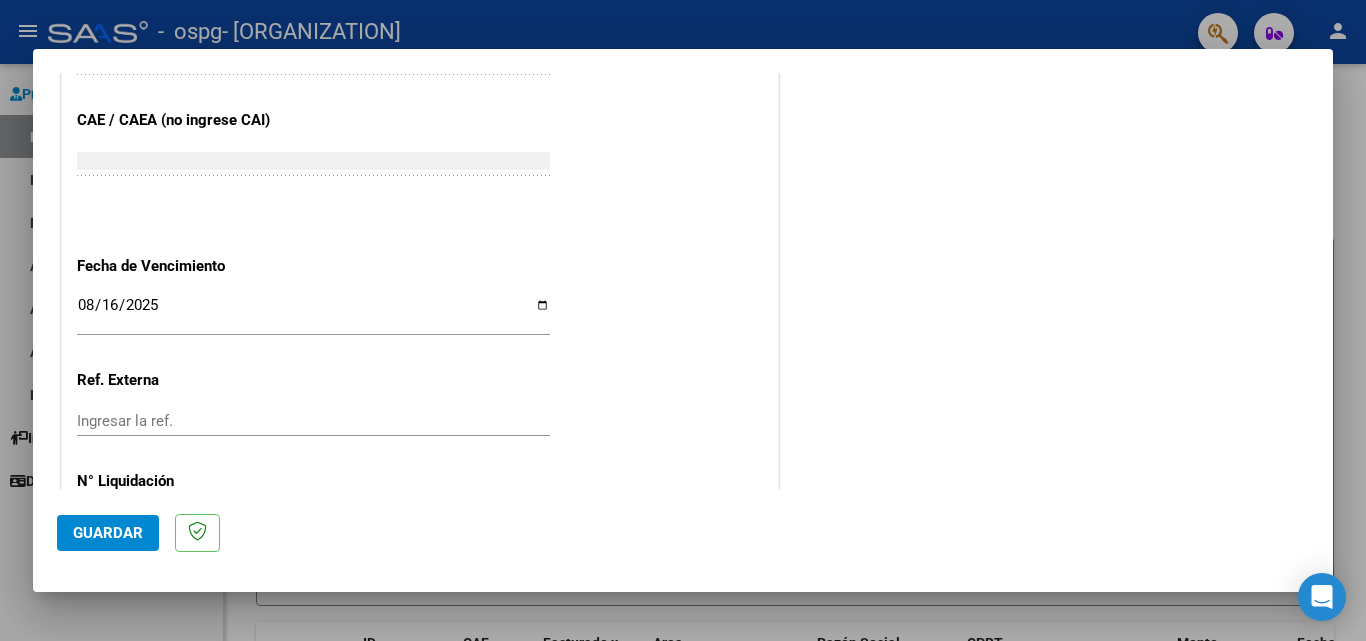 scroll, scrollTop: 1305, scrollLeft: 0, axis: vertical 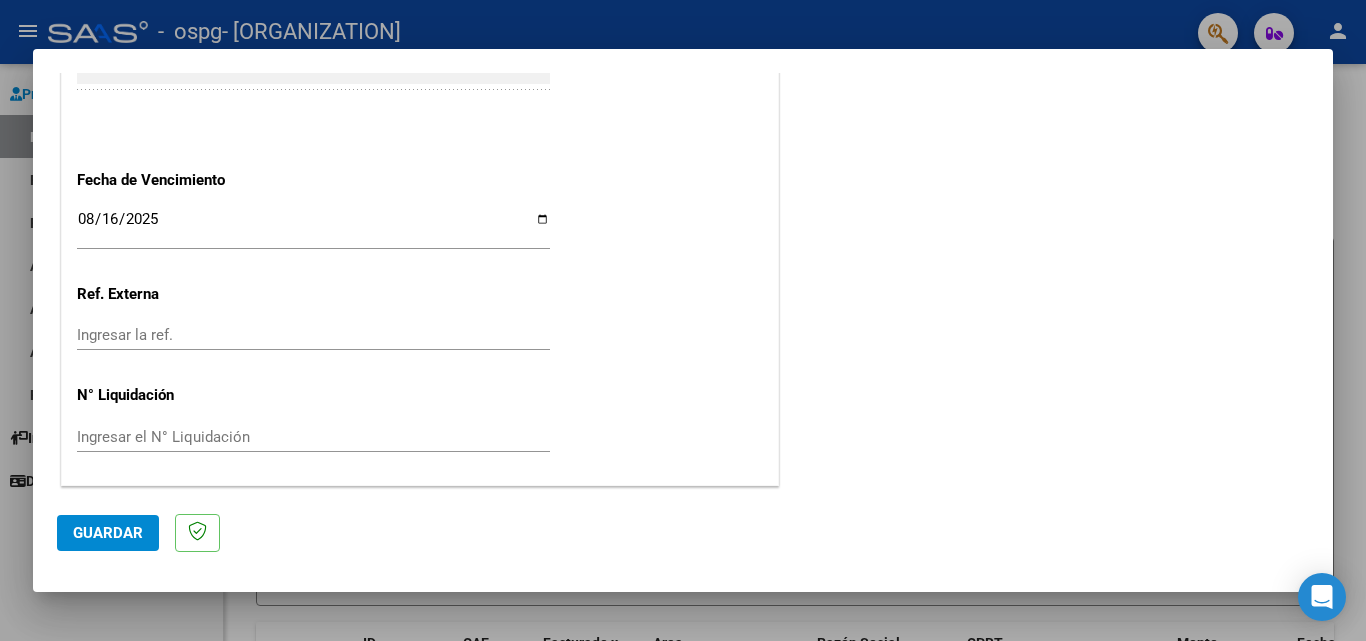 click on "COMPROBANTE VER COMPROBANTE          El comprobante fue leído exitosamente.  DATOS DEL COMPROBANTE CUIT  *   [CUIT] Ingresar CUIT  ANALISIS PRESTADOR  Area destinado * Integración Seleccionar Area Luego de guardar debe preaprobar la factura asociandola a un legajo de integración y subir la documentación respaldatoria (planilla de asistencia o ddjj para período de aislamiento)  Período de Prestación (Ej: 202305 para Mayo 2023    202507 Ingrese el Período de Prestación como indica el ejemplo   Comprobante Tipo * Factura B Seleccionar Tipo Punto de Venta  *   100 Ingresar el Nro.  Número  *   348 Ingresar el Nro.  Monto  *   $ 261.883,04 Ingresar el monto  Fecha del Cpbt.  *   2025-08-06 Ingresar la fecha  CAE / CAEA (no ingrese CAI)    75326199547743 Ingresar el CAE o CAEA (no ingrese CAI)  Fecha de Vencimiento    2025-08-16 Ingresar la fecha  Ref. Externa    Ingresar la ref.  N° Liquidación    Ingresar el N° Liquidación  COMENTARIOS Comentarios del Prestador / Gerenciador:  Guardar" at bounding box center (683, 320) 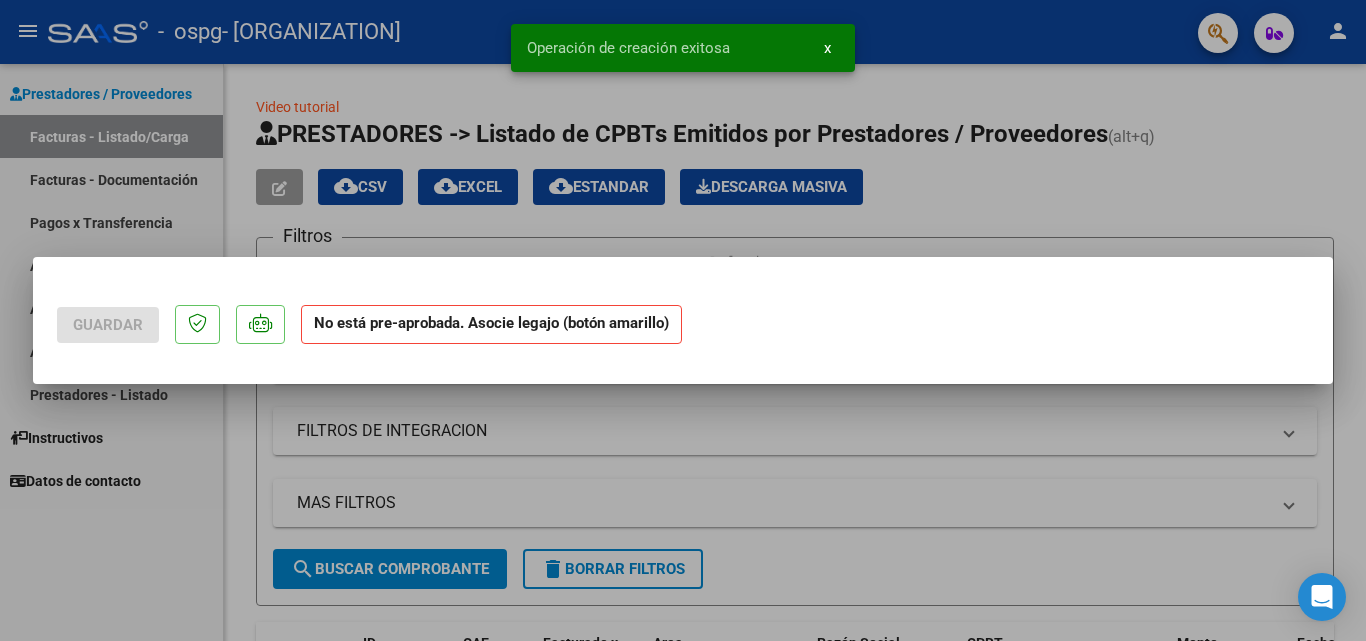 scroll, scrollTop: 0, scrollLeft: 0, axis: both 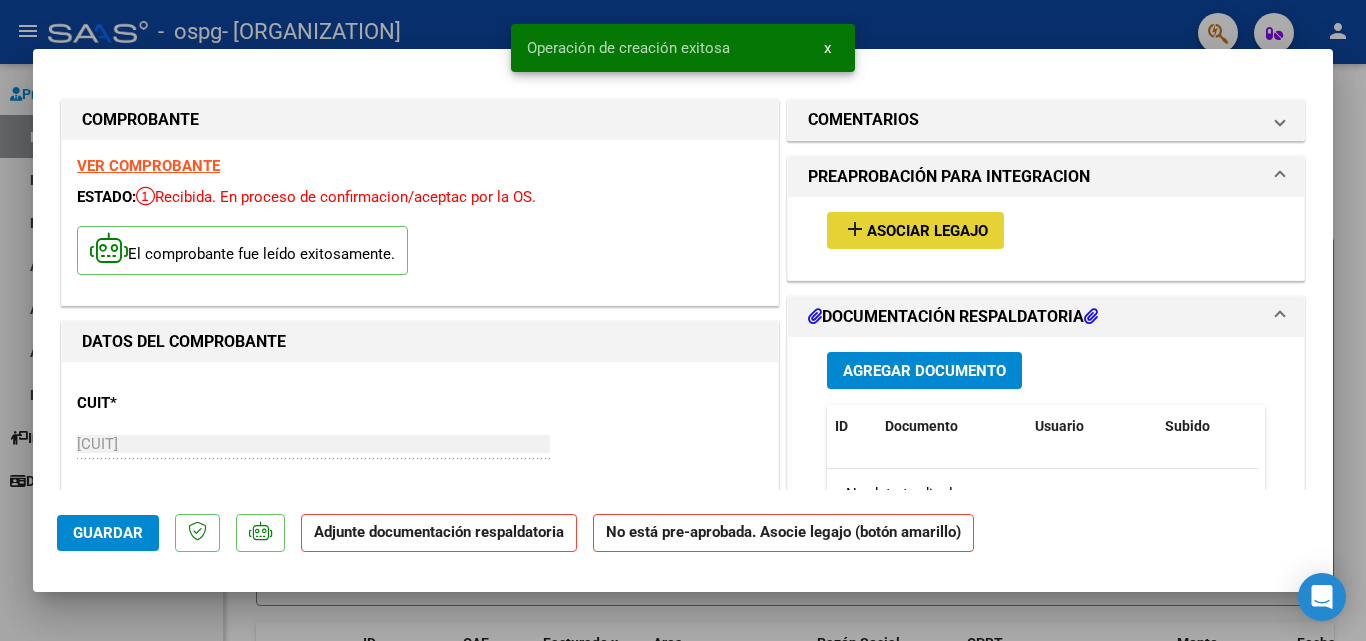 click on "Asociar Legajo" at bounding box center [927, 231] 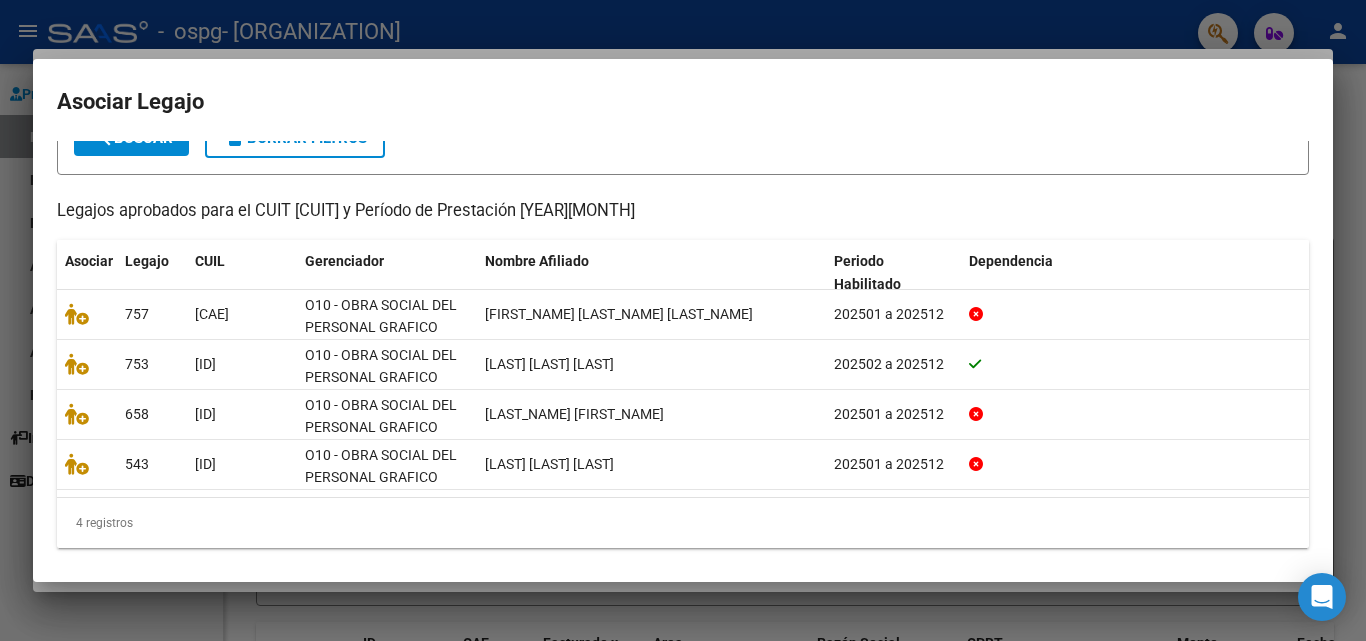 scroll, scrollTop: 143, scrollLeft: 0, axis: vertical 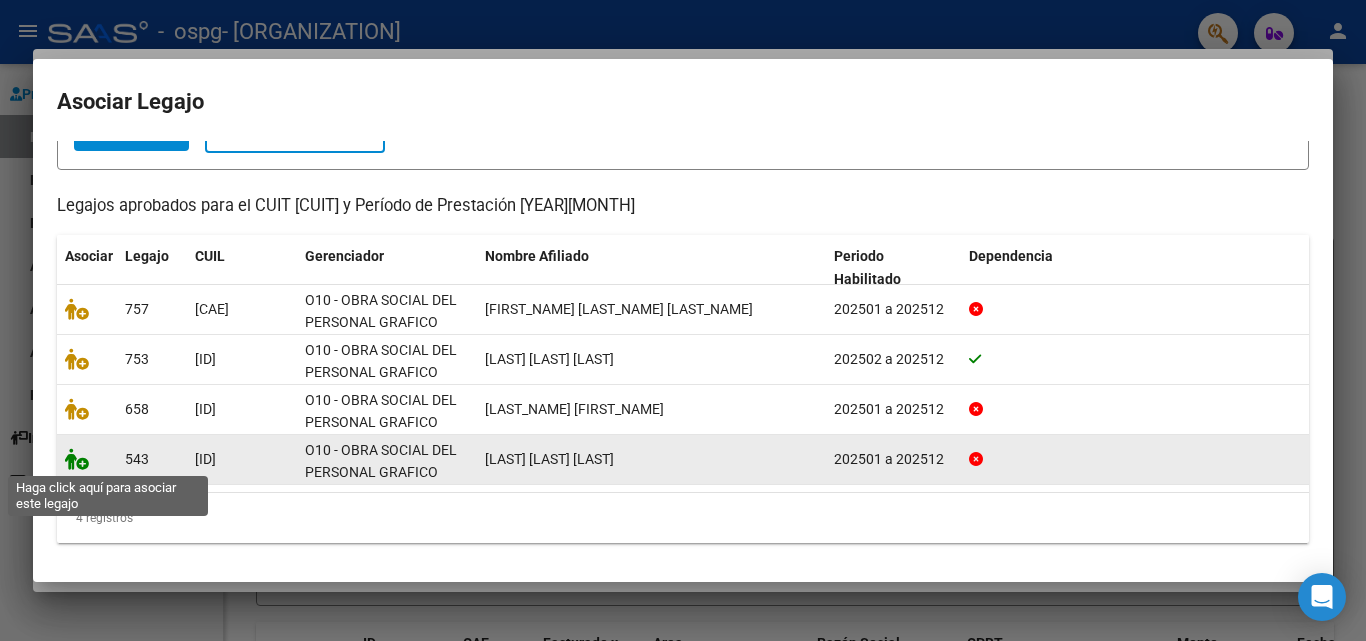 click 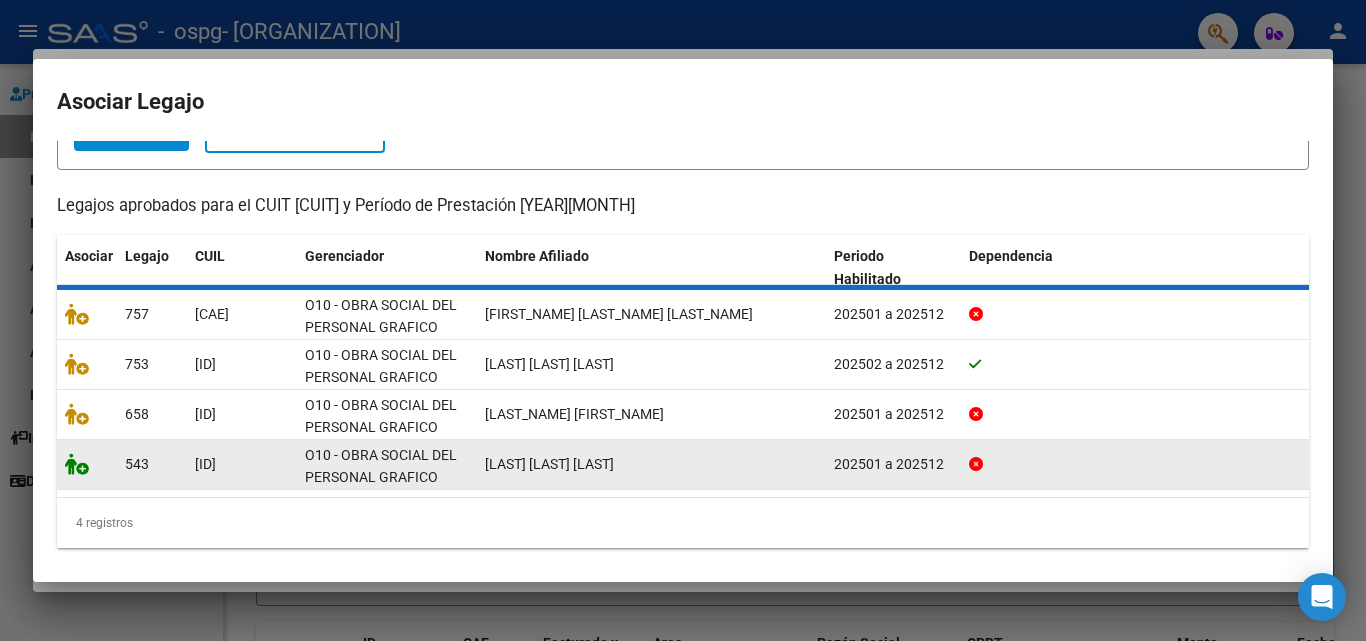 scroll, scrollTop: 0, scrollLeft: 0, axis: both 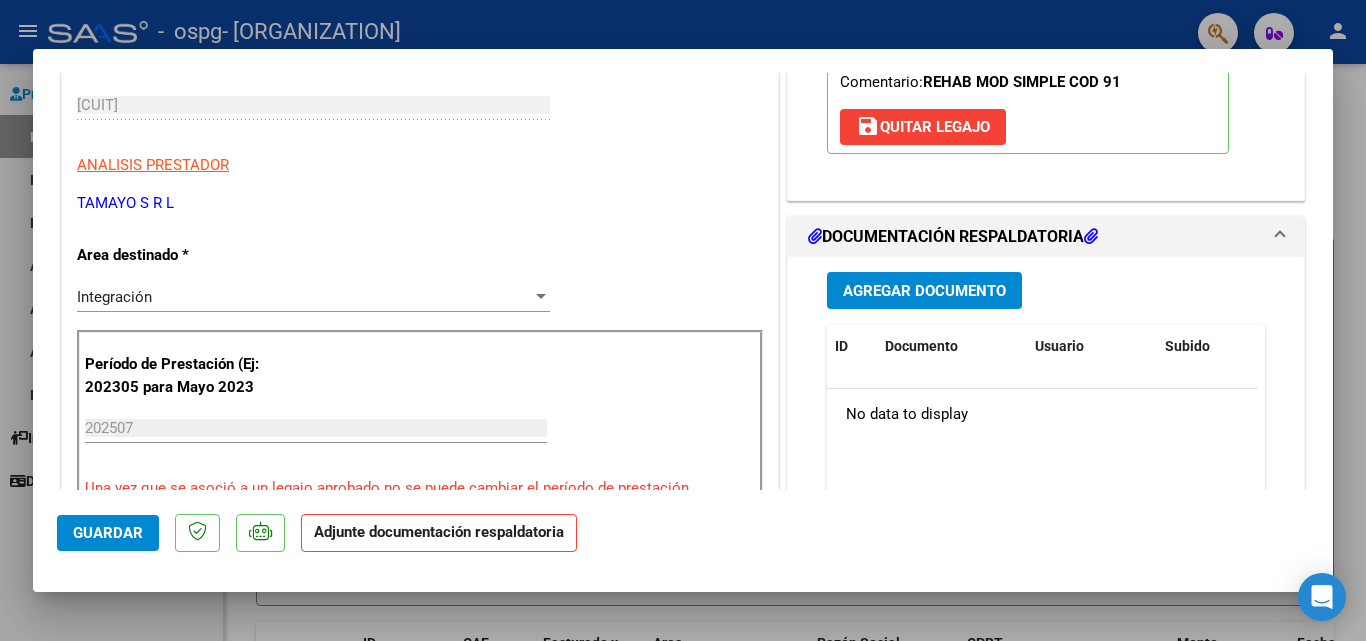 click on "Agregar Documento" at bounding box center (924, 291) 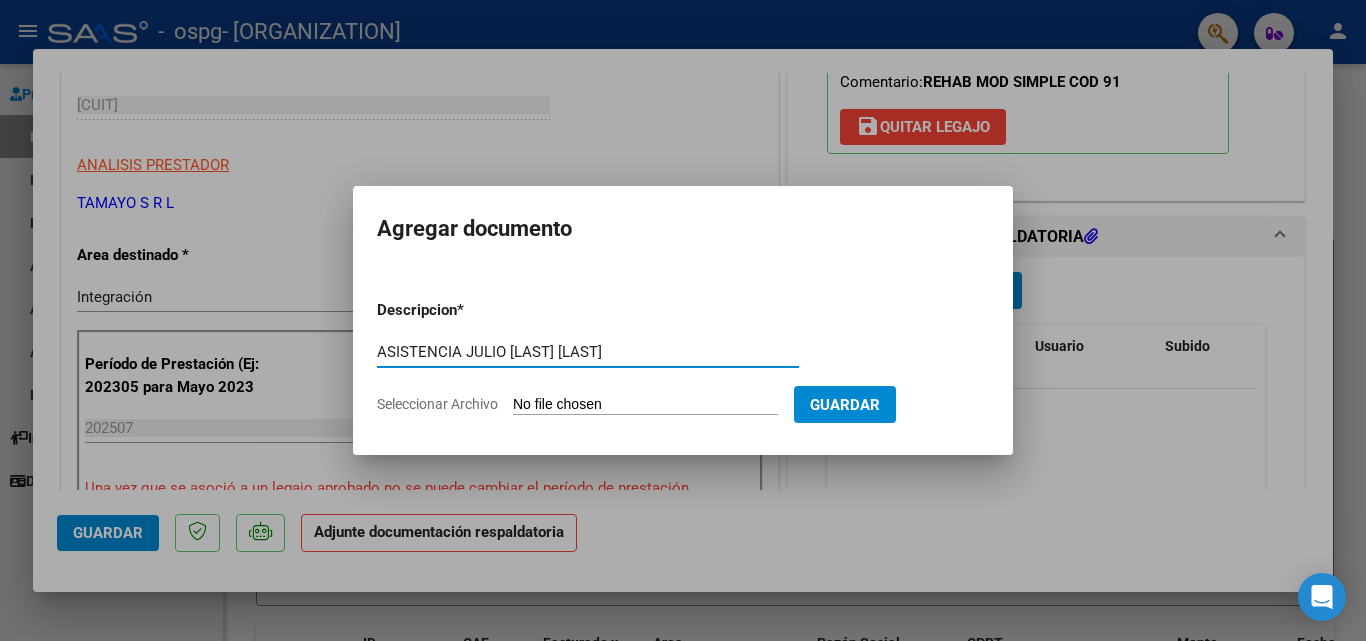 type on "ASISTENCIA JULIO [LAST] [LAST]" 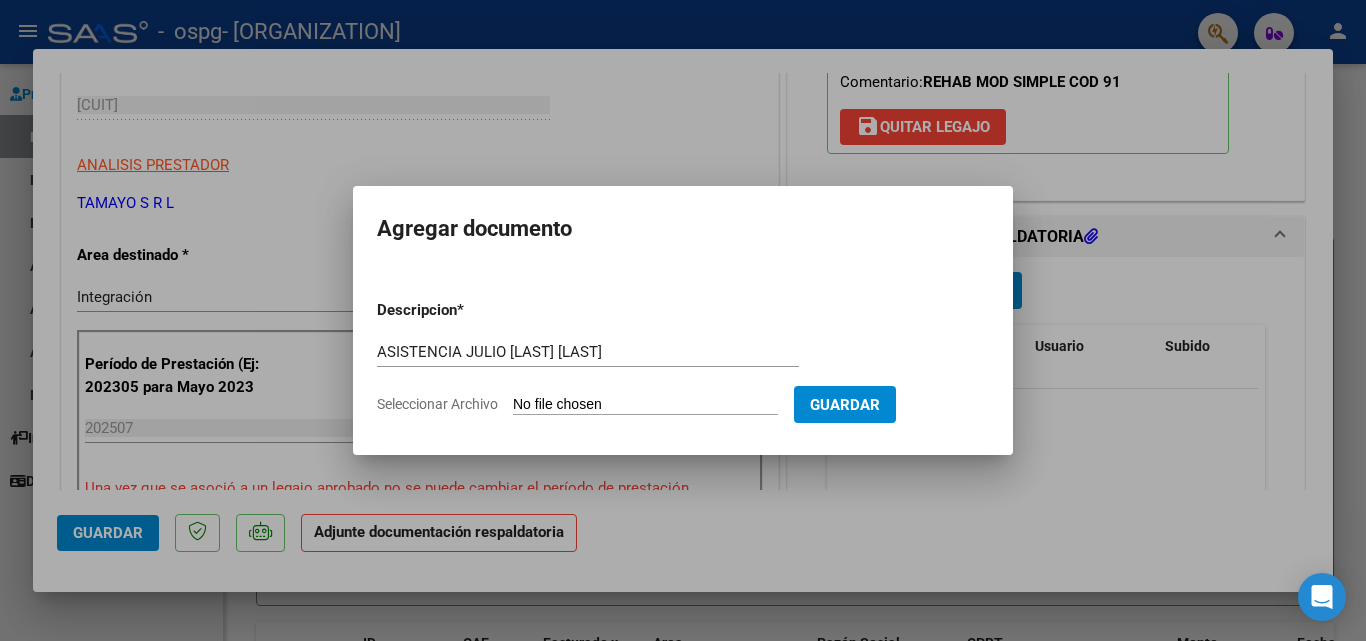 click on "Seleccionar Archivo" at bounding box center [645, 405] 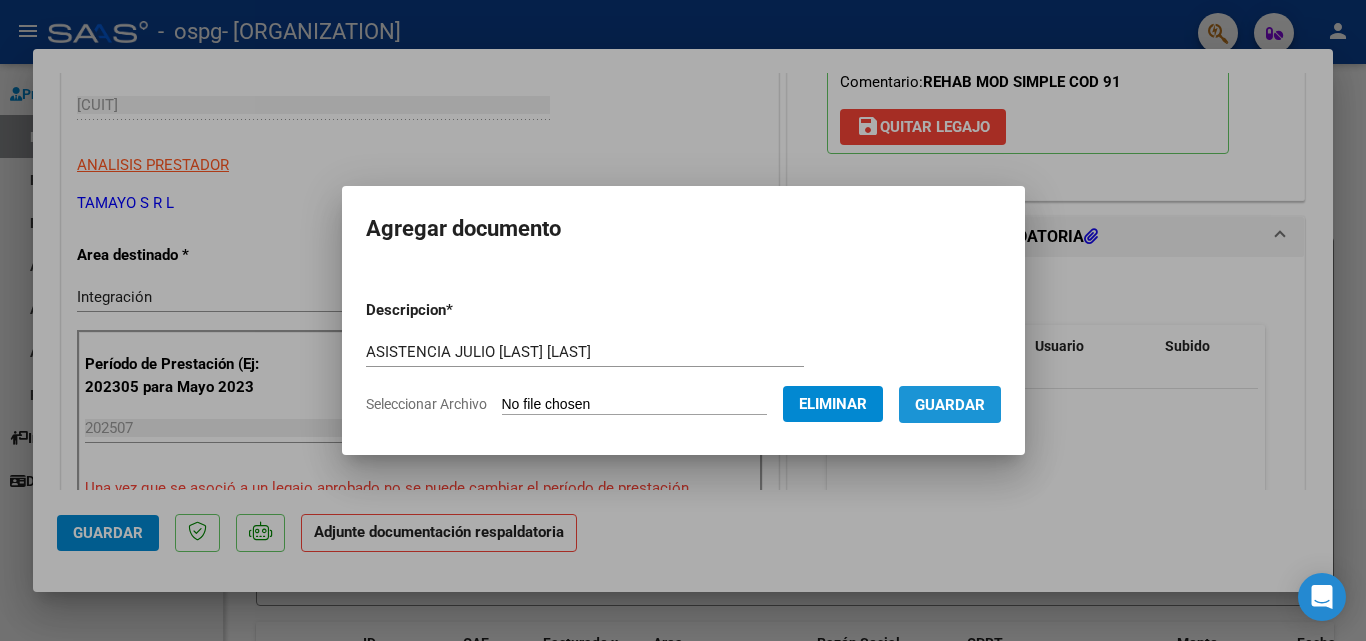 click on "Guardar" at bounding box center (950, 405) 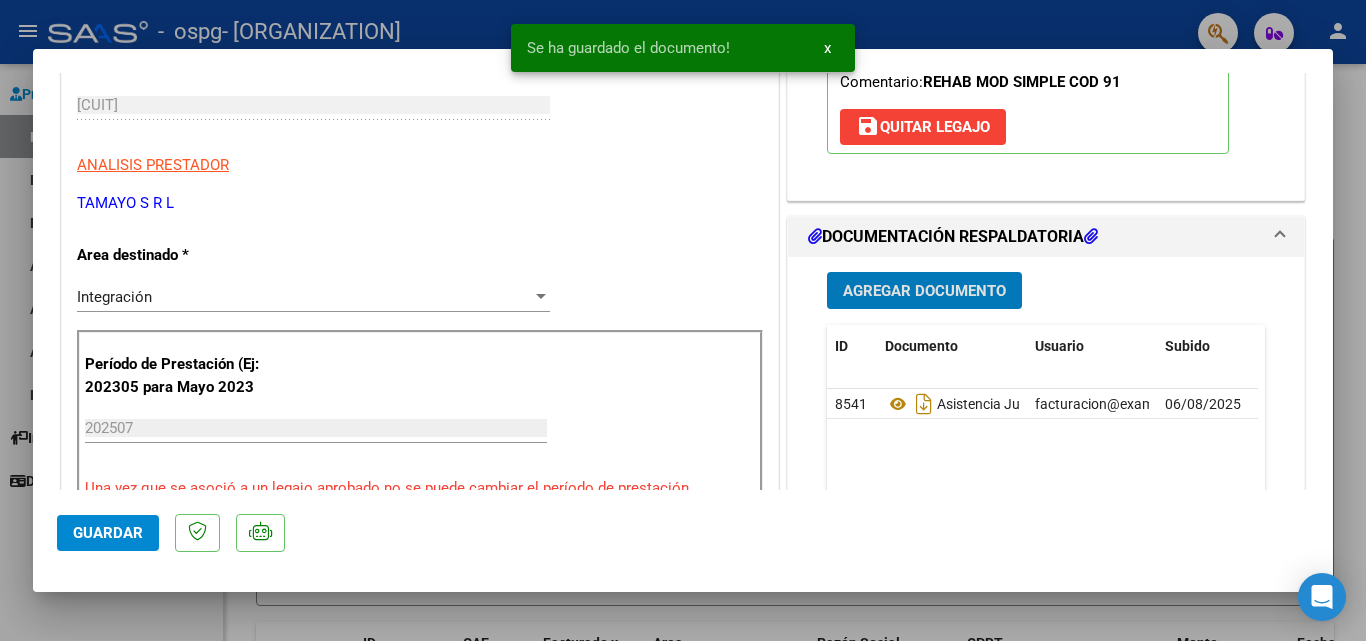 click on "Agregar Documento" at bounding box center (924, 291) 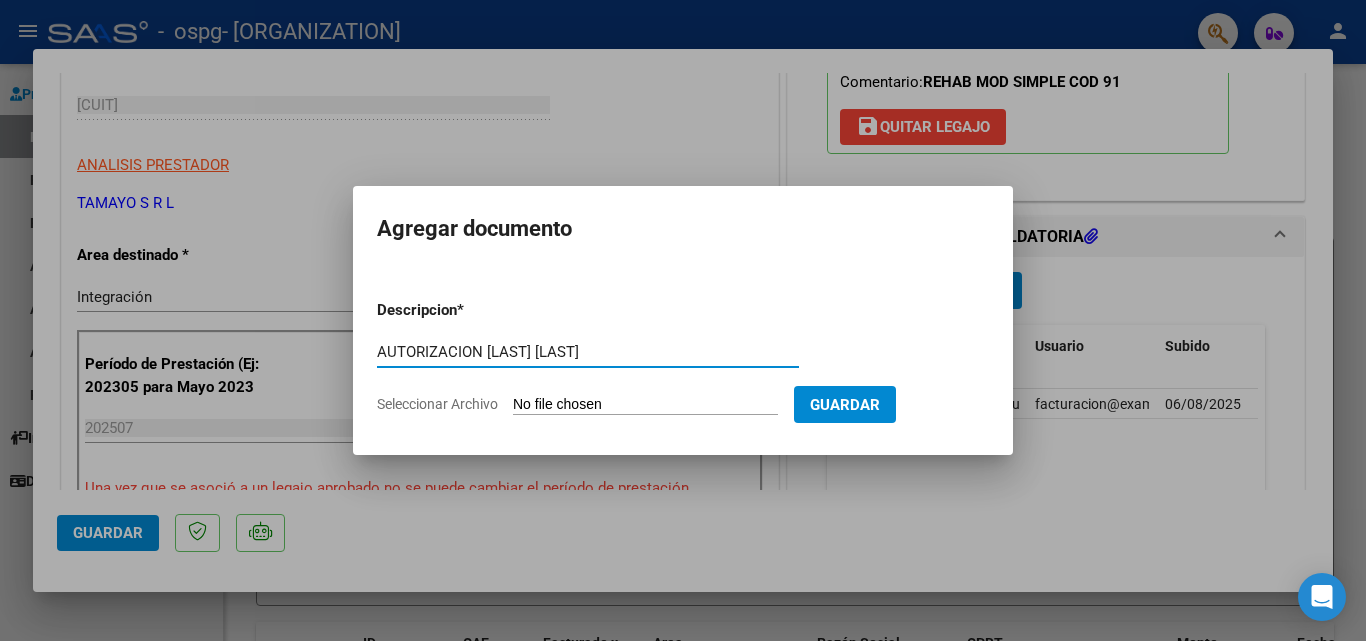 type on "AUTORIZACION [LAST] [LAST]" 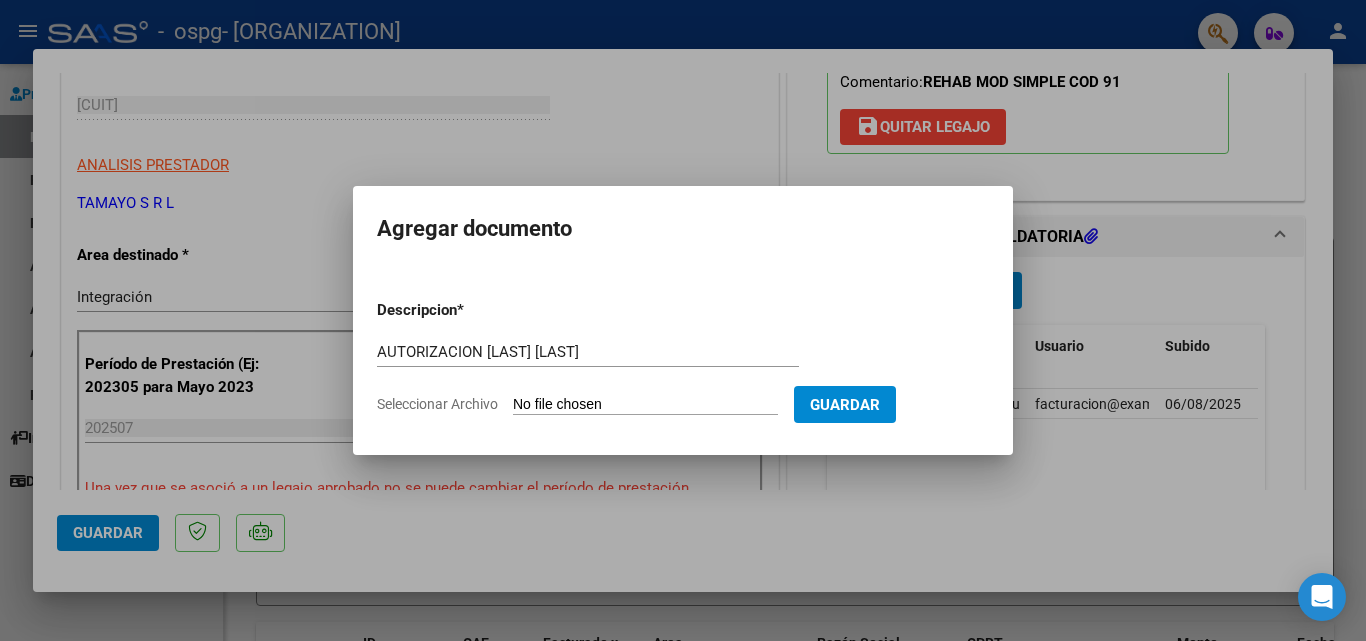 click on "Seleccionar Archivo" at bounding box center (645, 405) 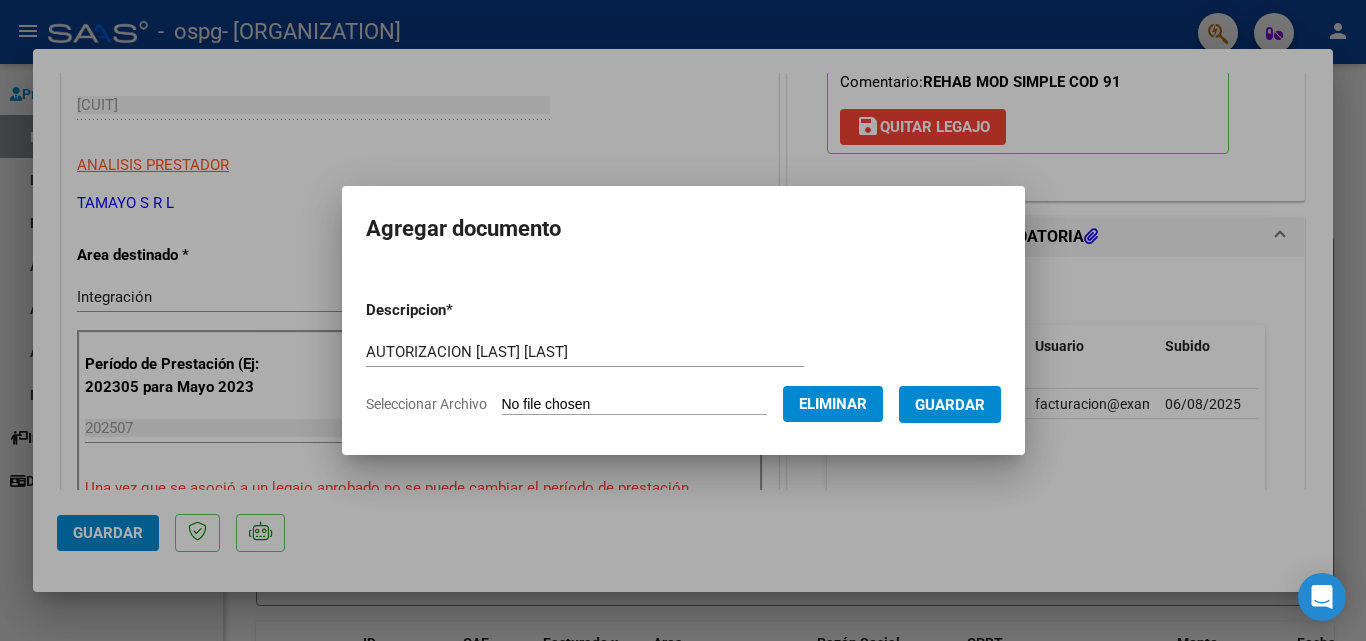 click on "Guardar" at bounding box center [950, 404] 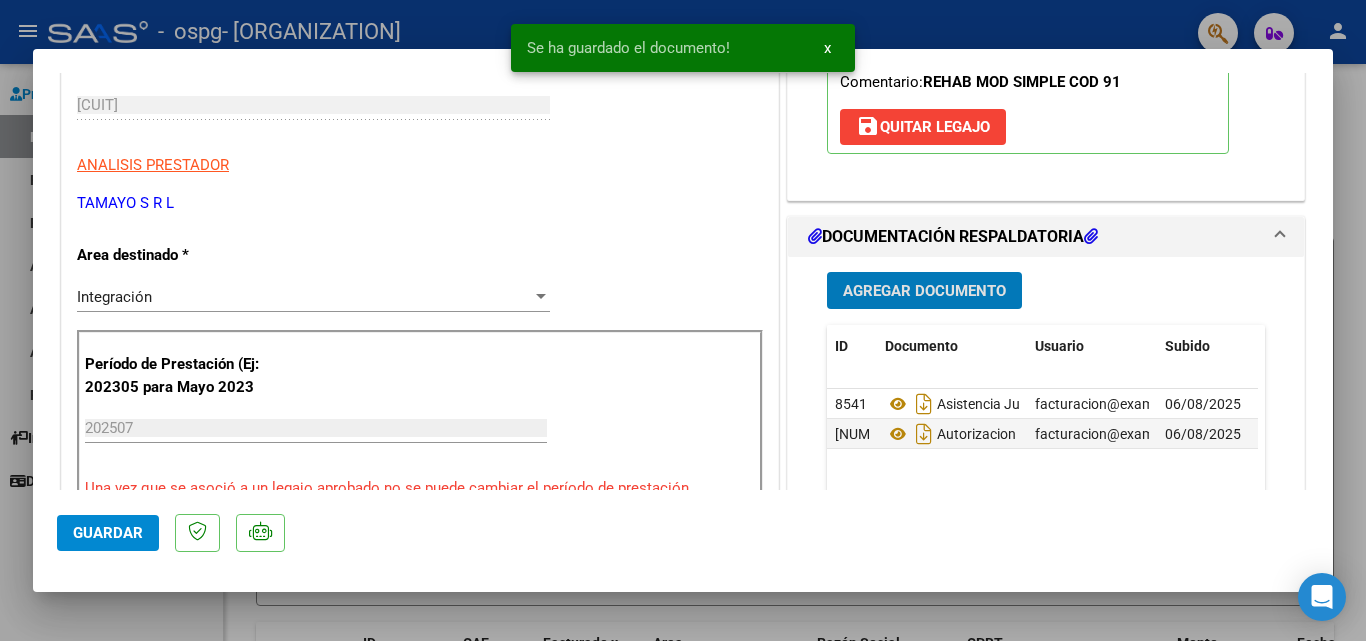 click on "Guardar" 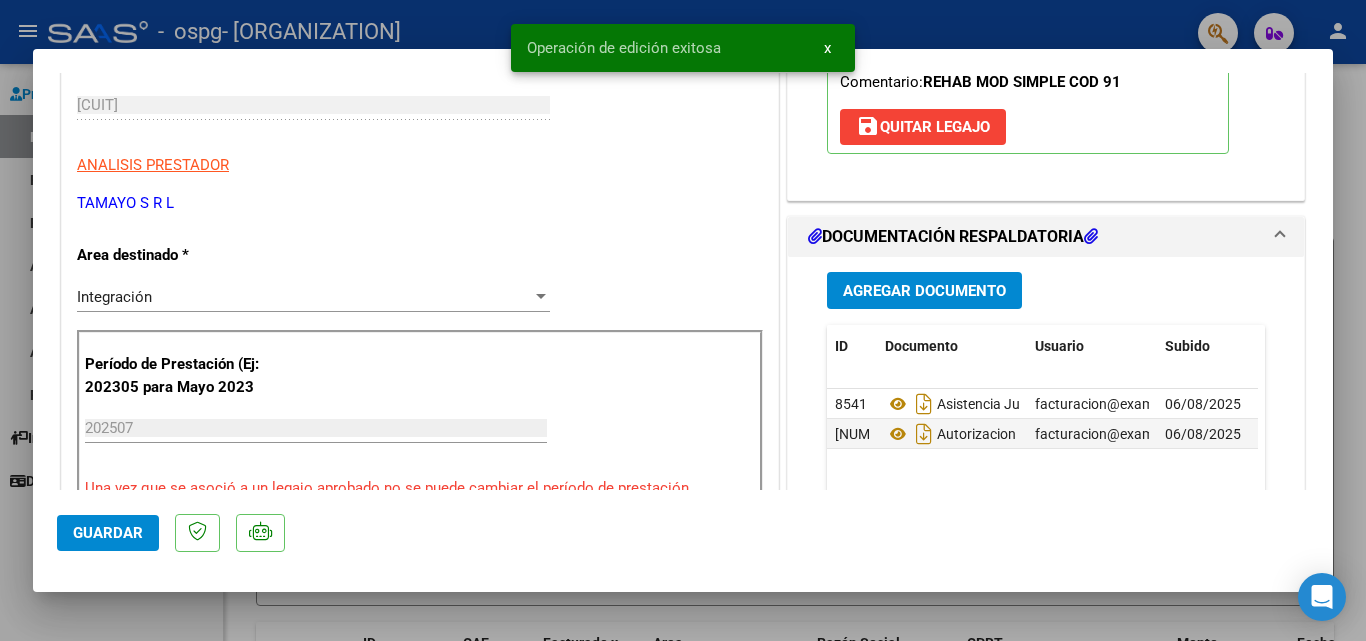 click at bounding box center [683, 320] 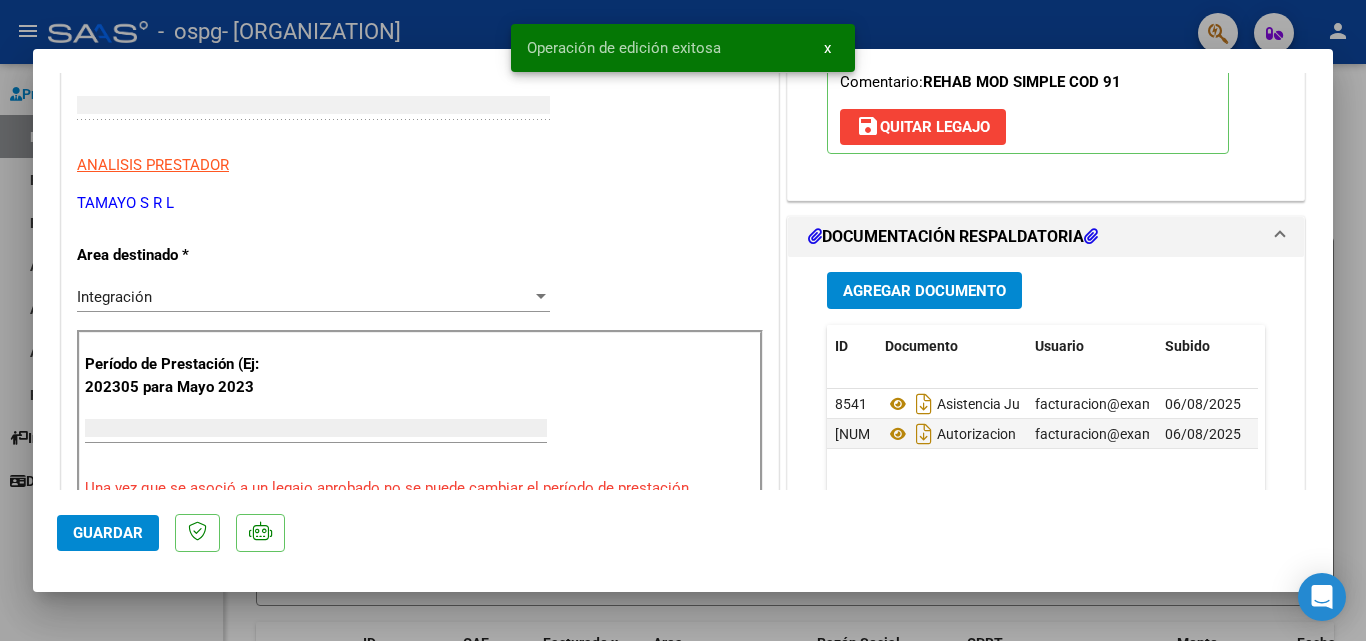 scroll, scrollTop: 278, scrollLeft: 0, axis: vertical 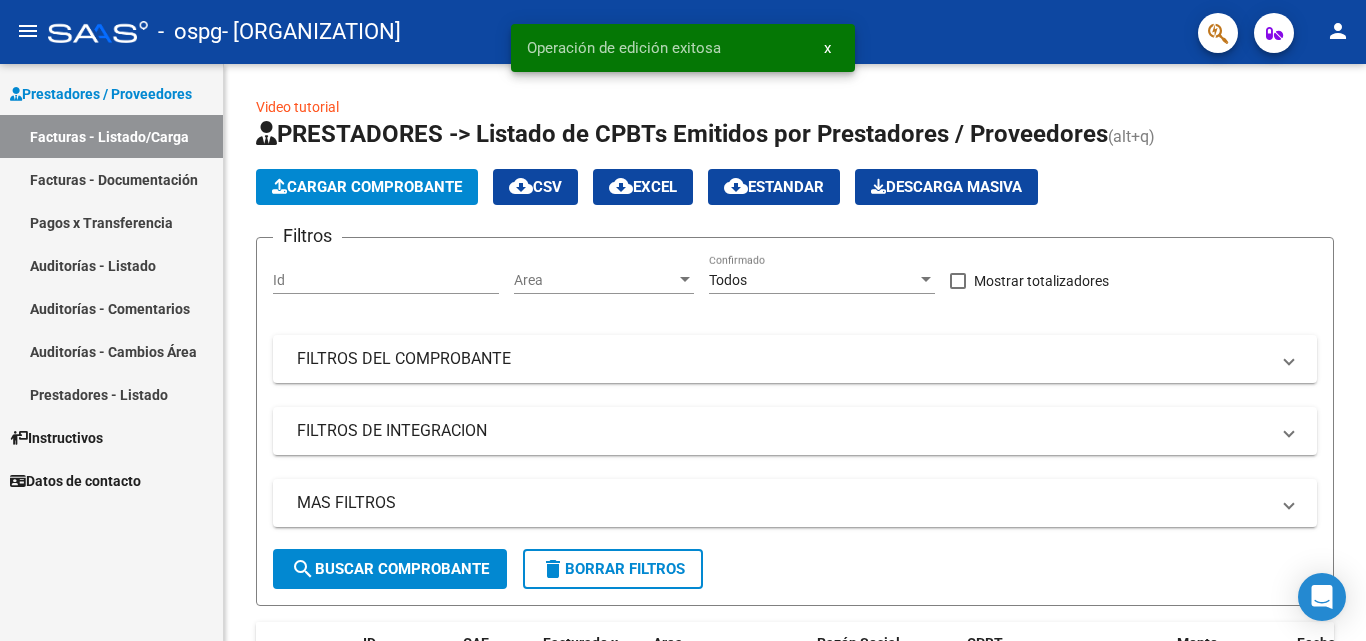 click on "Facturas - Documentación" at bounding box center [111, 179] 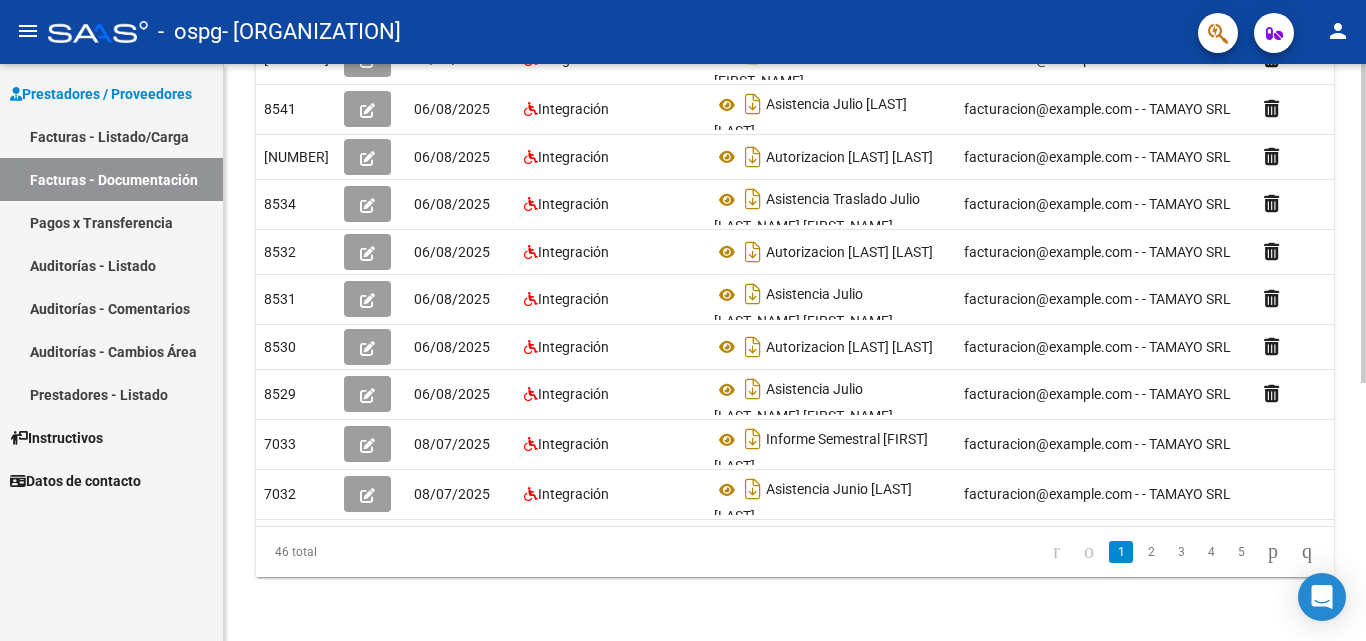 scroll, scrollTop: 466, scrollLeft: 0, axis: vertical 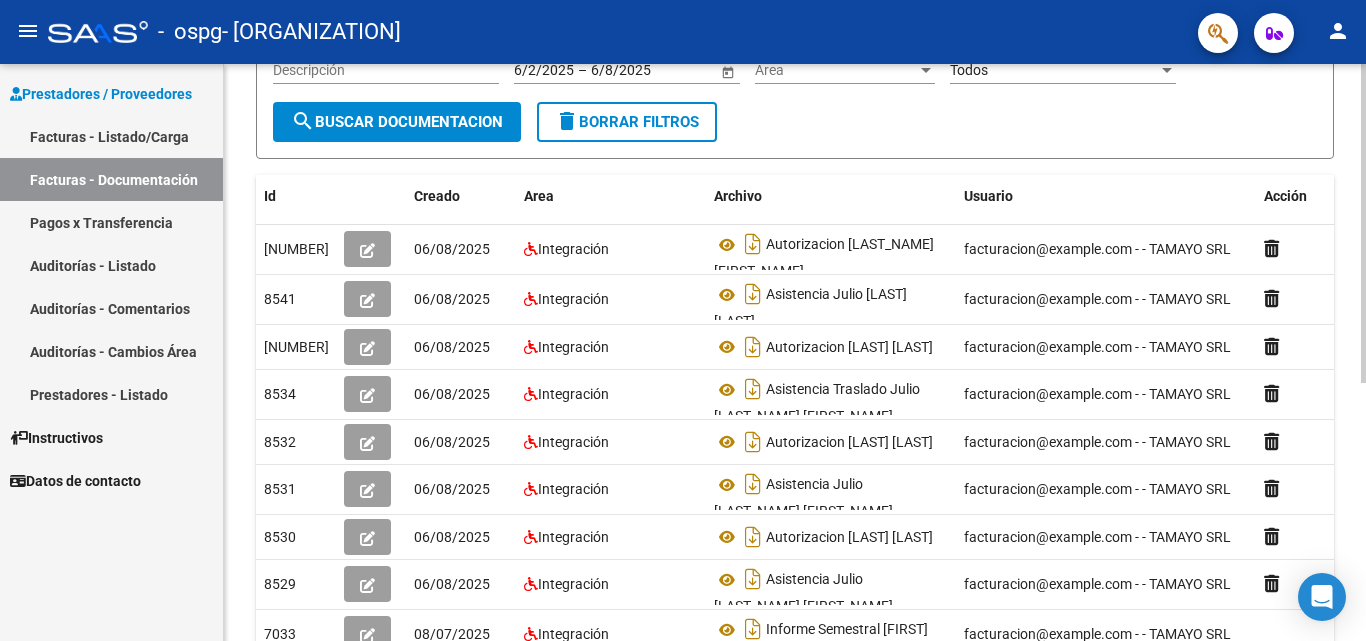 click on "PRESTADORES -> Comprobantes - Documentación Respaldatoria cloud_download  Exportar CSV   Descarga Masiva
Filtros Id CUIT / Razón Social Pto. Venta Nro. Comprobante Descripción 6/2/2025 6/2/2025 – 6/8/2025 6/8/2025 Fec. Cargado Desde / Hasta Área Área Todos Factura Confirmada search  Buscar Documentacion  delete  Borrar Filtros  Id Creado Area Archivo Usuario Acción 8542
06/08/2025 Integración Autorizacion [LAST_NAME] [FIRST_NAME]  facturacion@grupocaren.org.ar - - [ORGANIZATION]  8541
06/08/2025 Integración Asistencia Julio [LAST_NAME] [FIRST_NAME]  facturacion@grupocaren.org.ar - - [ORGANIZATION]  8535
06/08/2025 Integración Autorizacion [LAST_NAME] [FIRST_NAME]  facturacion@grupocaren.org.ar - - [ORGANIZATION]  8534
06/08/2025 Integración Asistencia Traslado Julio [LAST_NAME] [FIRST_NAME]  facturacion@grupocaren.org.ar - - [ORGANIZATION]  8532
06/08/2025 Integración Autorizacion [LAST_NAME] [FIRST_NAME]  facturacion@grupocaren.org.ar - - [ORGANIZATION]  8531
06/08/2025 Integración Asistencia Julio [LAST_NAME] [FIRST_NAME] 8530
06/08/2025 Integración 8529" 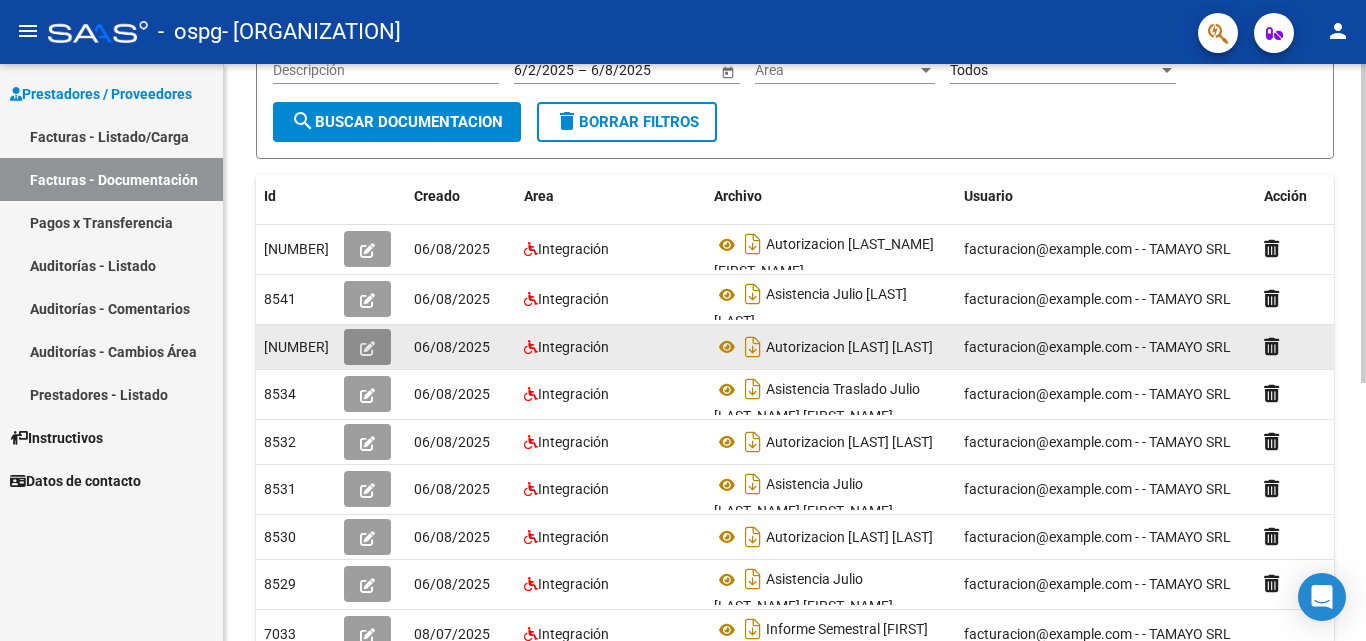 click 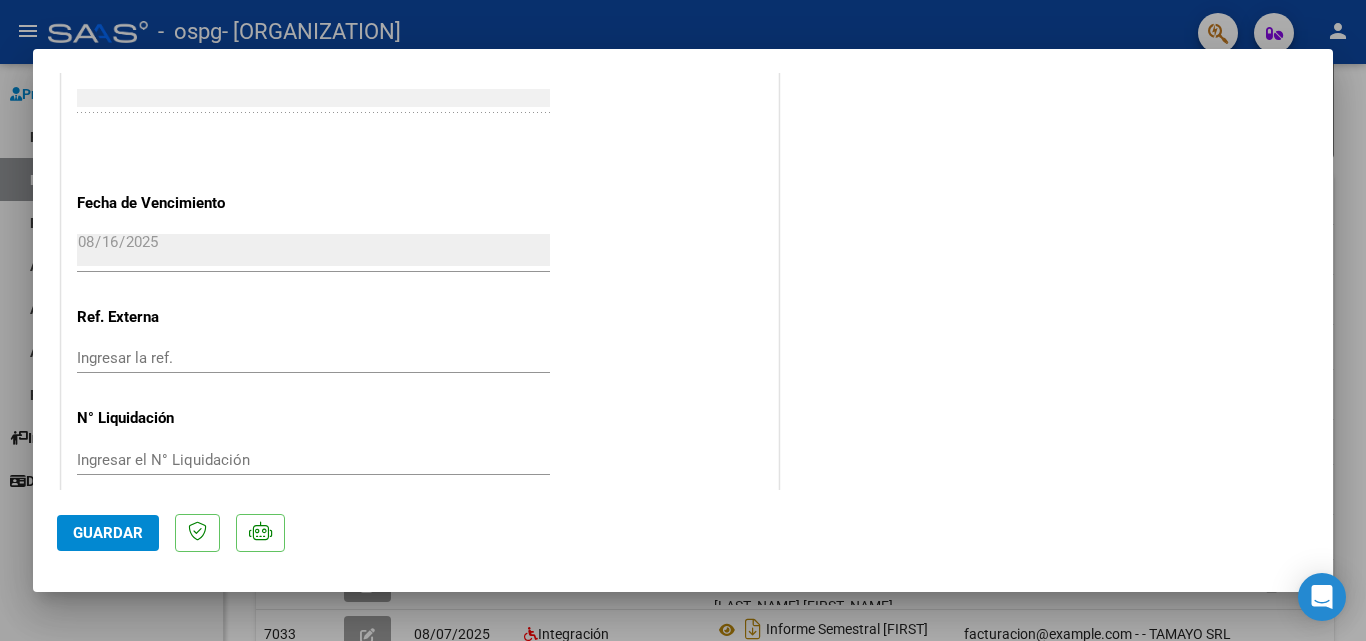 scroll, scrollTop: 1299, scrollLeft: 0, axis: vertical 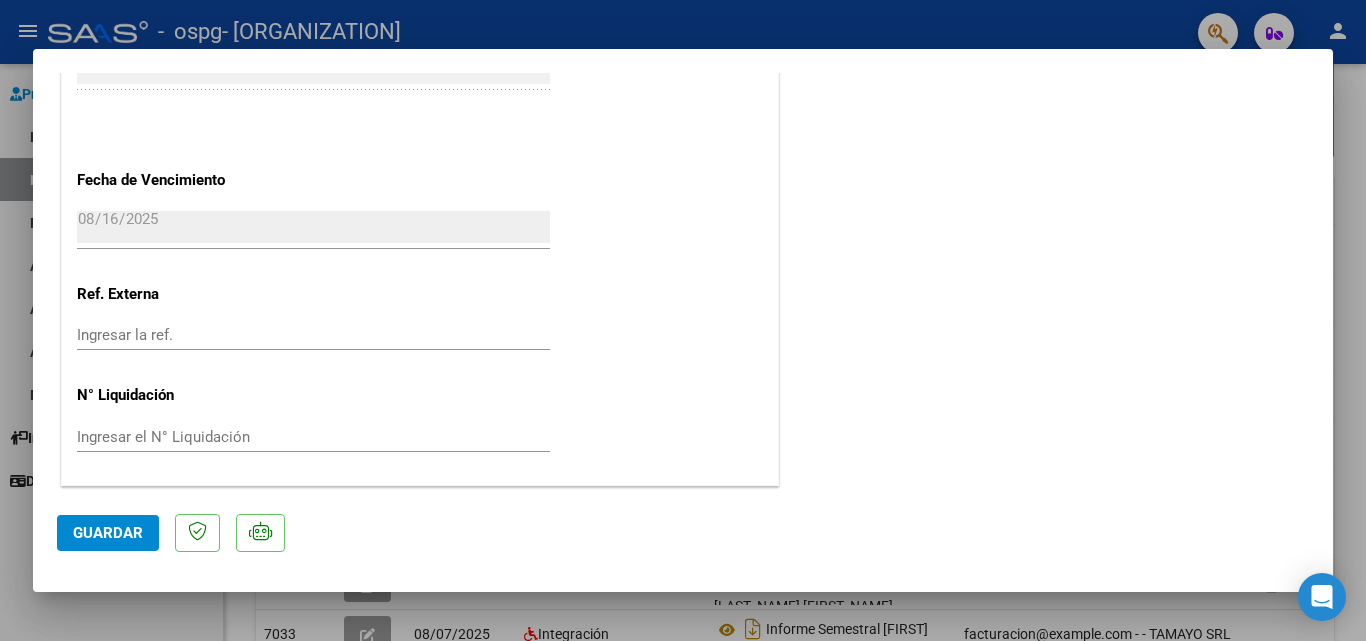 drag, startPoint x: 1314, startPoint y: 452, endPoint x: 1319, endPoint y: 339, distance: 113.110565 